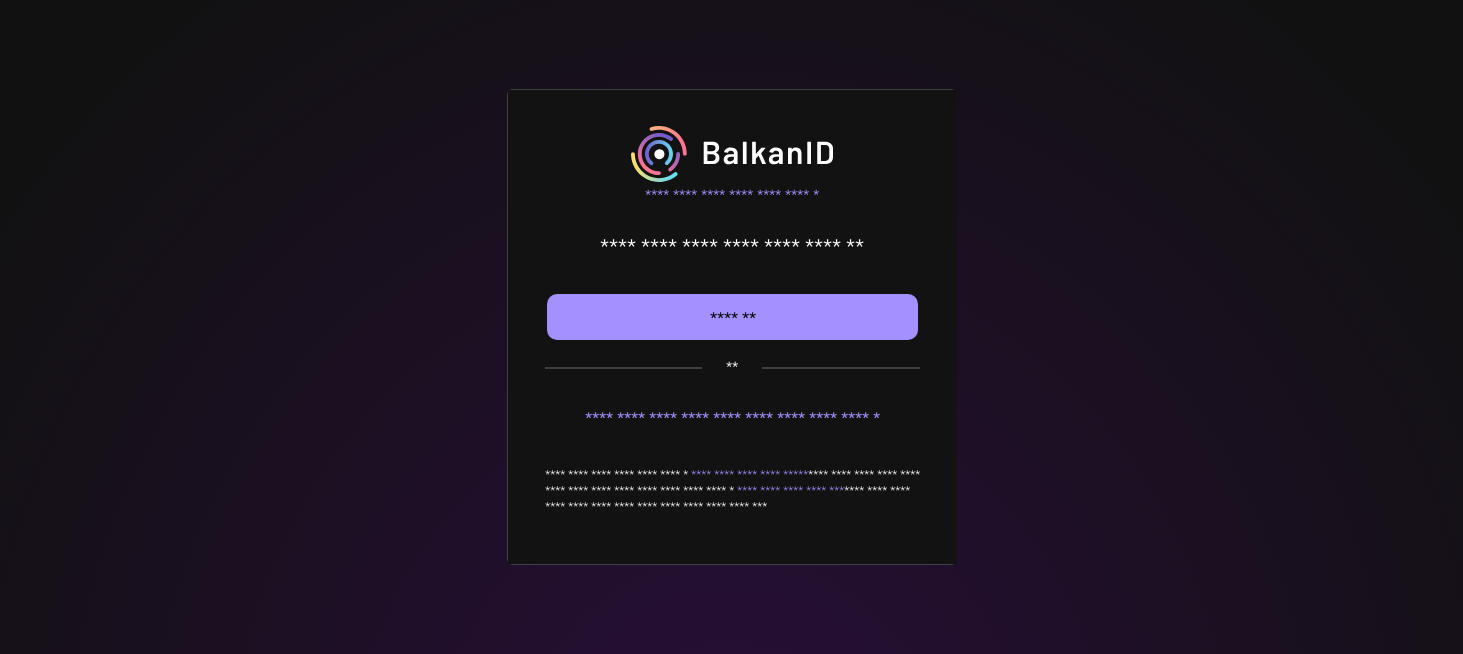 scroll, scrollTop: 0, scrollLeft: 0, axis: both 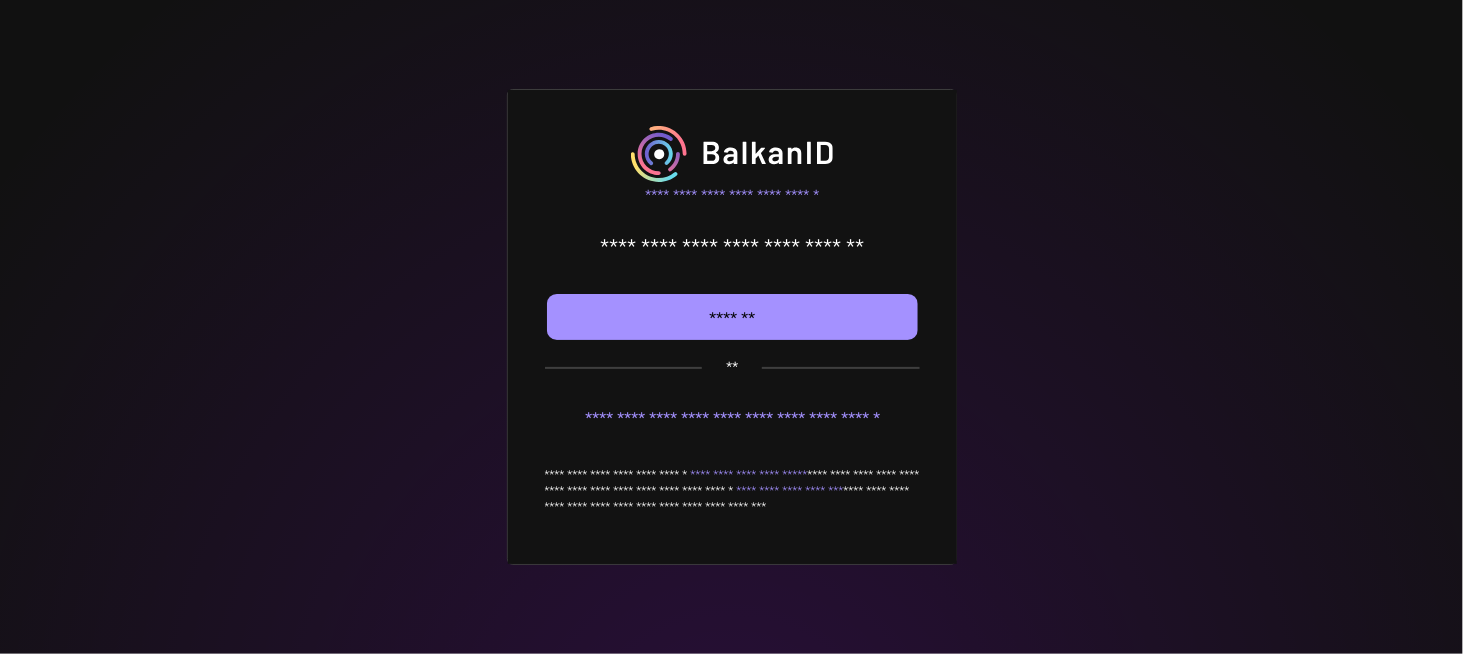 click on "*******" at bounding box center (732, 317) 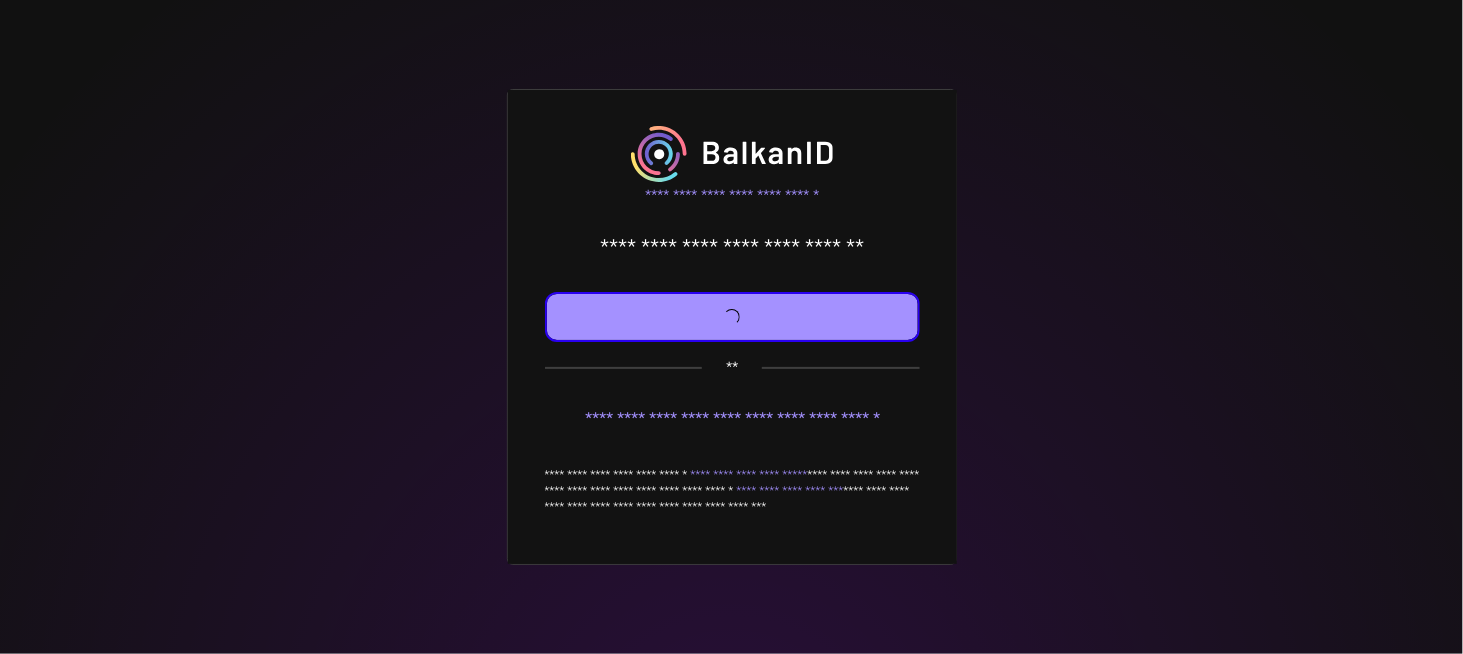 click on "**********" at bounding box center [732, 367] 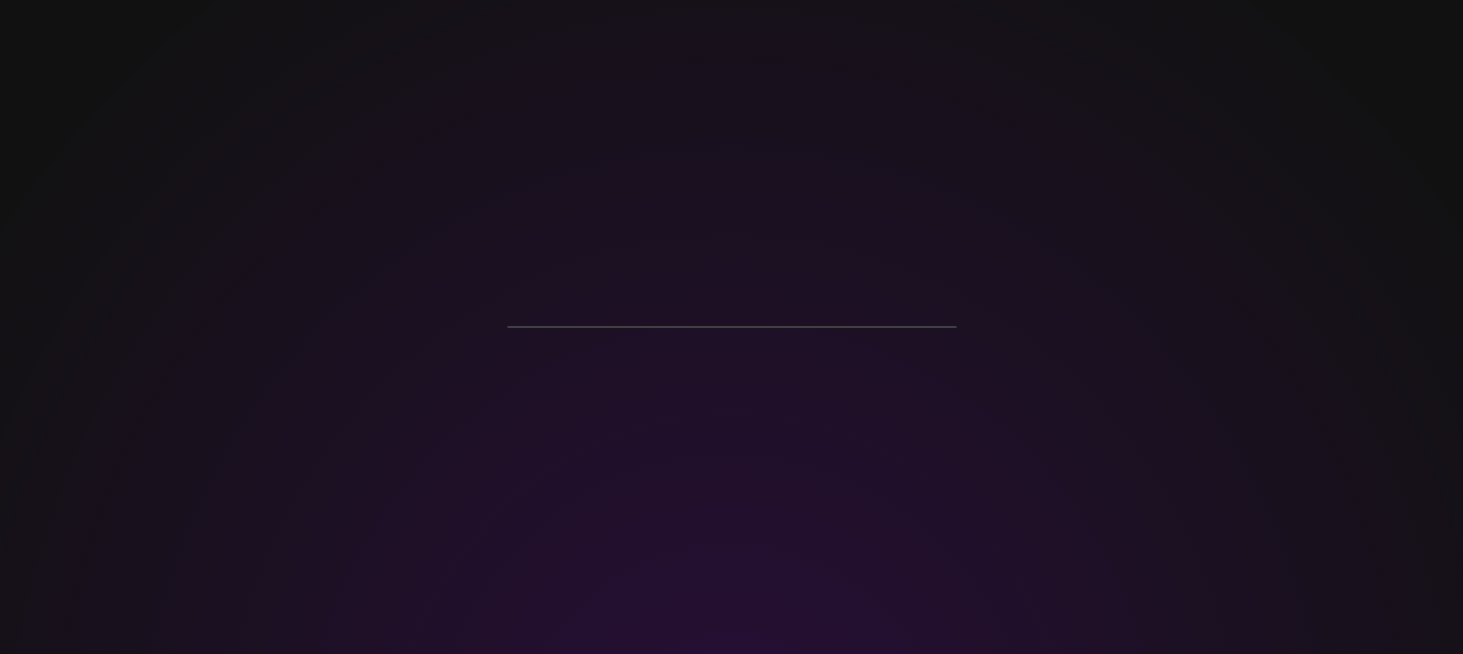 scroll, scrollTop: 0, scrollLeft: 0, axis: both 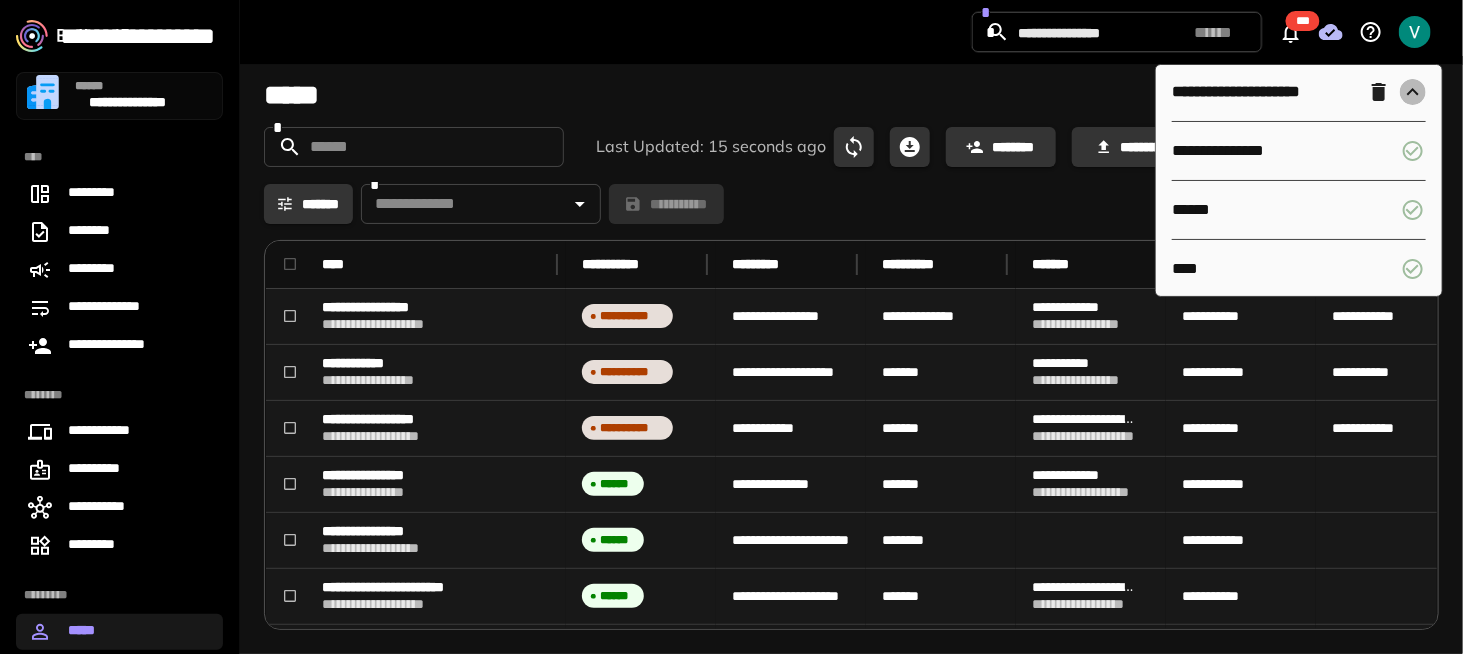 click 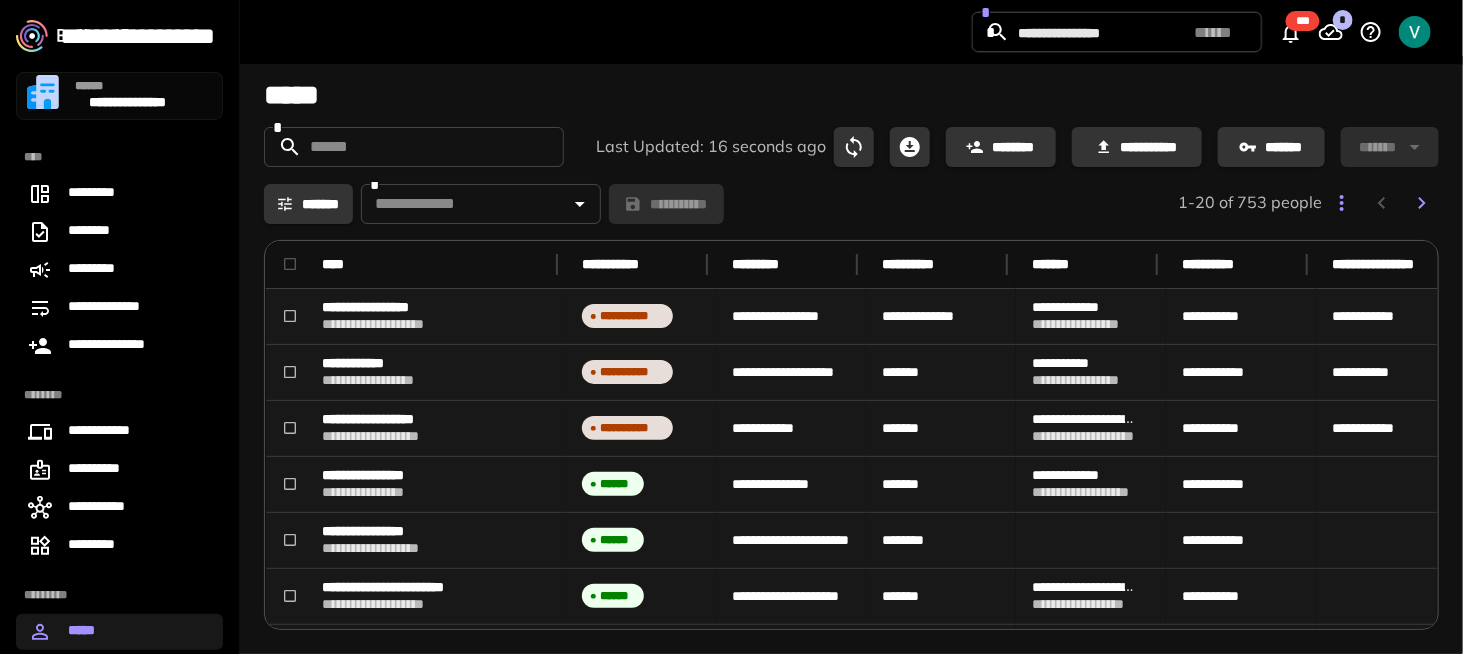 click on "*****" at bounding box center [851, 95] 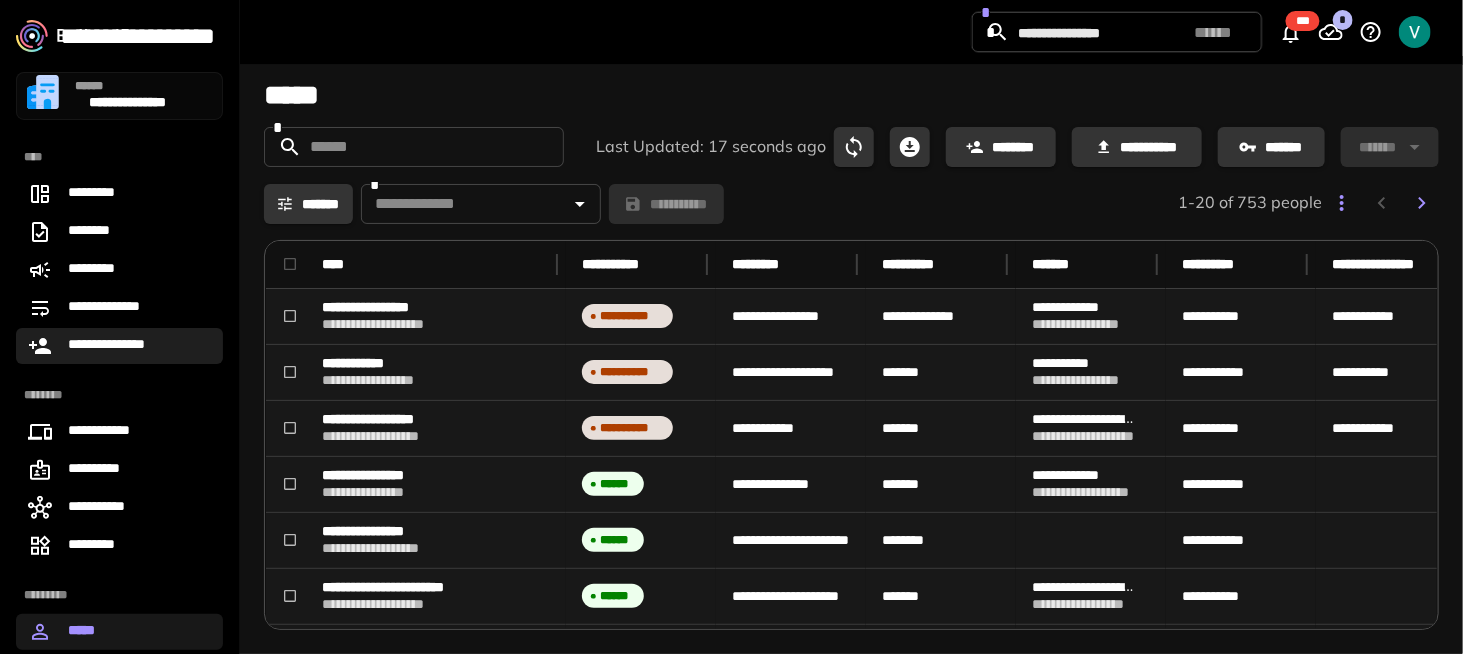 click on "**********" at bounding box center [119, 346] 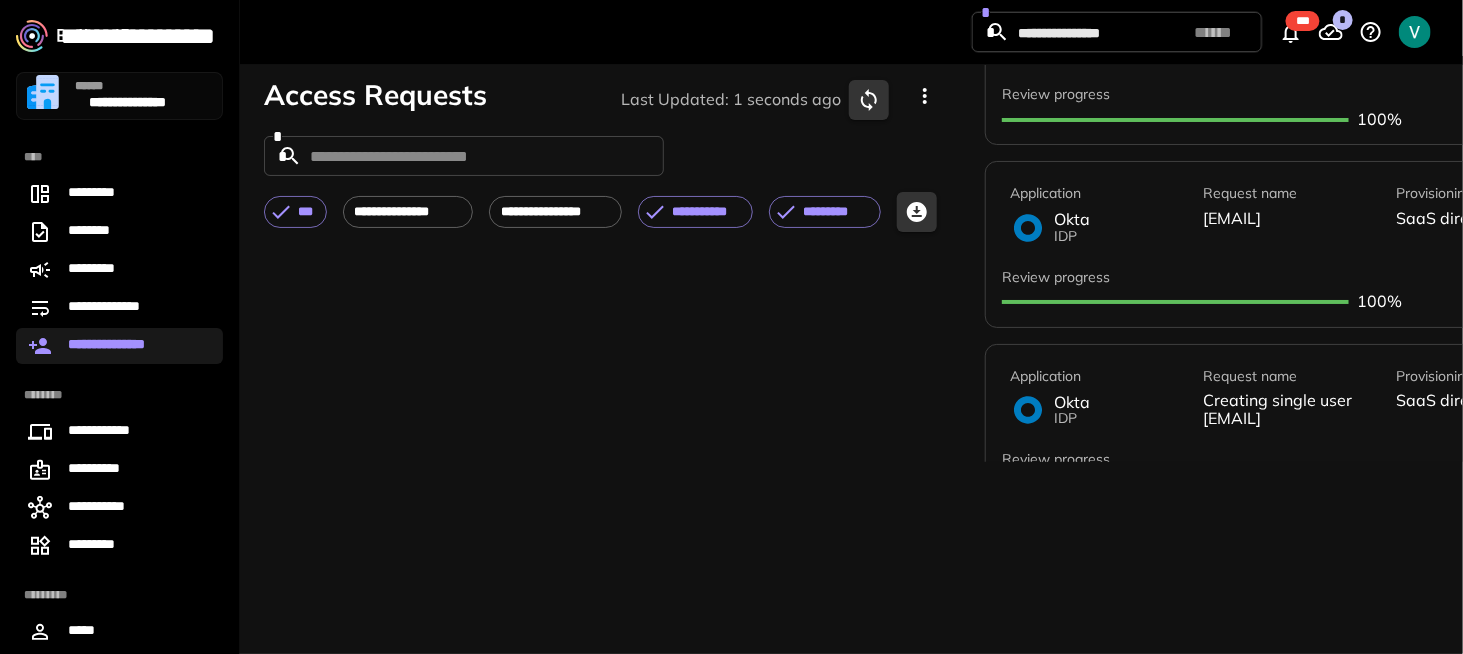 scroll, scrollTop: 100, scrollLeft: 0, axis: vertical 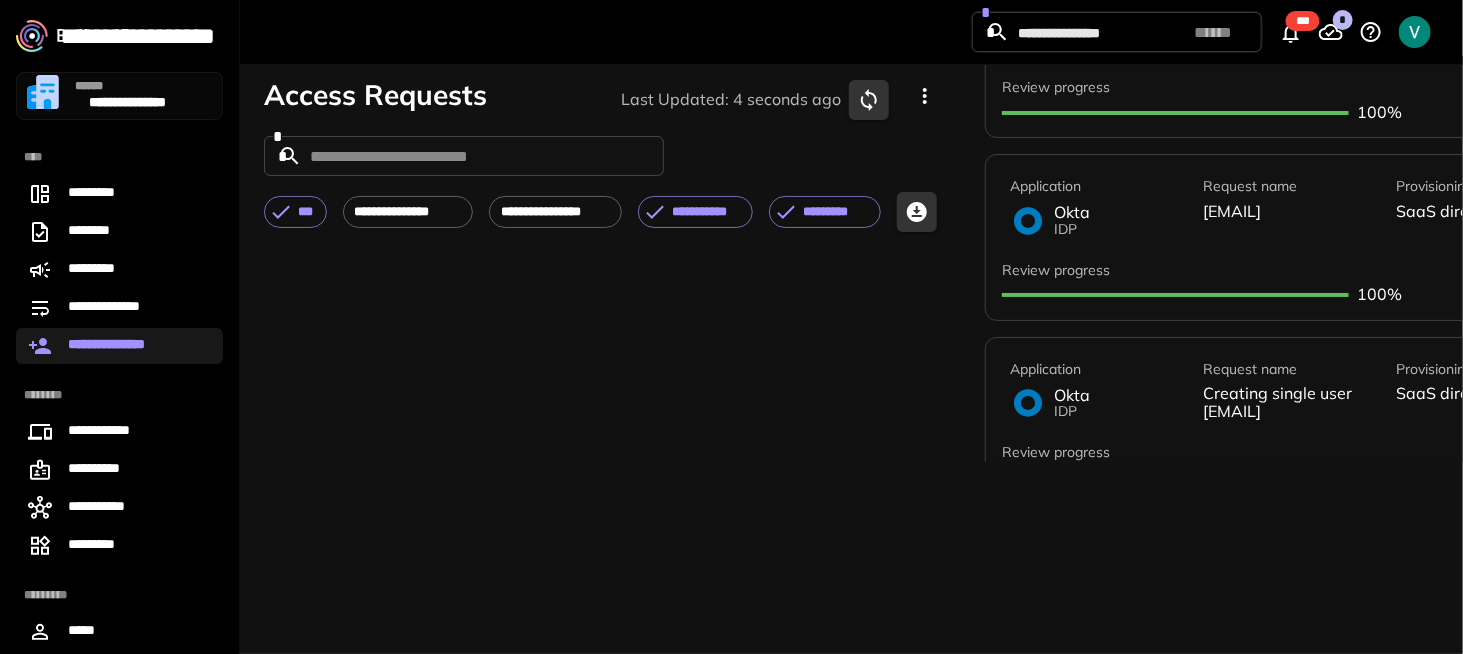 drag, startPoint x: 479, startPoint y: 404, endPoint x: 538, endPoint y: 424, distance: 62.297672 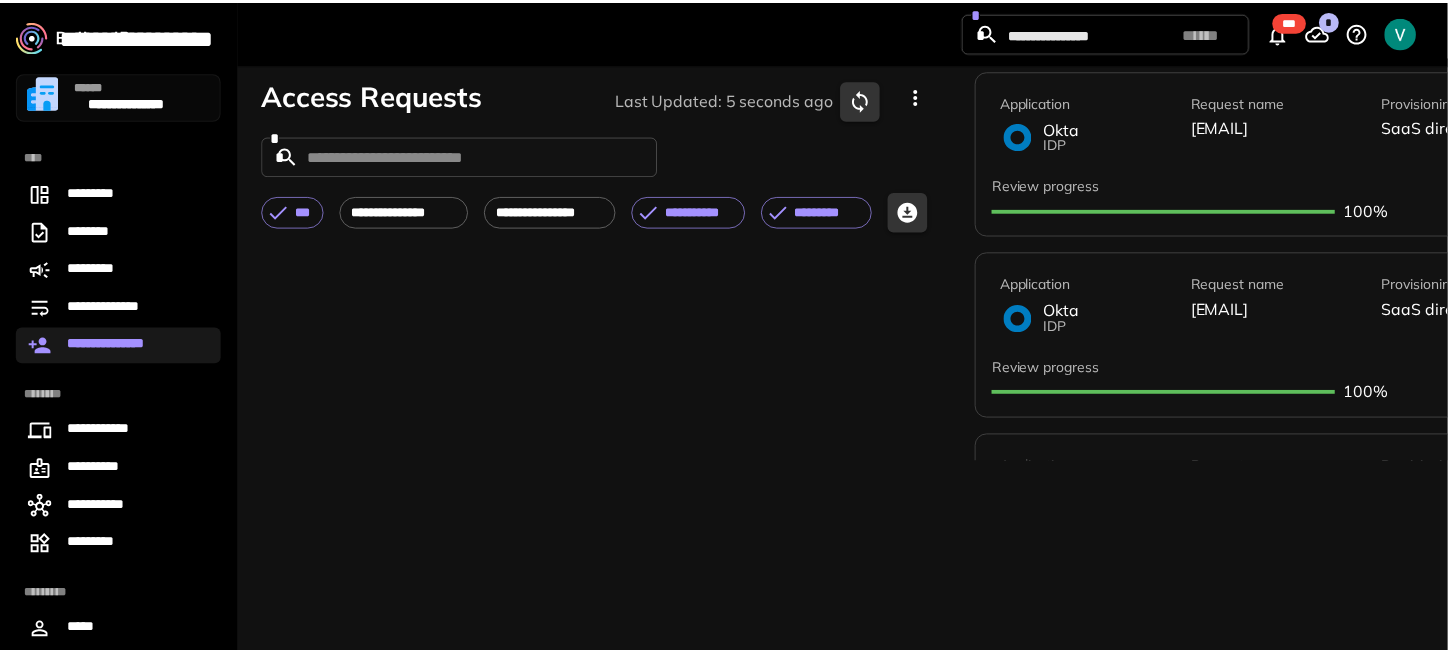 scroll, scrollTop: 0, scrollLeft: 0, axis: both 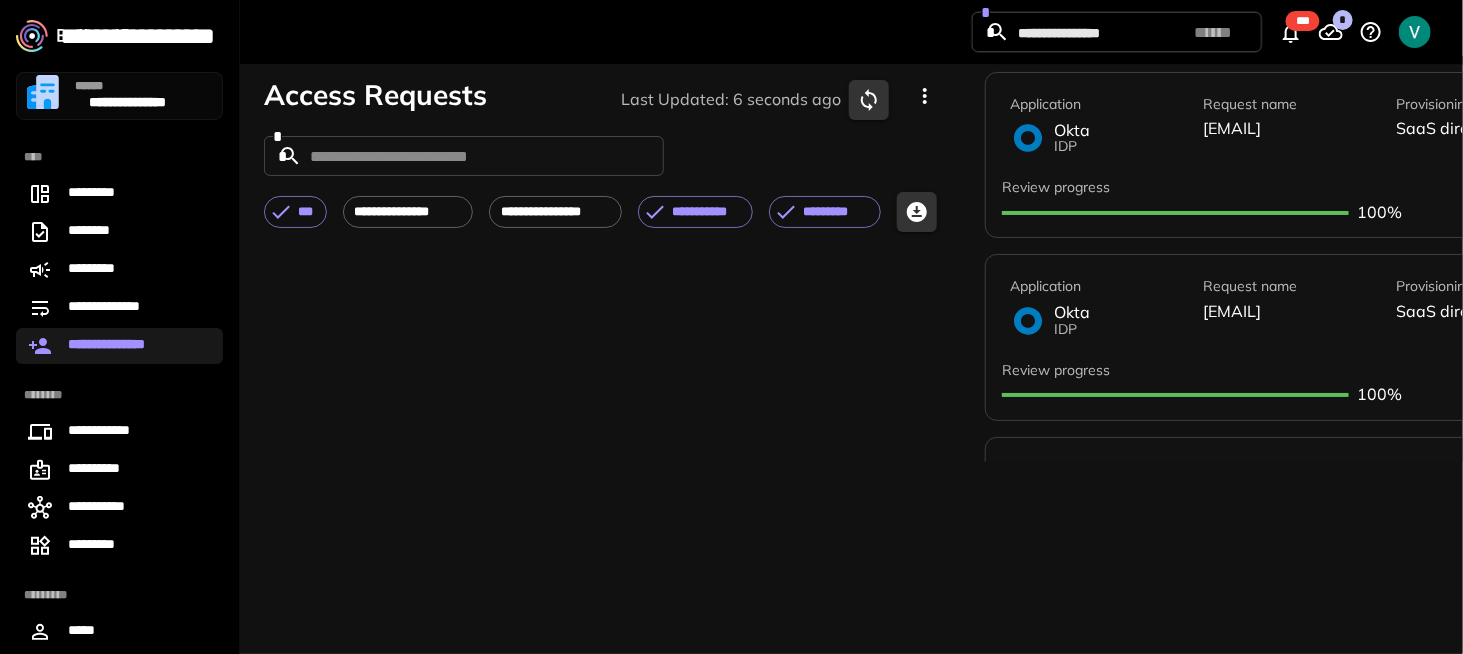 click 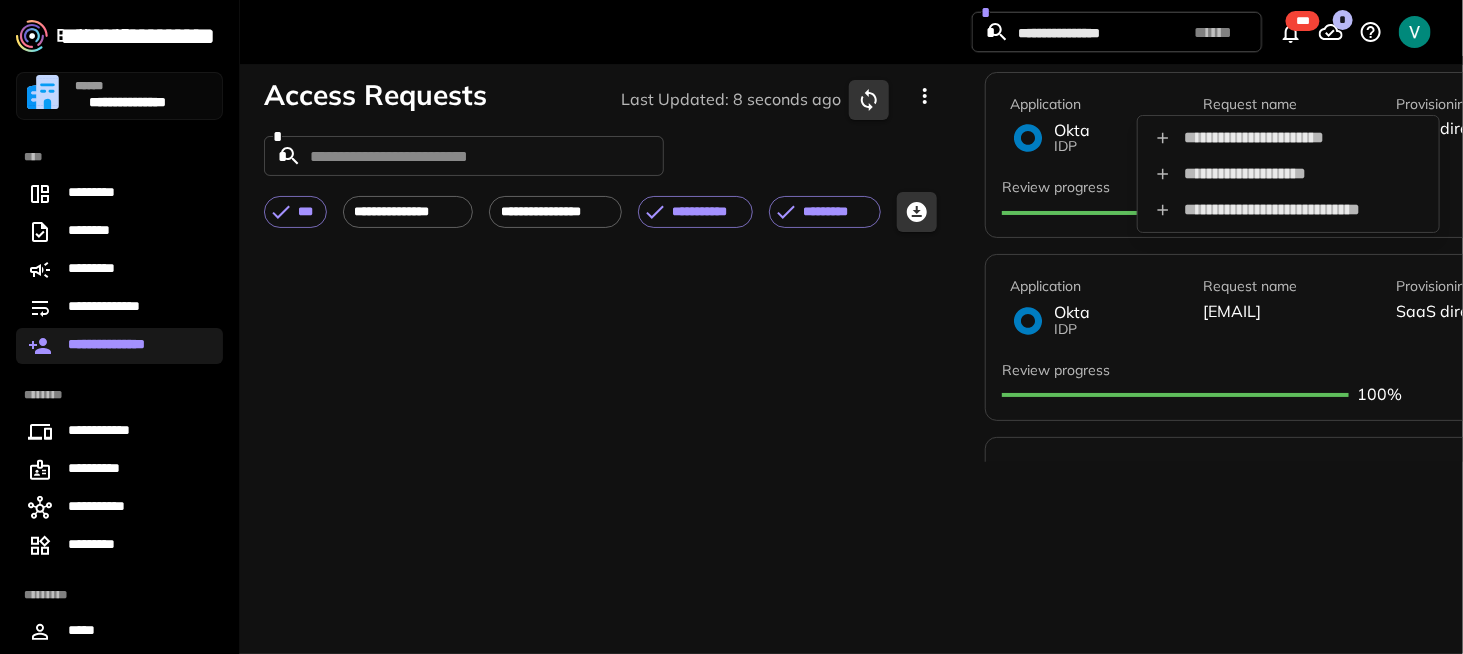 drag, startPoint x: 1373, startPoint y: 567, endPoint x: 1334, endPoint y: 570, distance: 39.115215 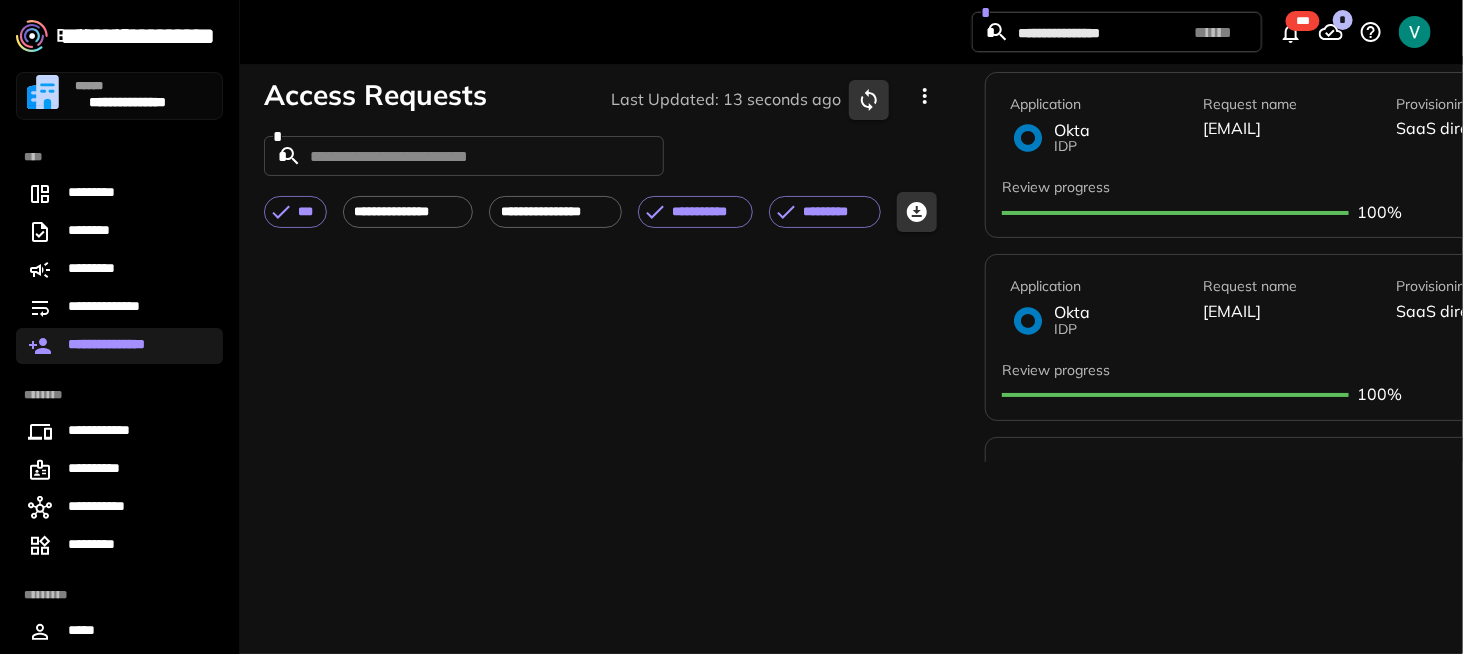 click on "Access Requests Last Updated: 13 seconds ago" at bounding box center [600, 100] 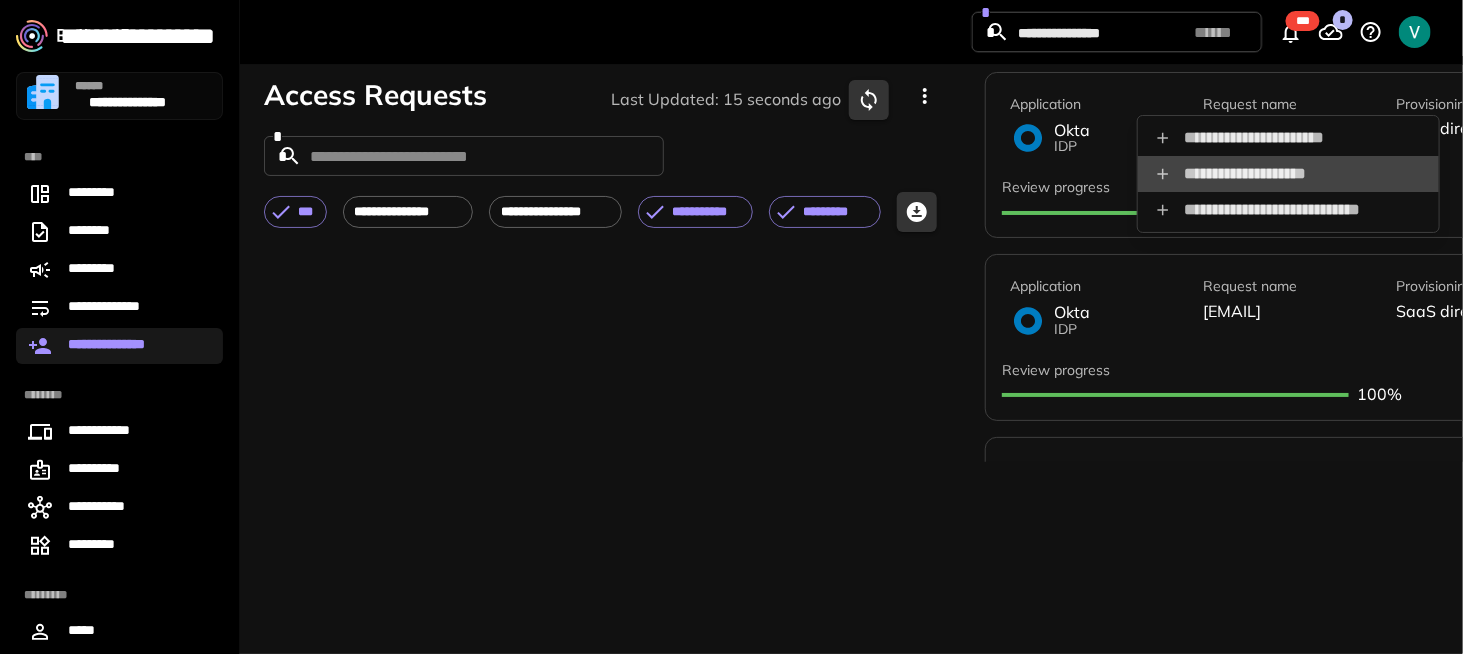 click on "**********" at bounding box center [1288, 174] 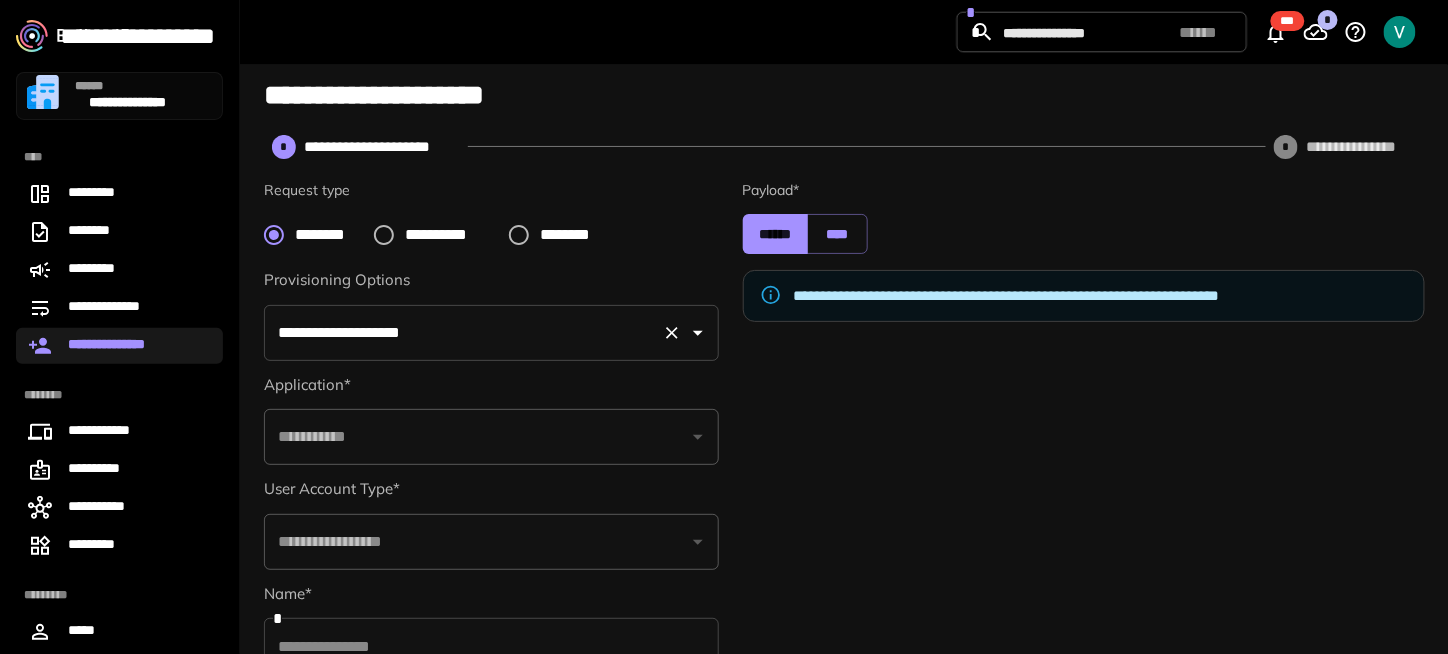 click on "**********" at bounding box center (463, 333) 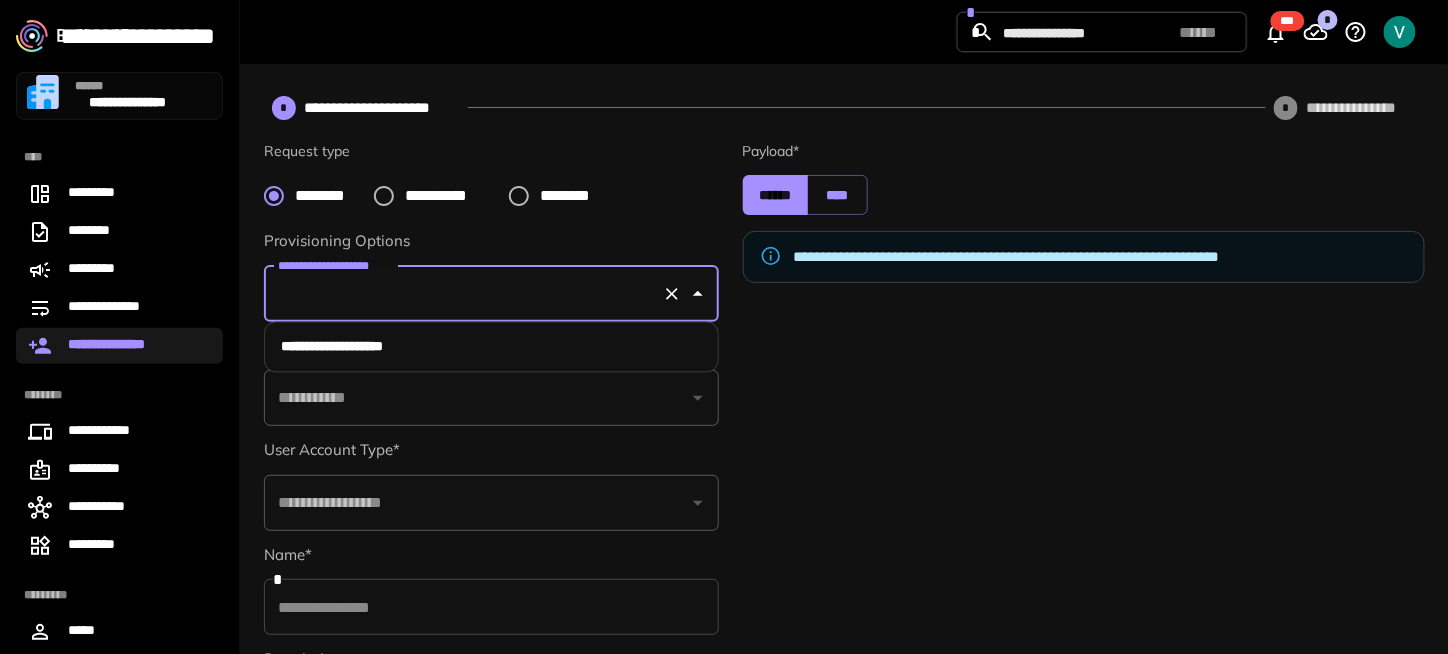 scroll, scrollTop: 100, scrollLeft: 0, axis: vertical 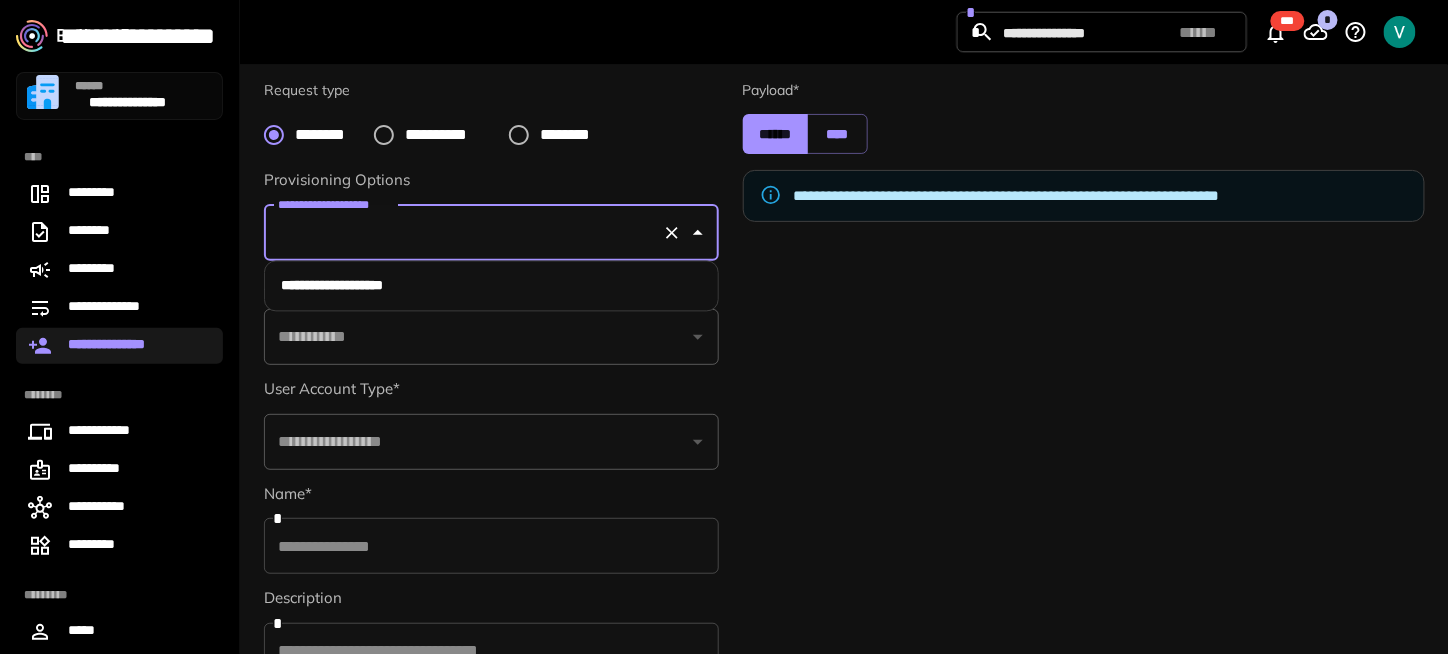 click on "**********" at bounding box center [492, 286] 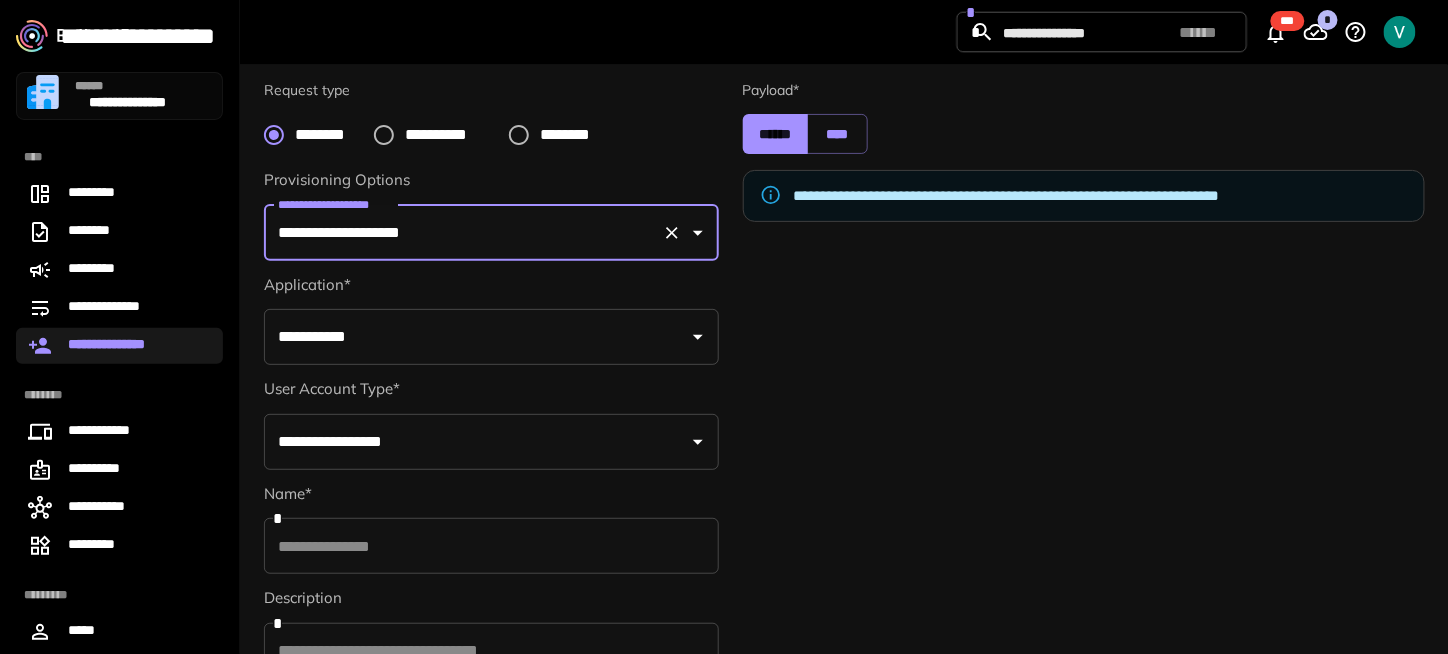 click on "**********" at bounding box center [476, 337] 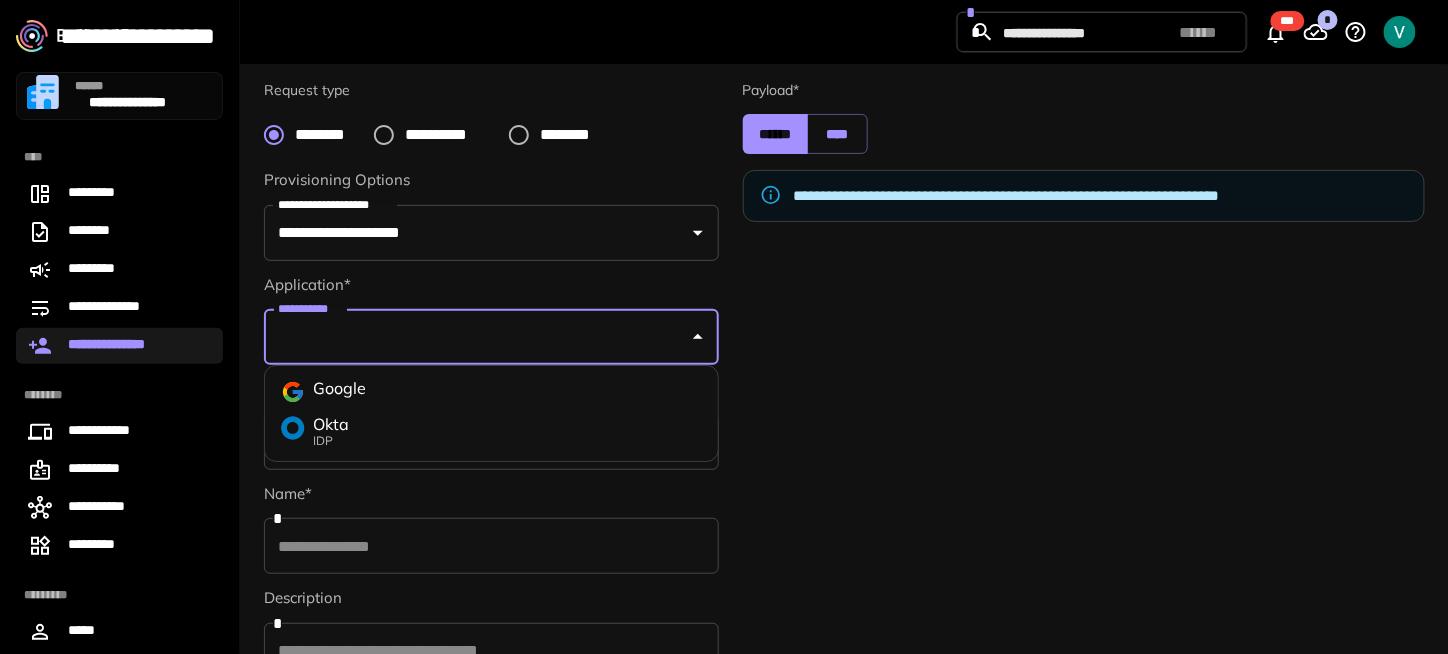 click on "Okta" at bounding box center (331, 425) 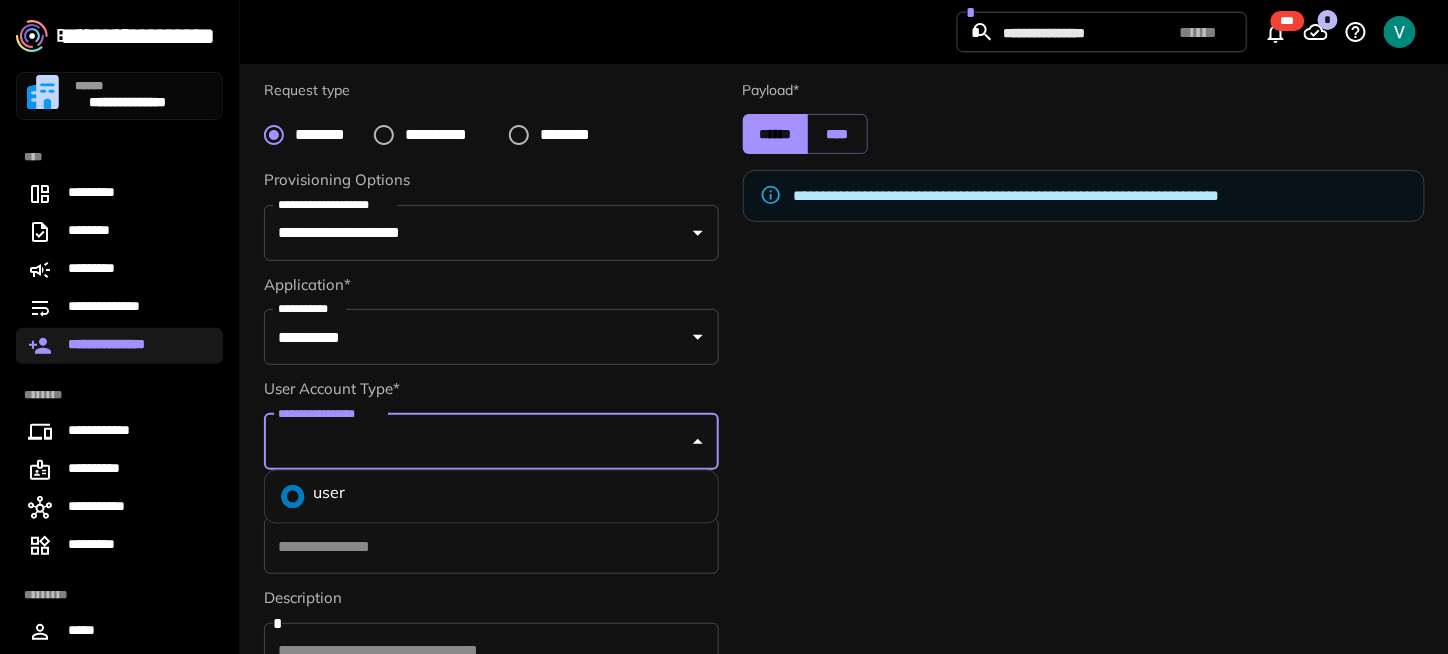 click on "**********" at bounding box center [476, 442] 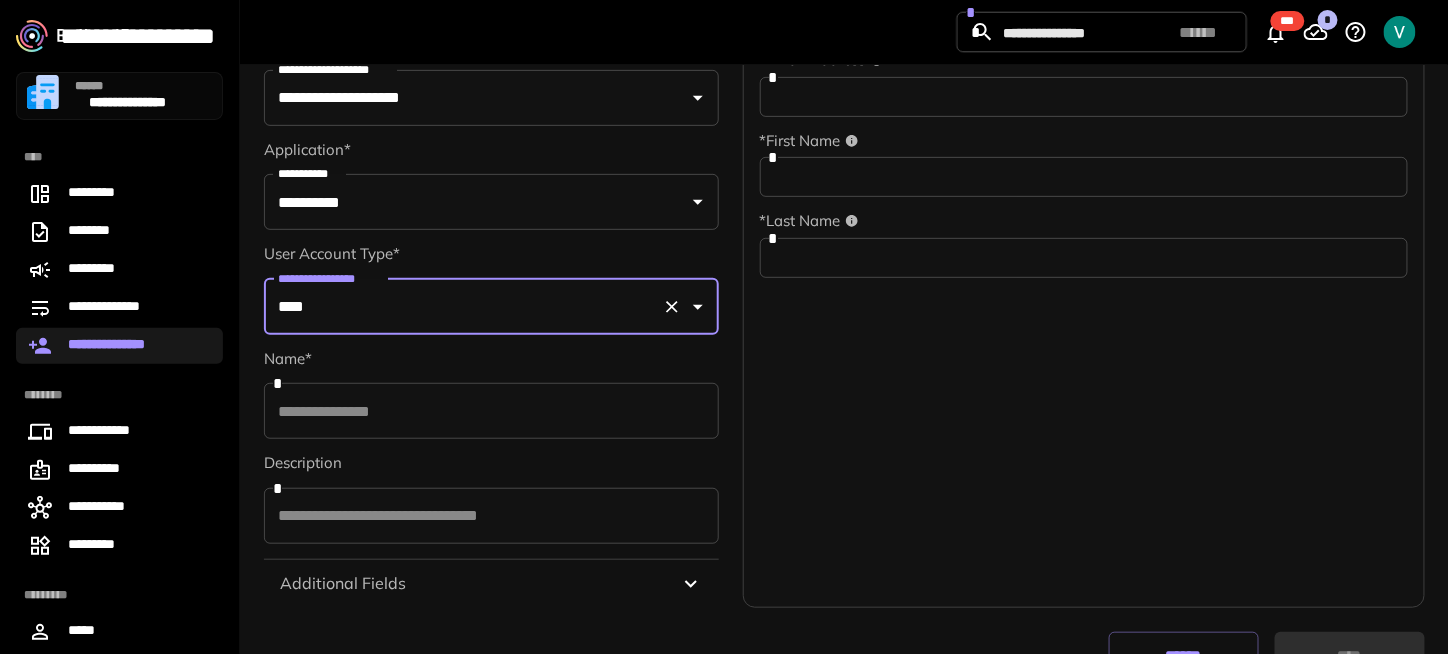 scroll, scrollTop: 284, scrollLeft: 0, axis: vertical 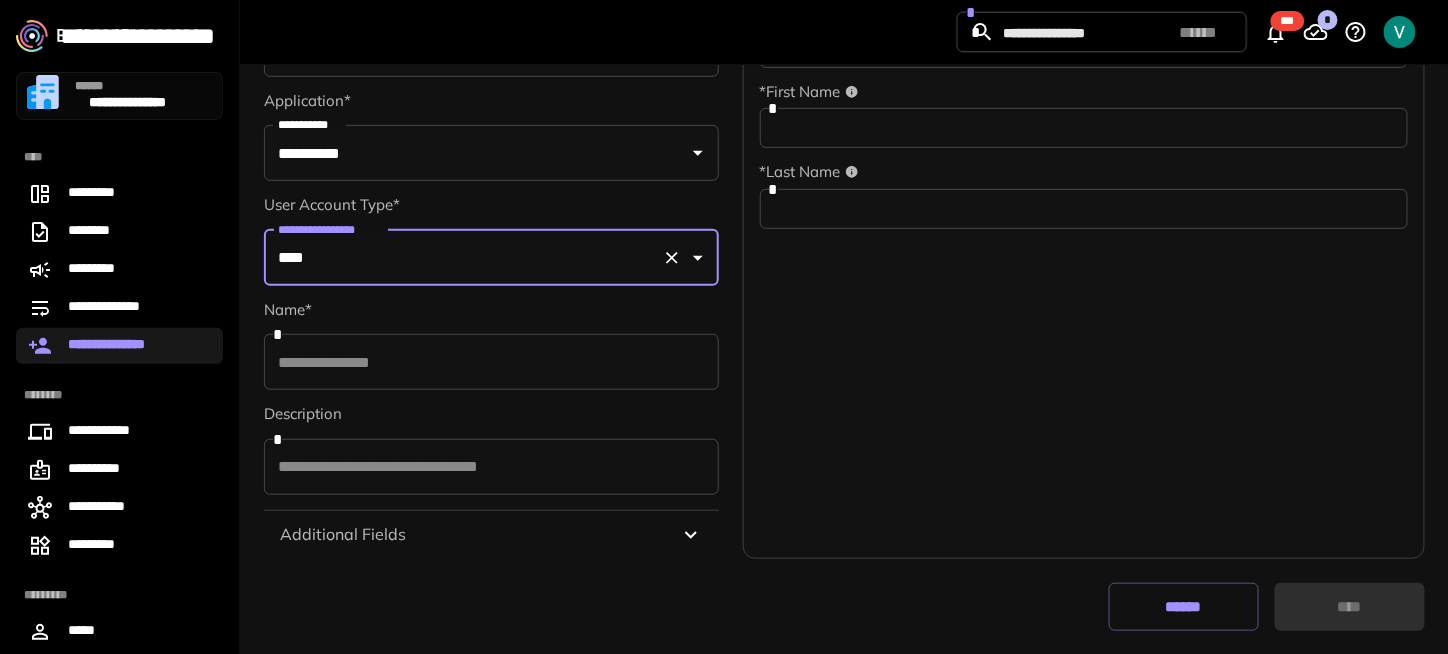 click at bounding box center (491, 362) 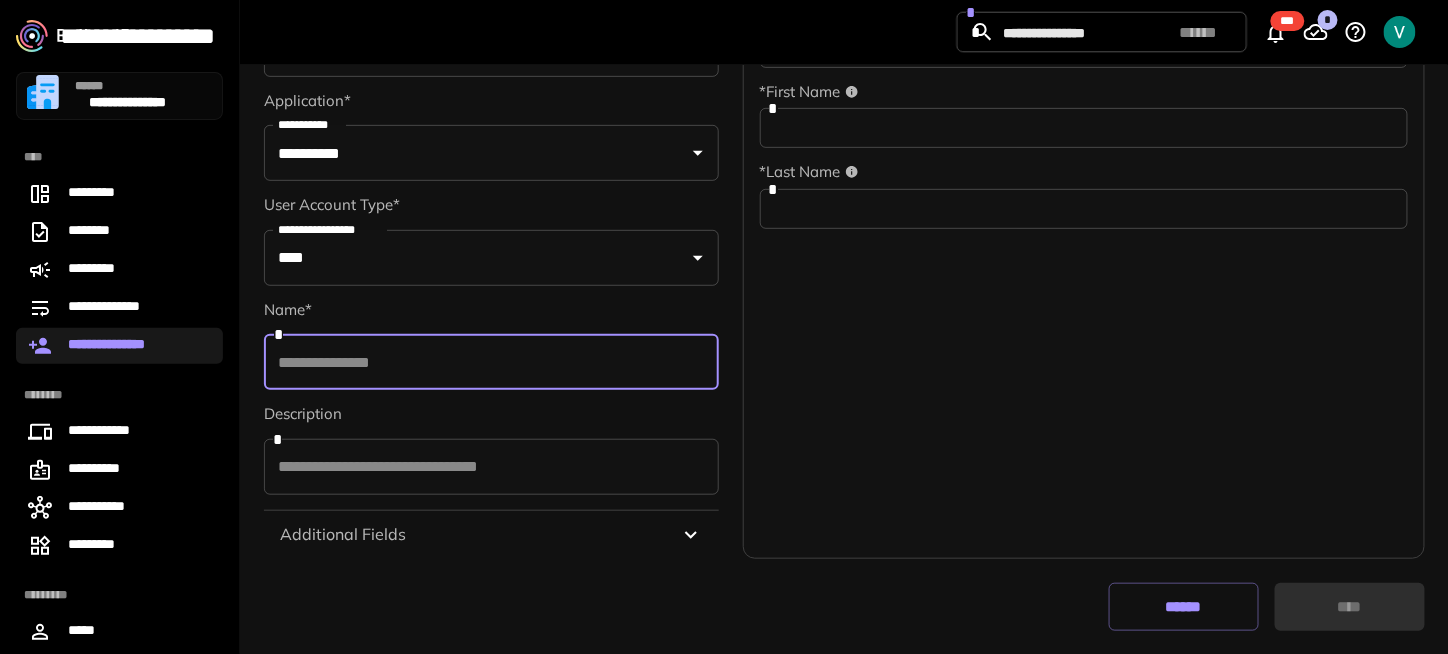 type on "**********" 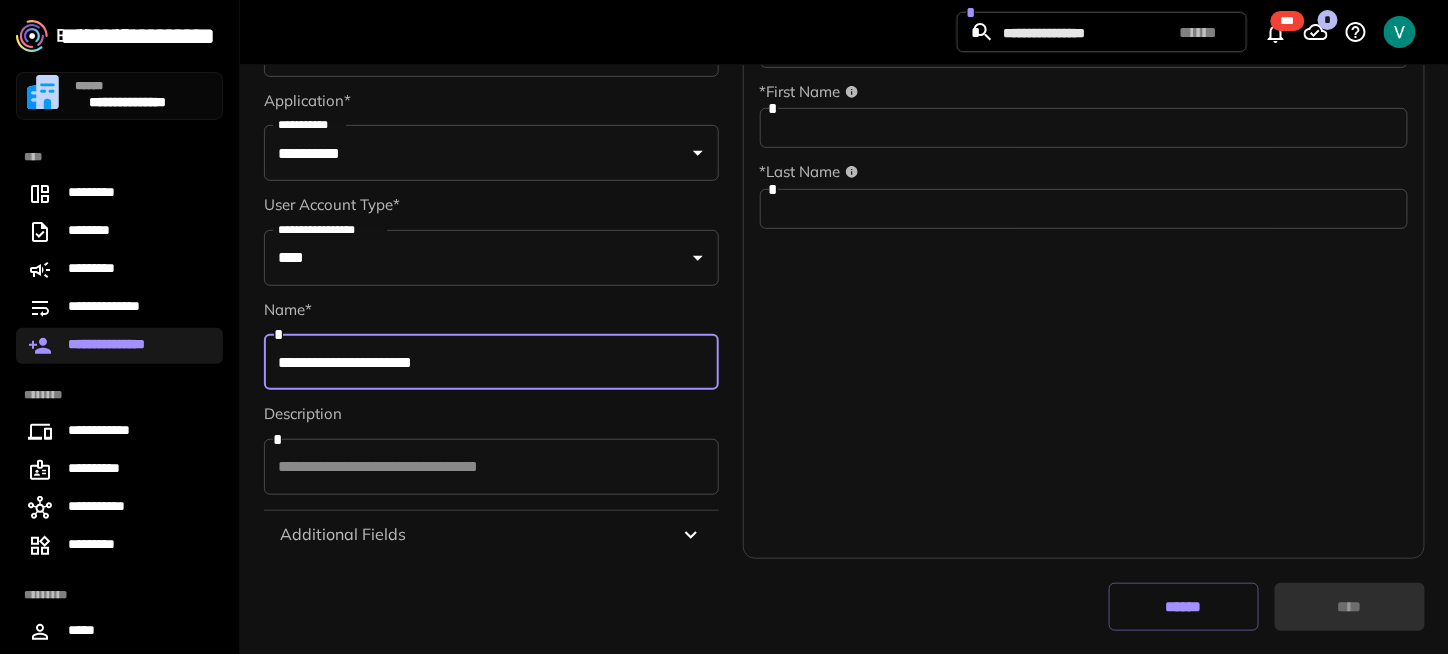 click on "Additional Fields" at bounding box center [343, 535] 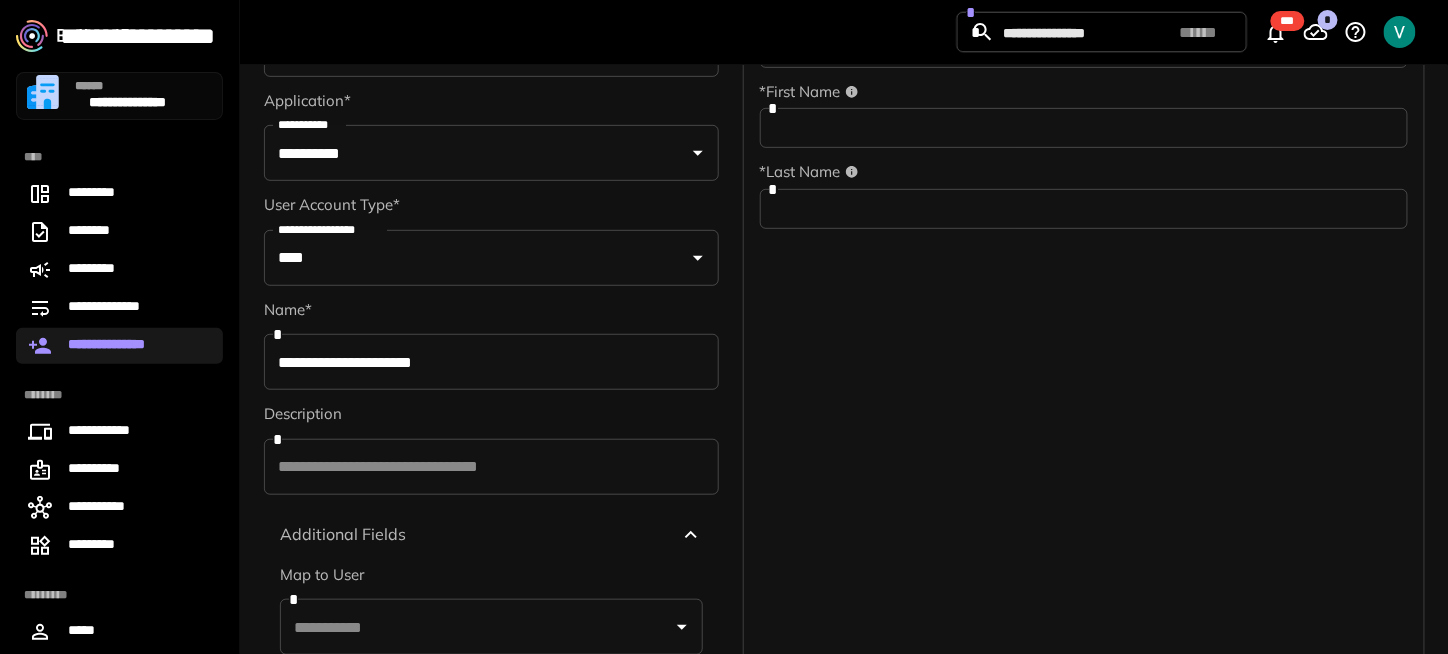 click on "**********" at bounding box center (491, 362) 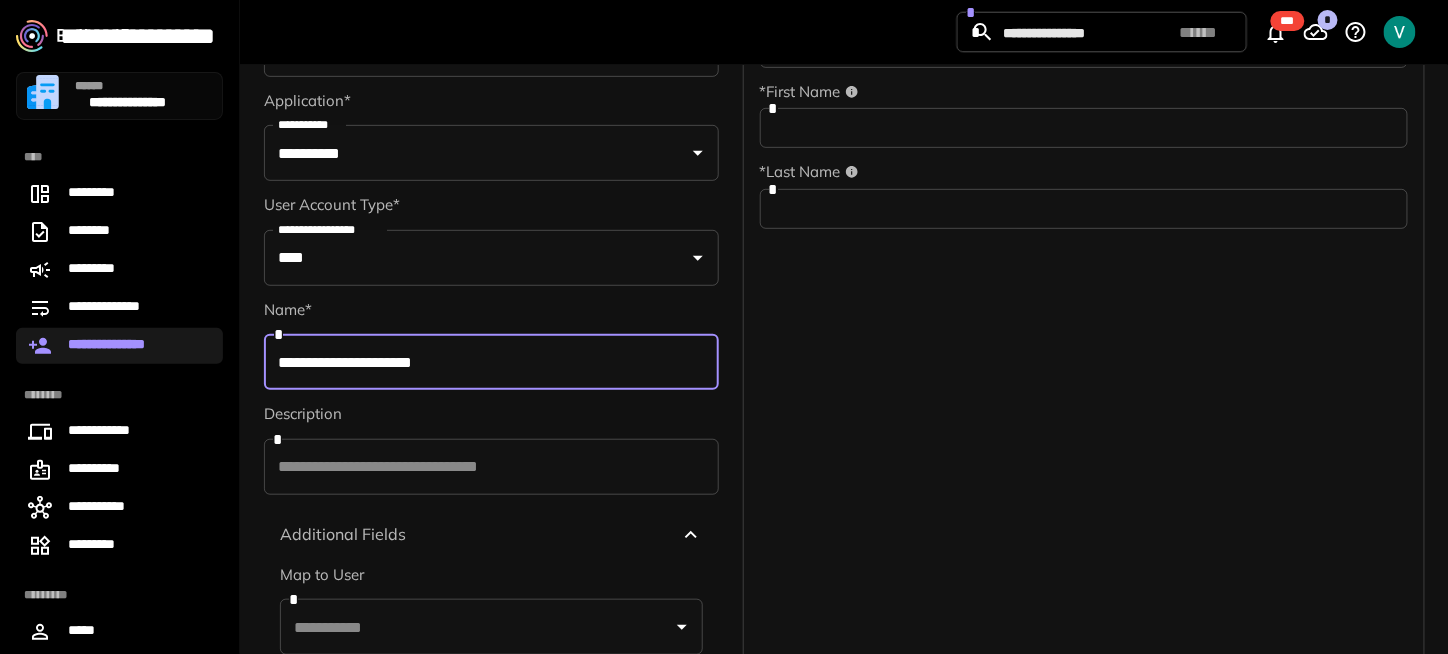 click on "**********" at bounding box center (491, 362) 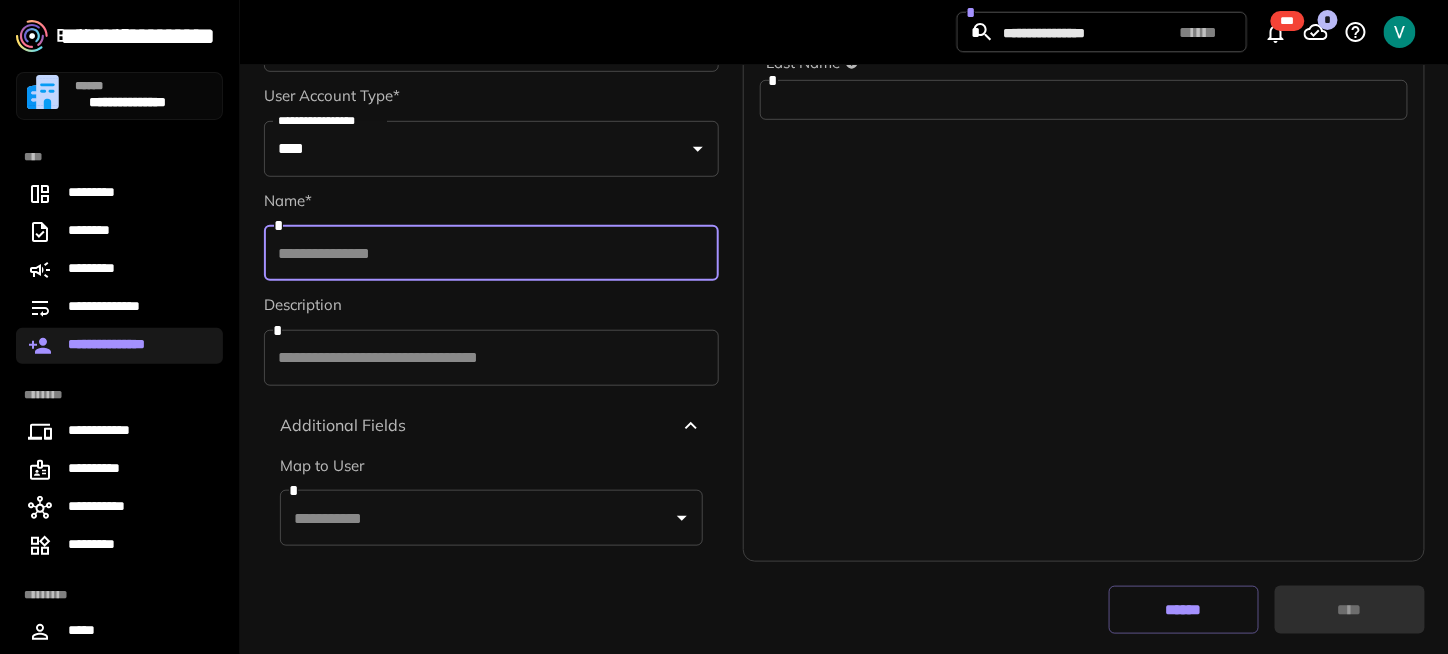 scroll, scrollTop: 397, scrollLeft: 0, axis: vertical 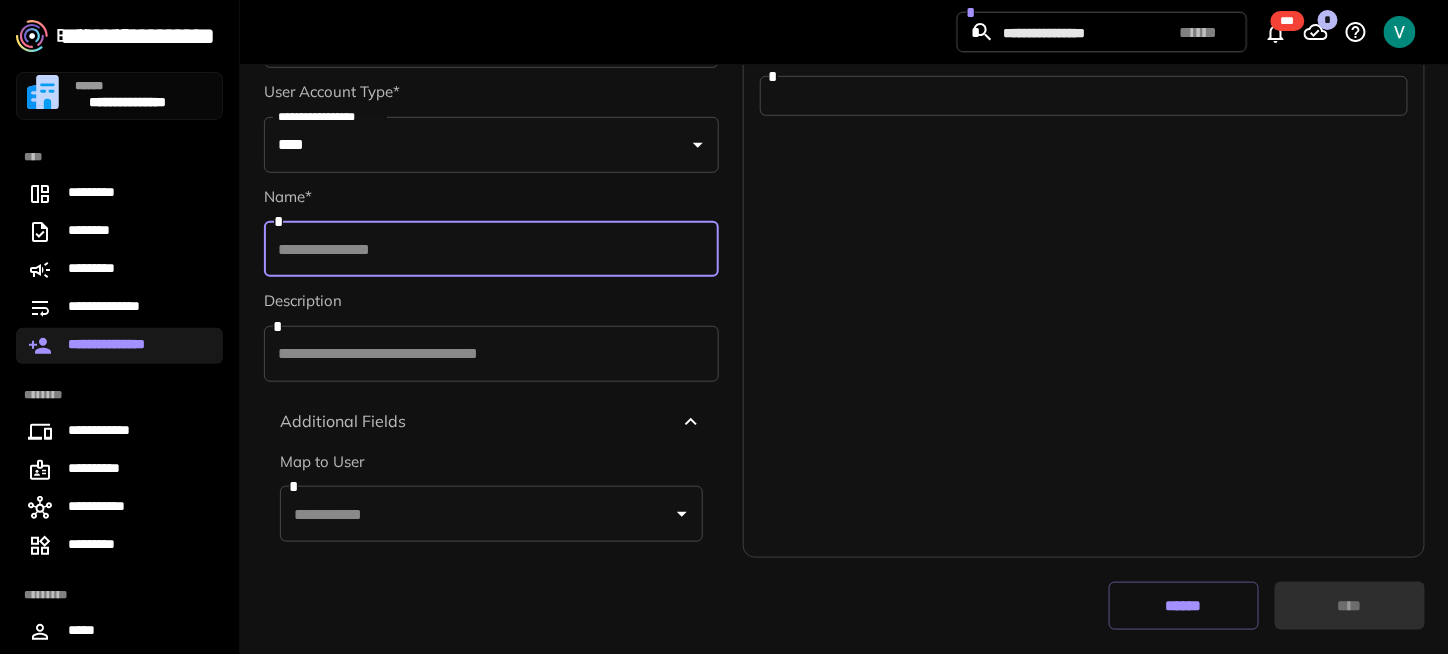 type 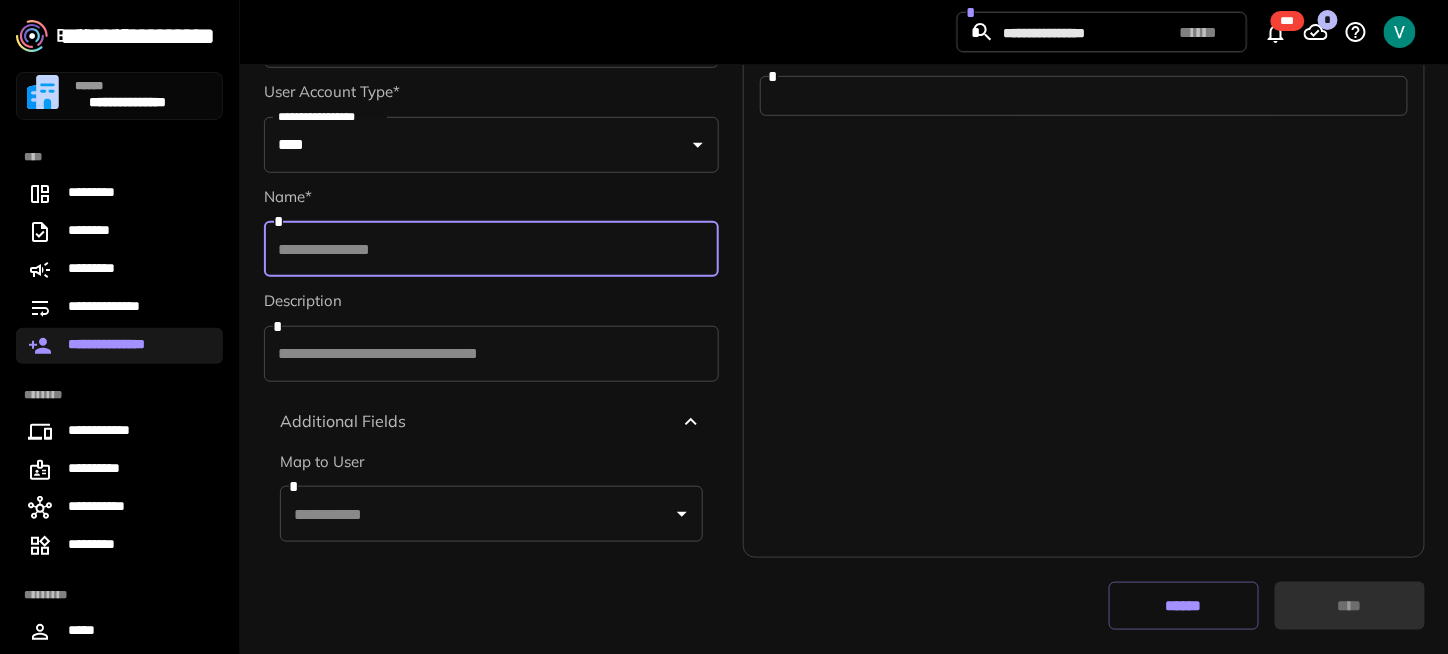 click at bounding box center (476, 514) 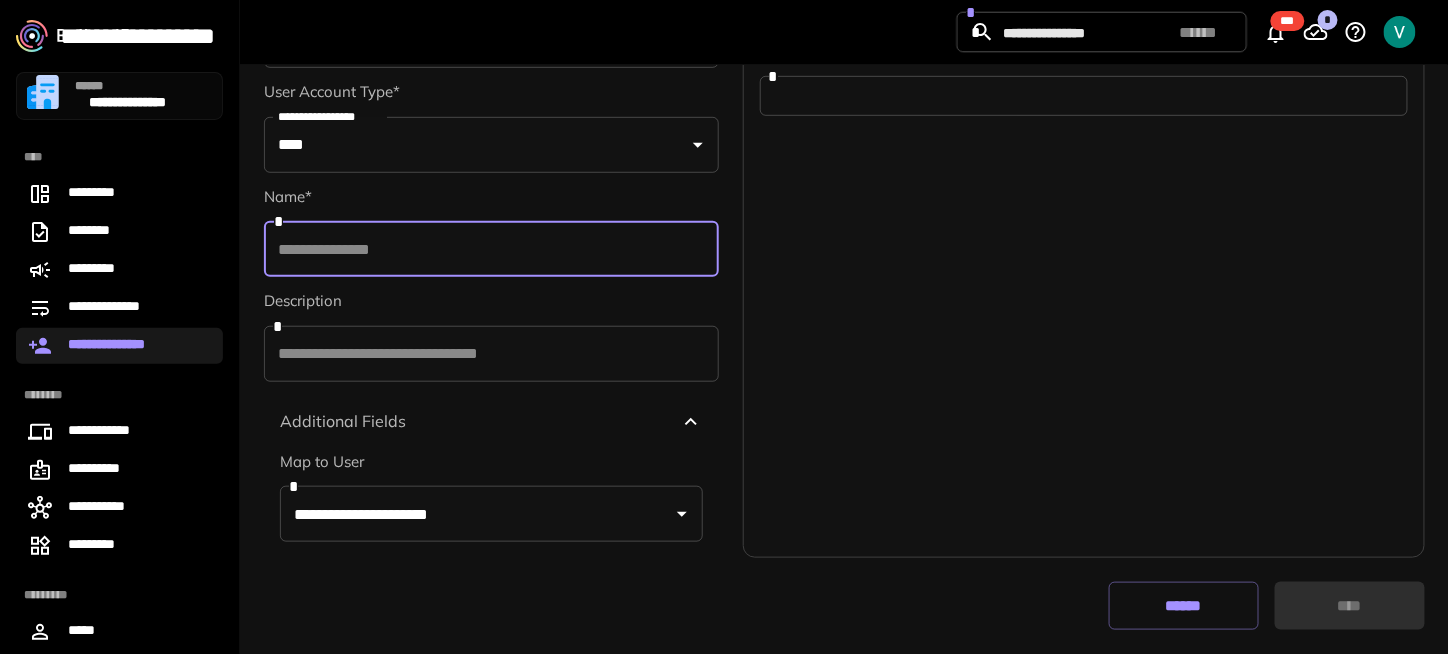 click on "**********" at bounding box center [476, 514] 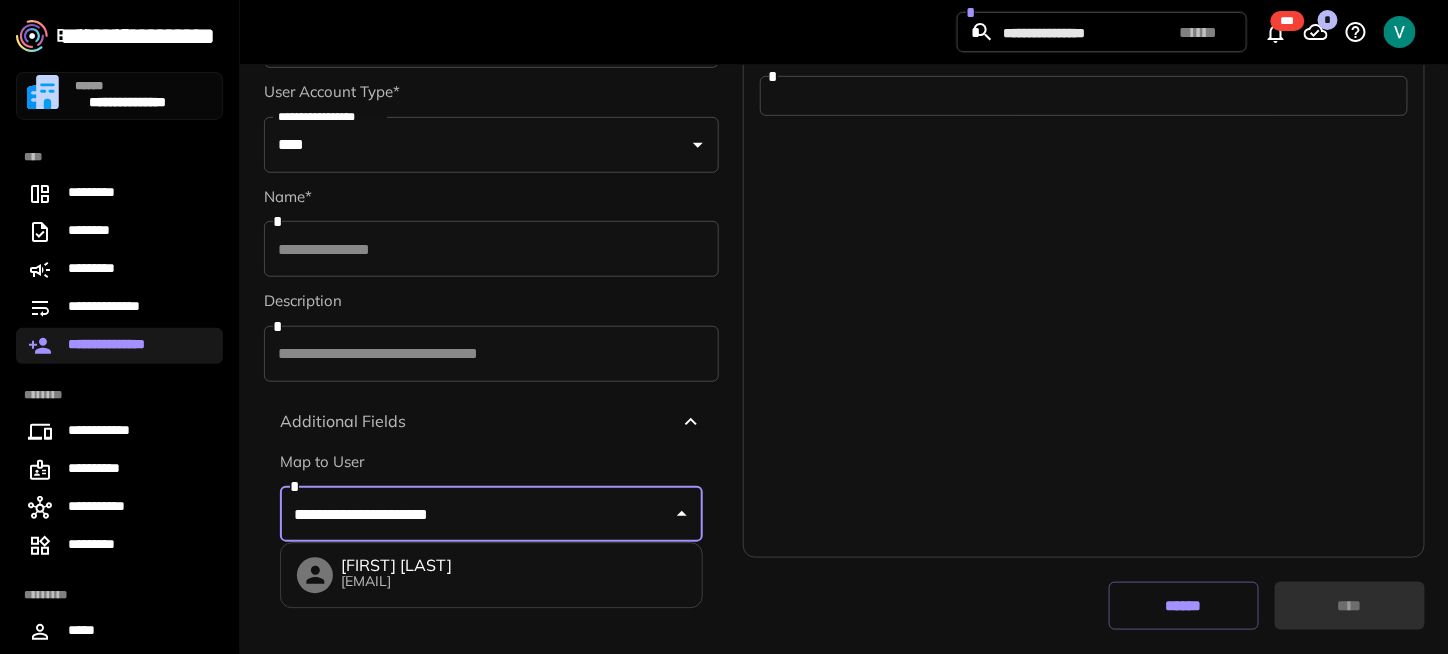 click on "[FIRST] [LAST]" at bounding box center [396, 566] 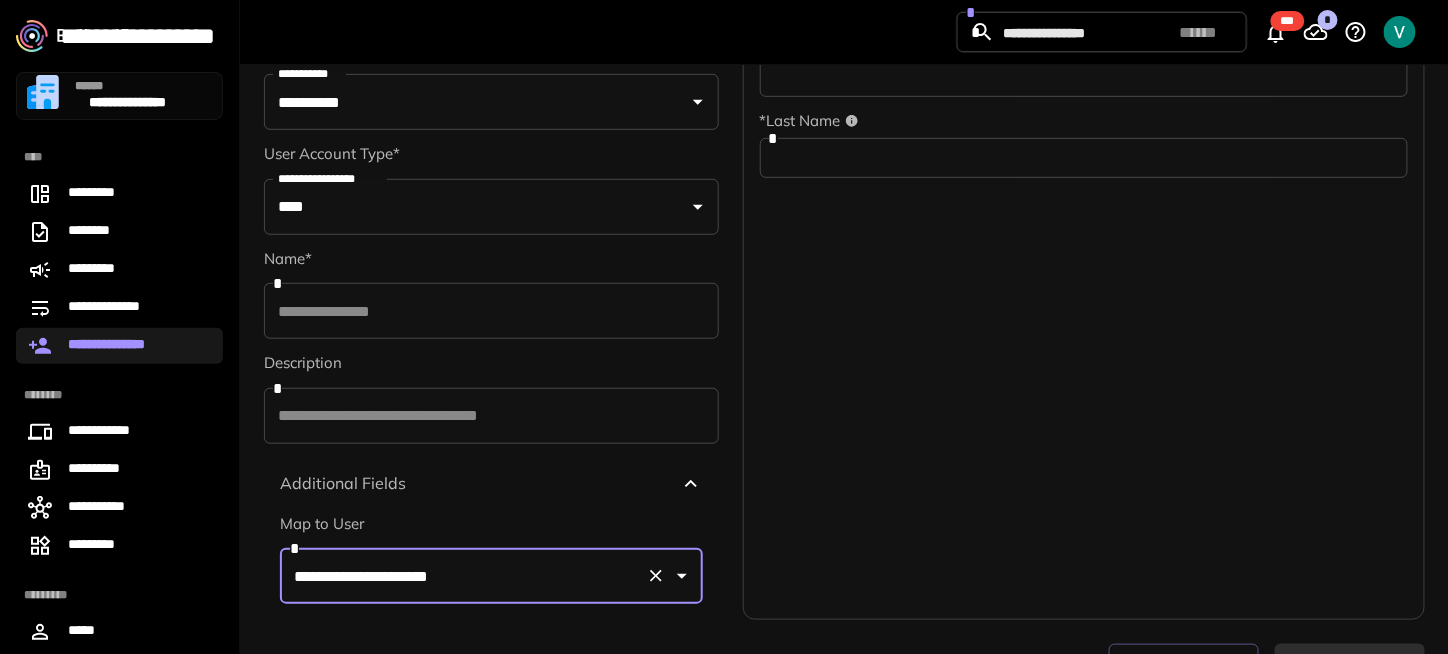 scroll, scrollTop: 97, scrollLeft: 0, axis: vertical 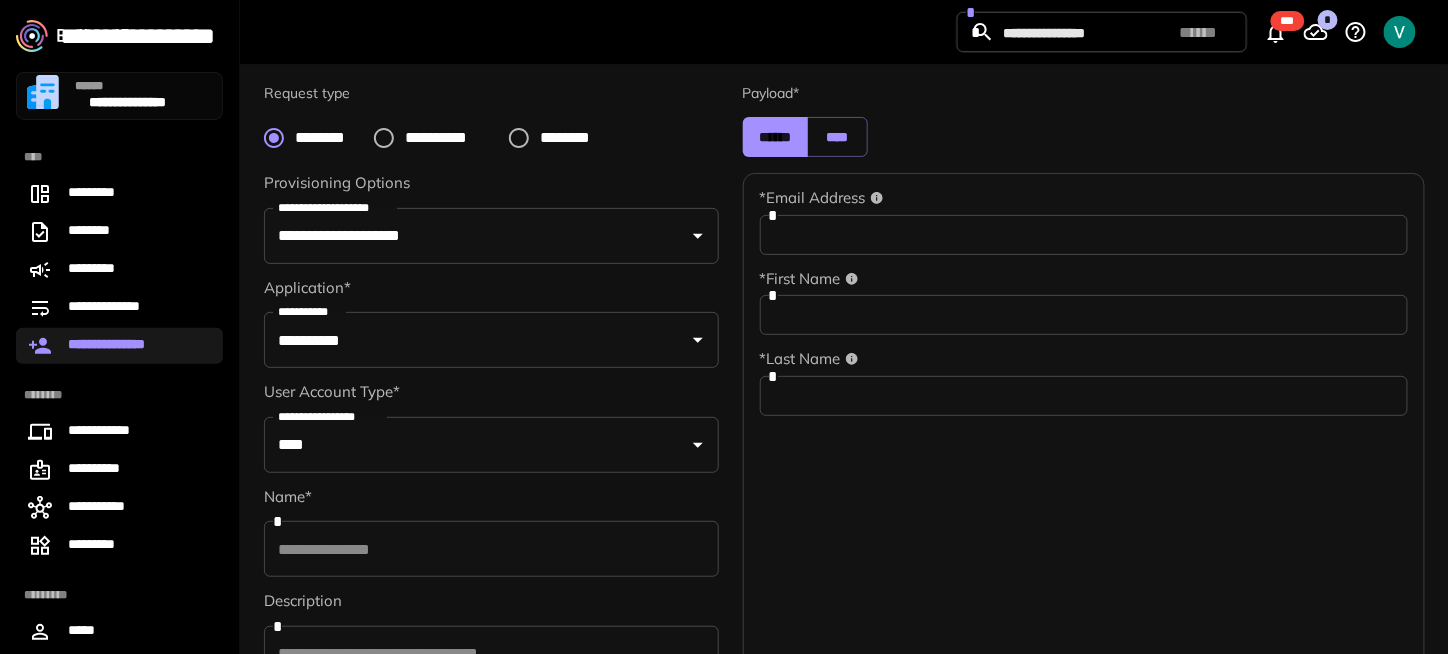 type on "**********" 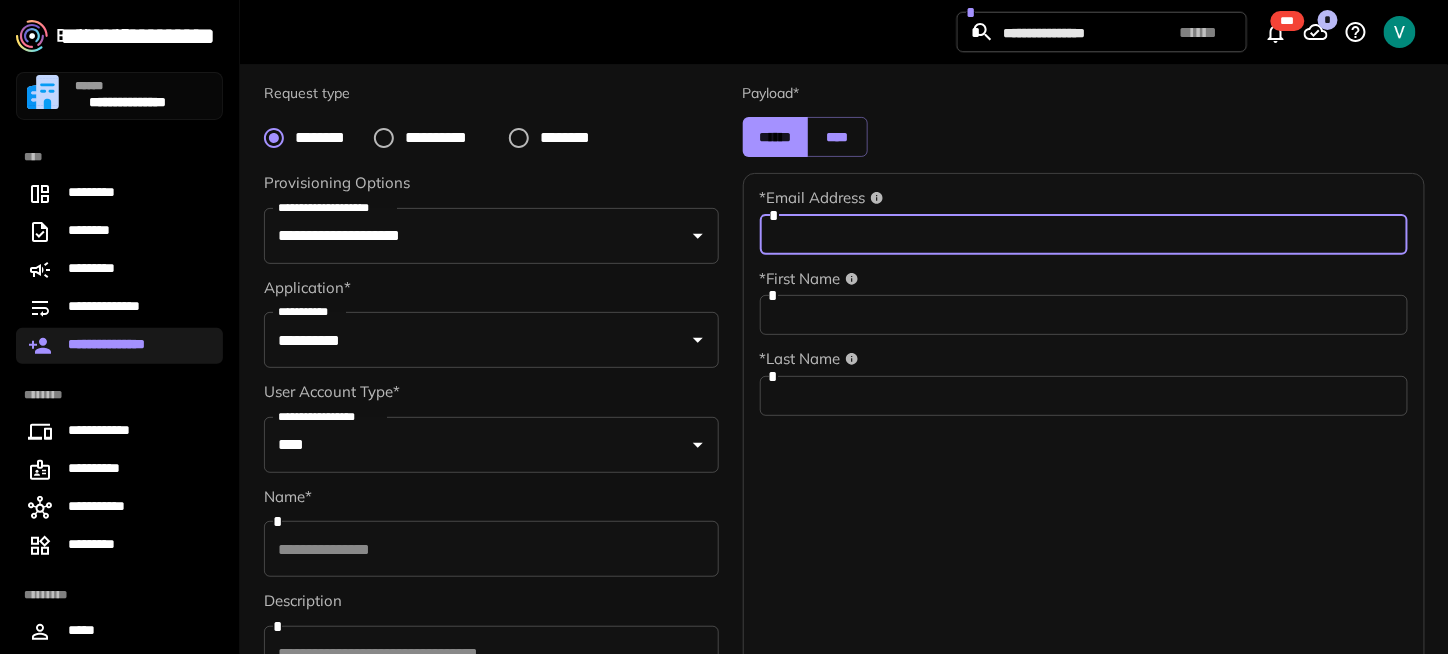 click at bounding box center [1084, 235] 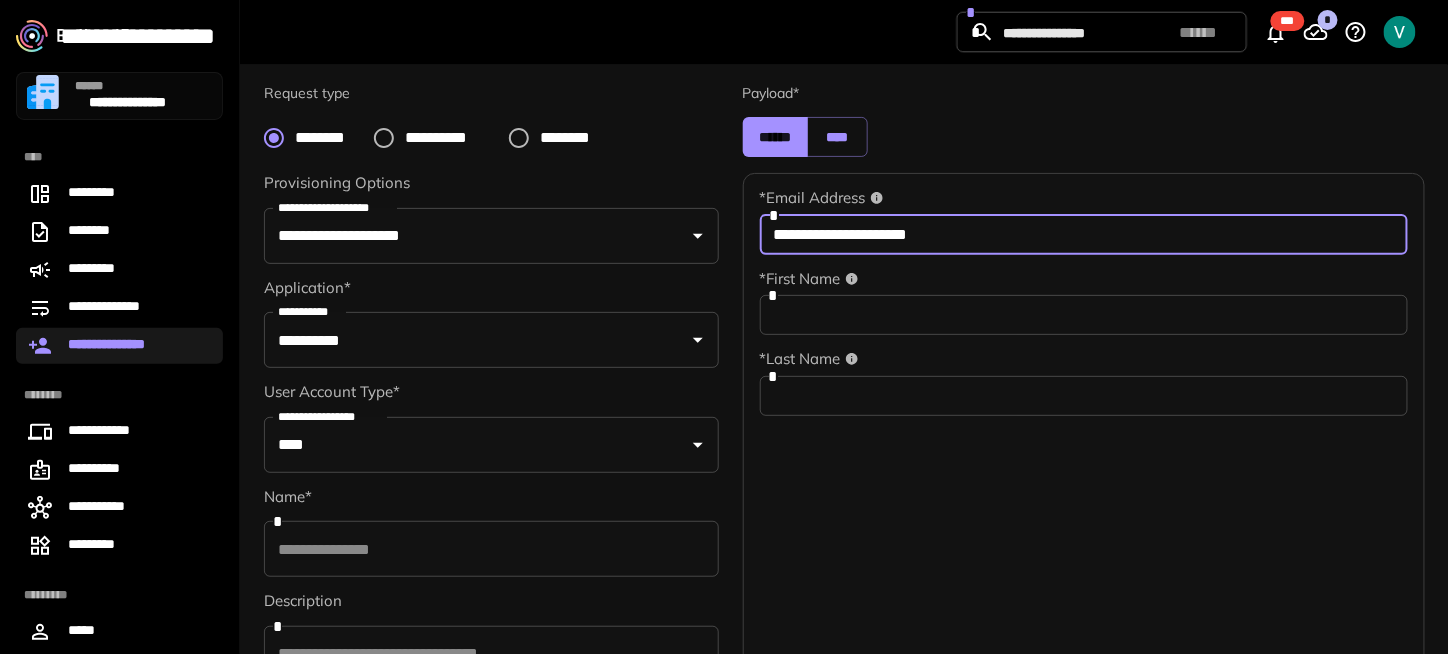 type on "**********" 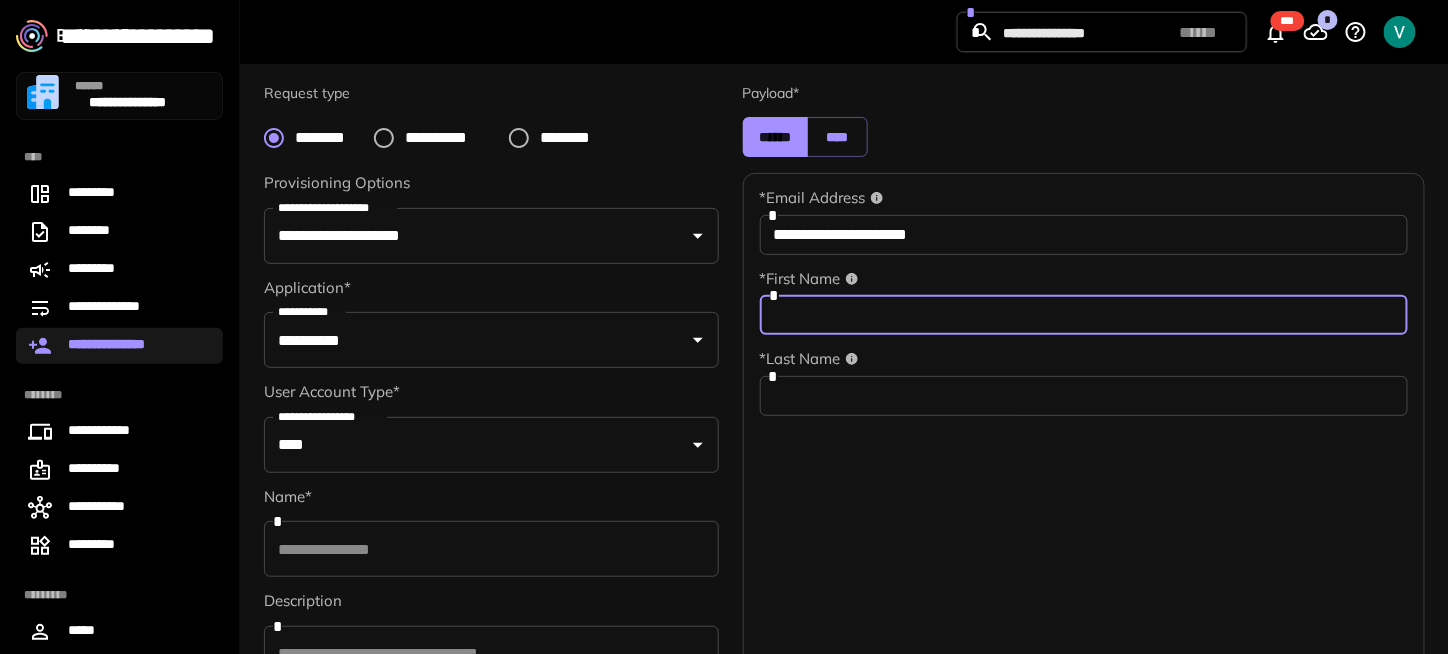 click at bounding box center (1084, 315) 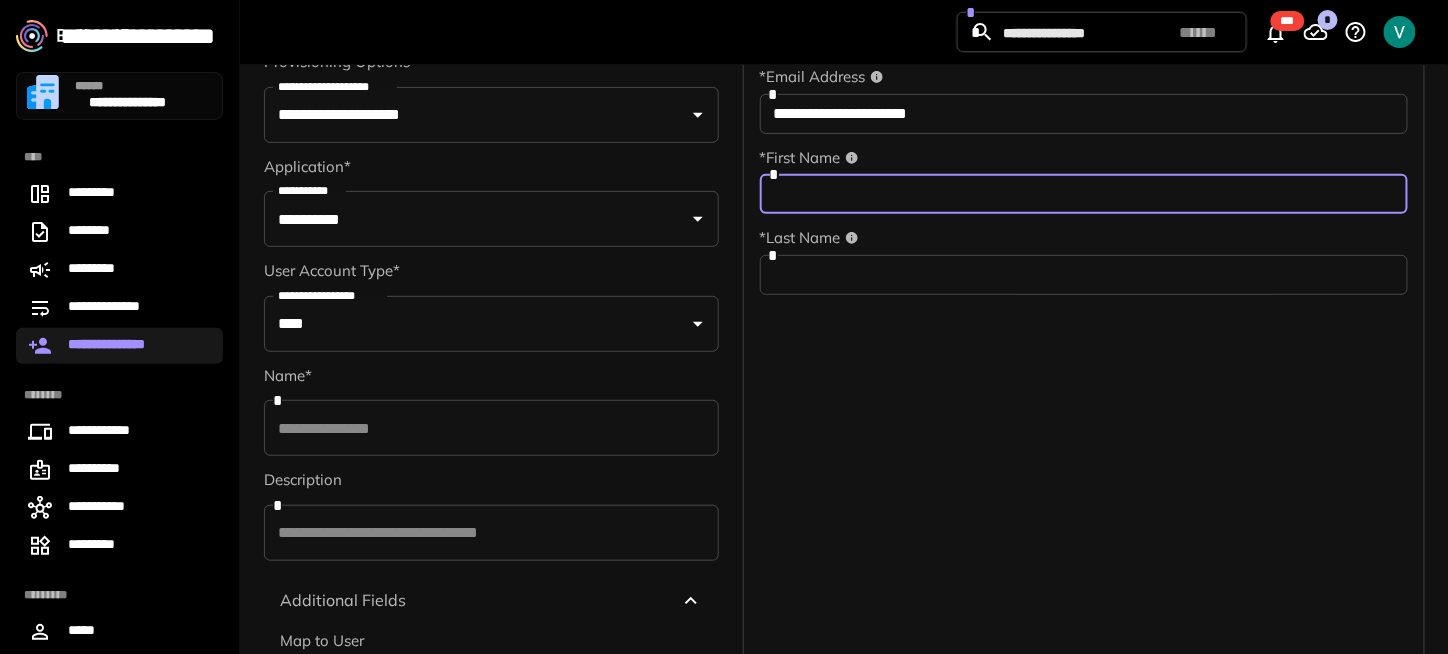 scroll, scrollTop: 297, scrollLeft: 0, axis: vertical 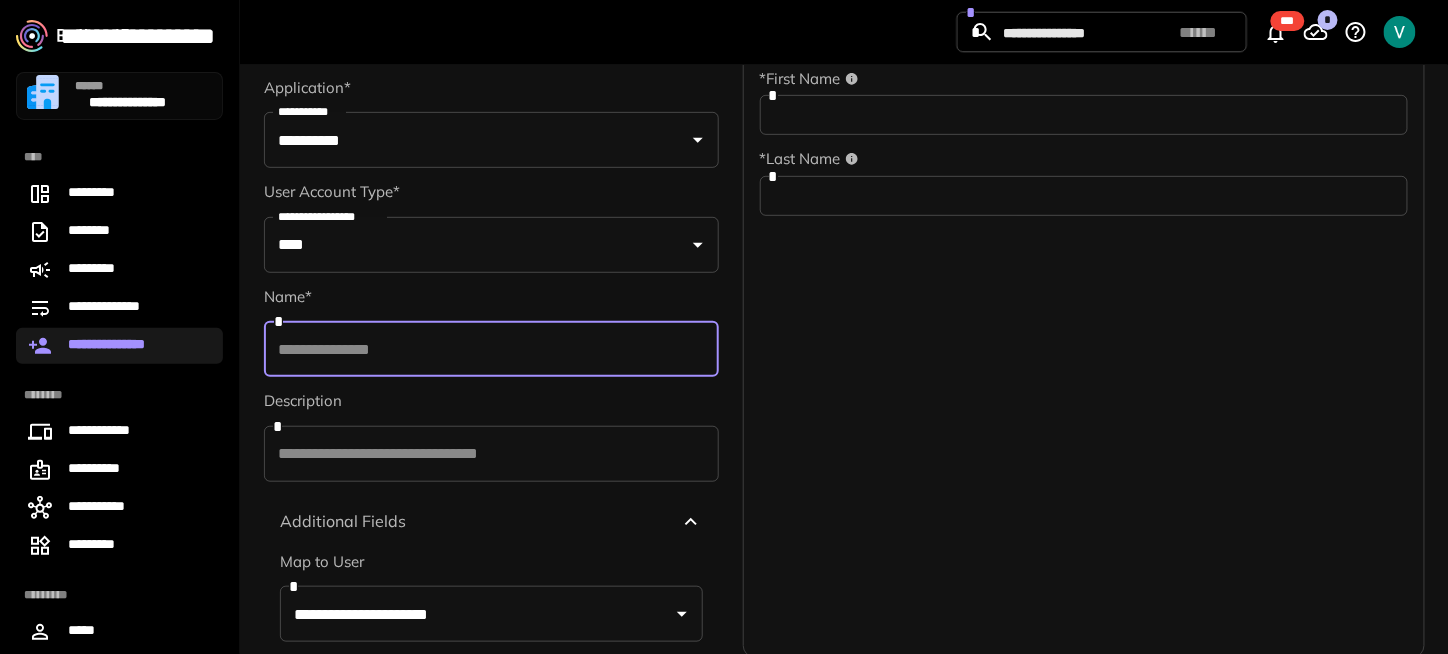 click at bounding box center [491, 349] 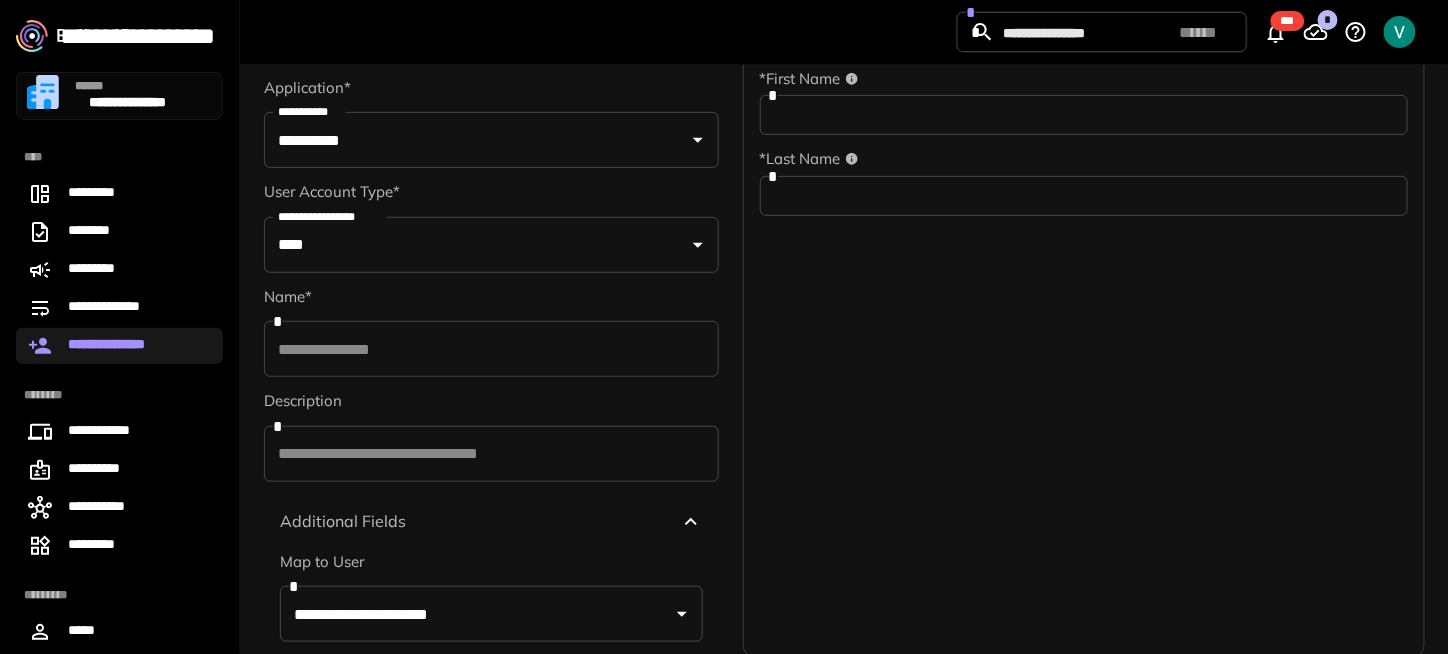click on "Name*" at bounding box center (491, 297) 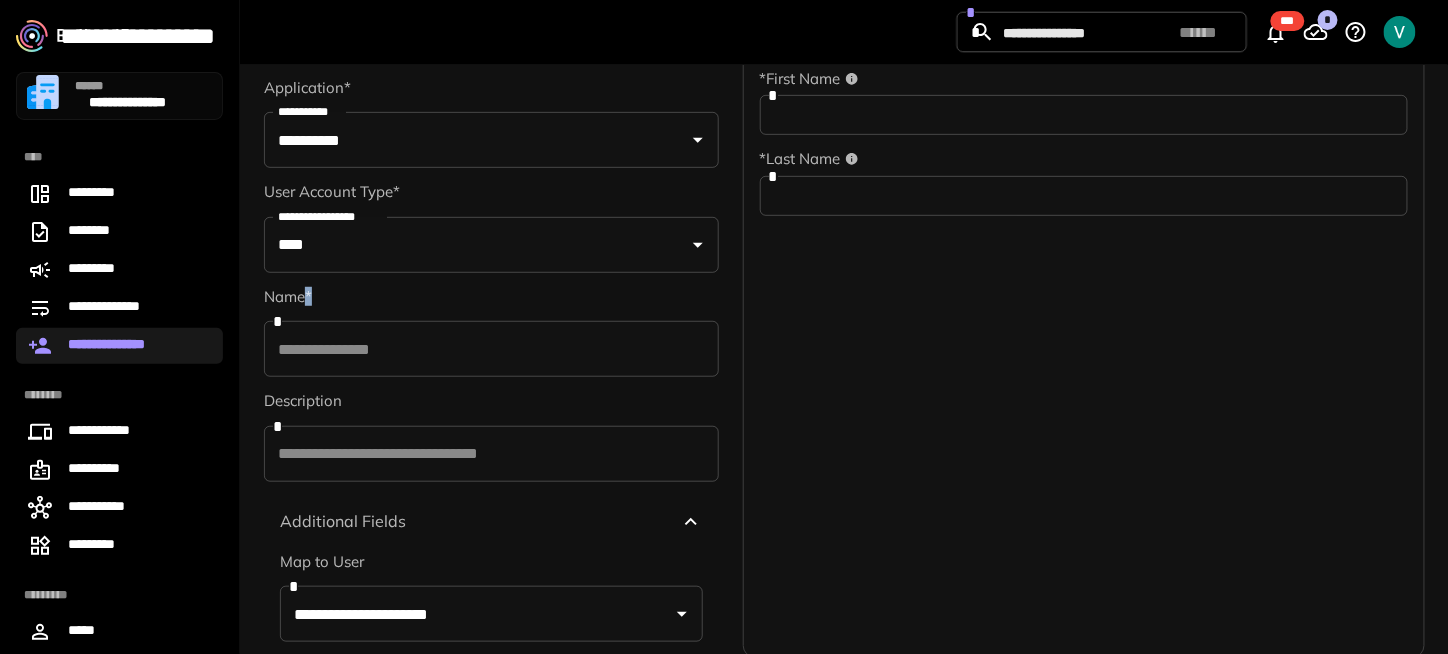 click on "Name*" at bounding box center [491, 297] 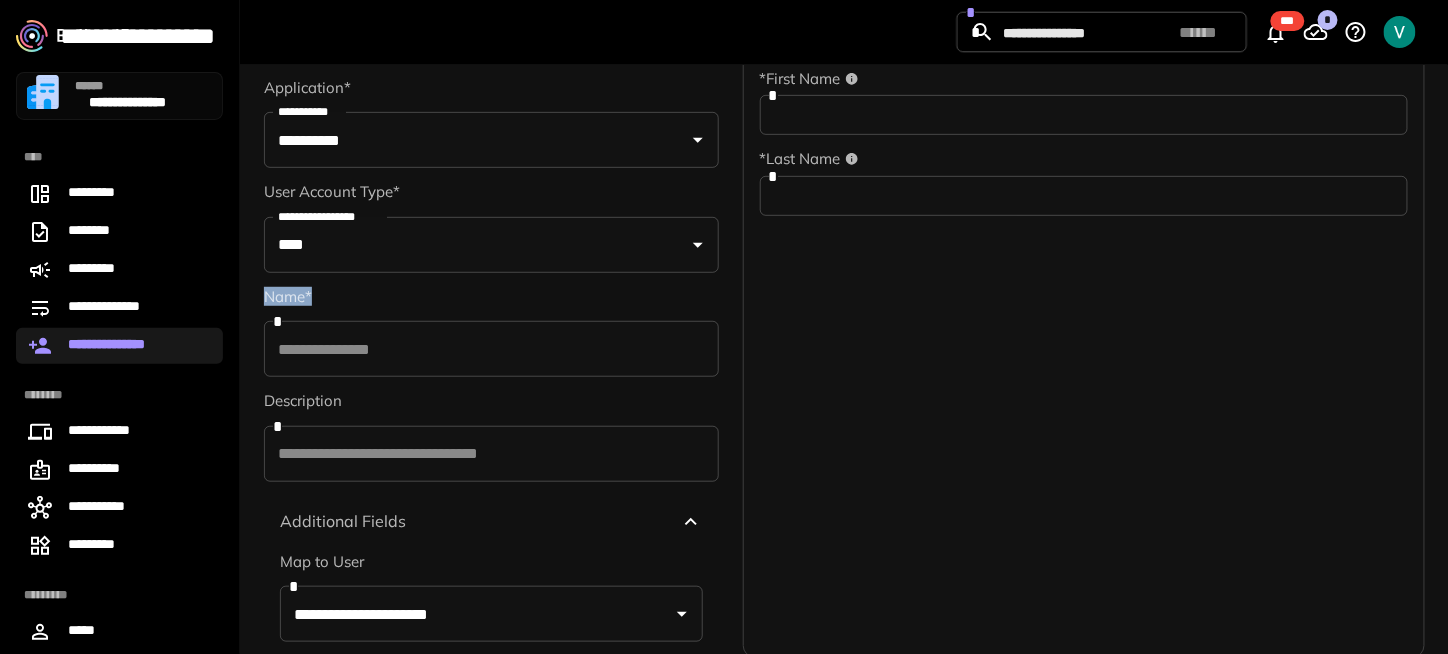 click on "Name*" at bounding box center [491, 297] 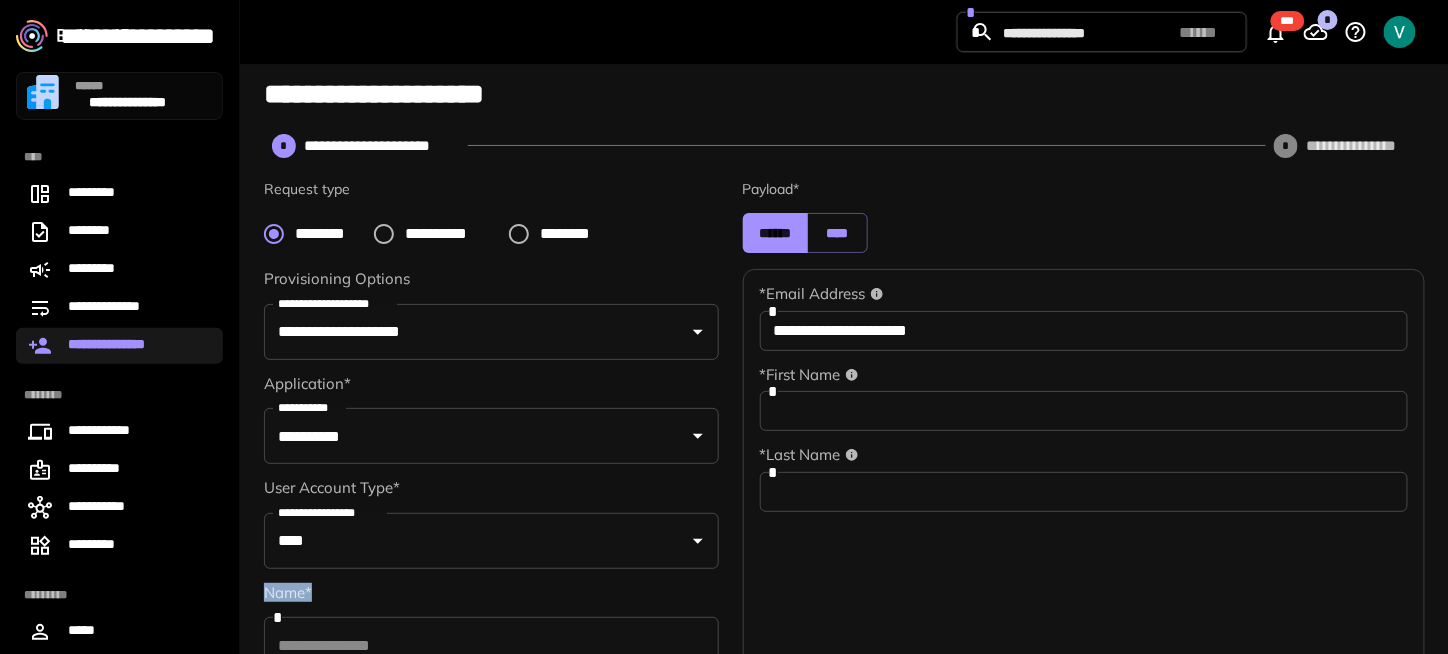 scroll, scrollTop: 0, scrollLeft: 0, axis: both 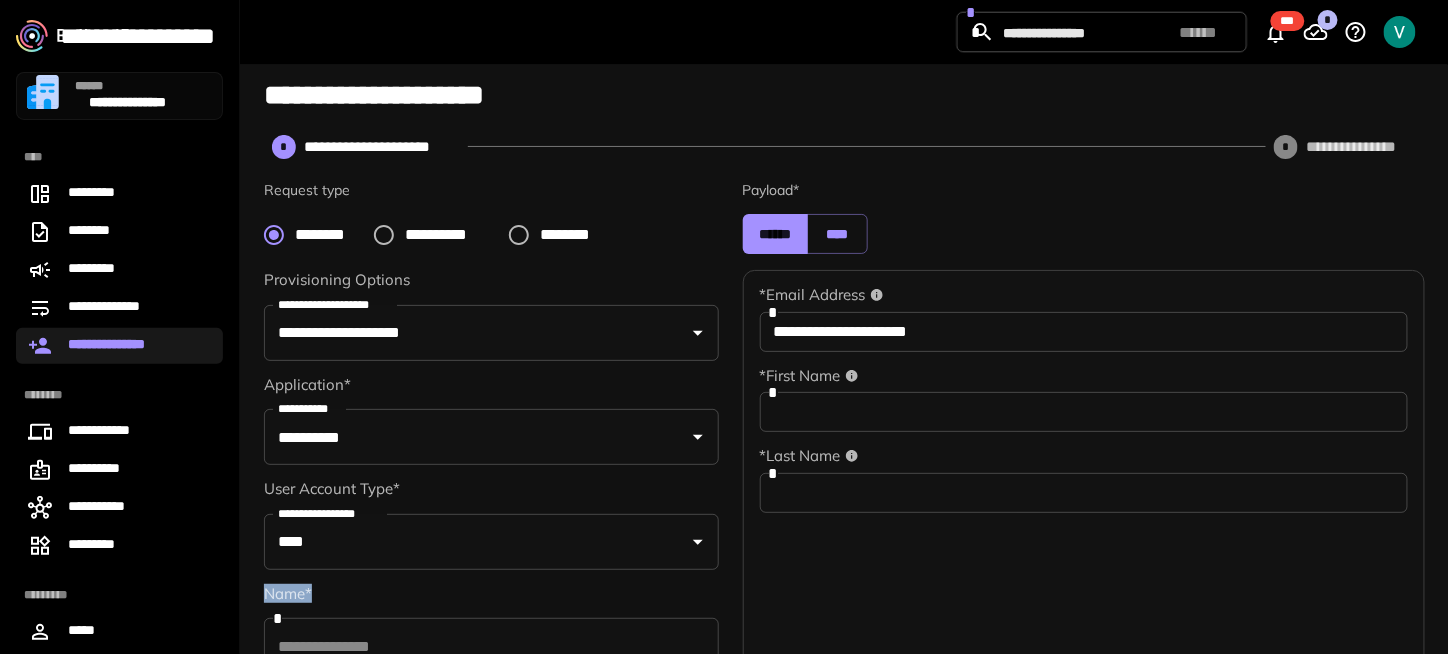 click on "**********" at bounding box center (119, 346) 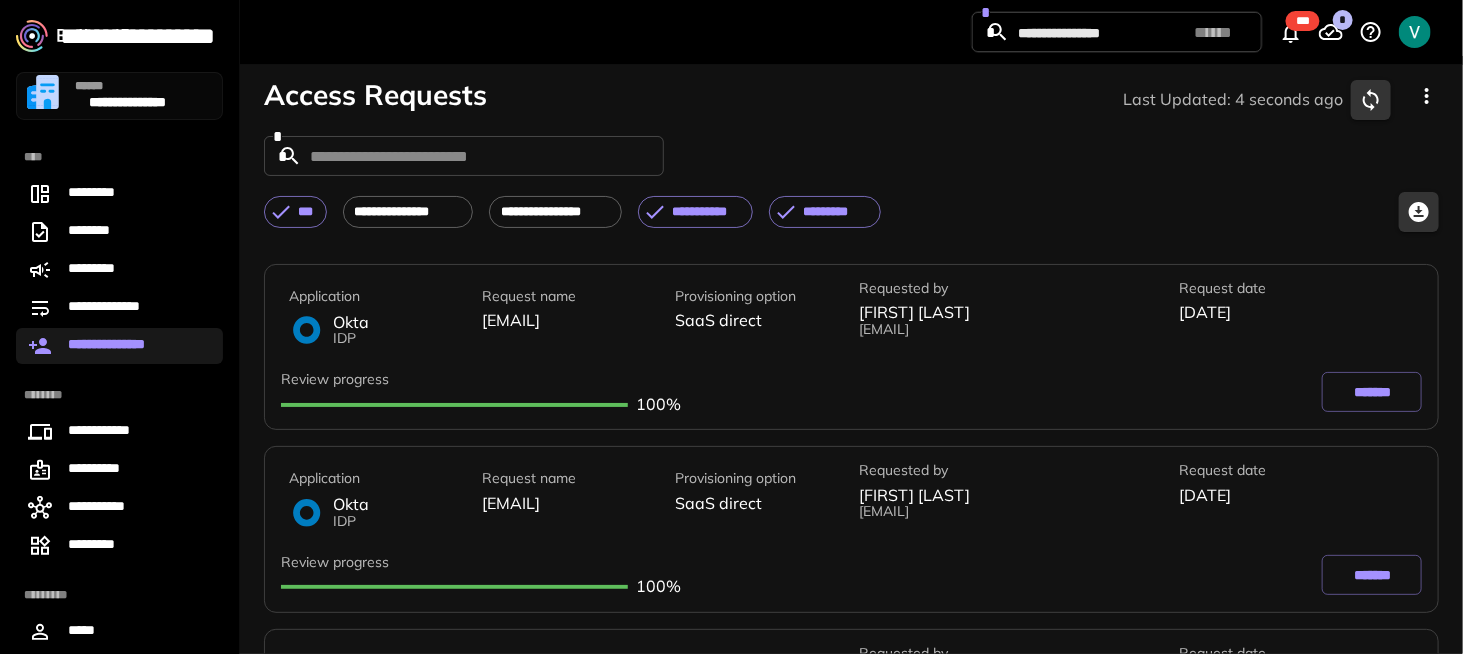 click at bounding box center [1427, 100] 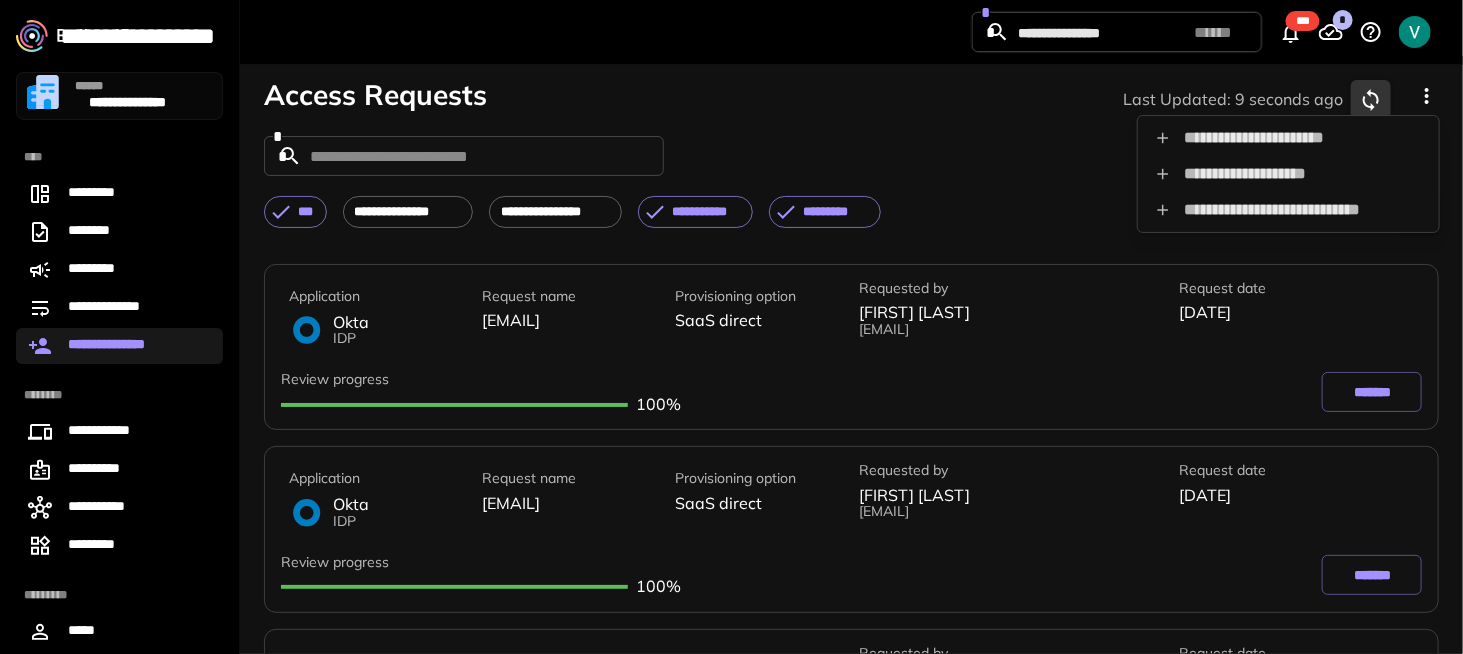 click at bounding box center (731, 327) 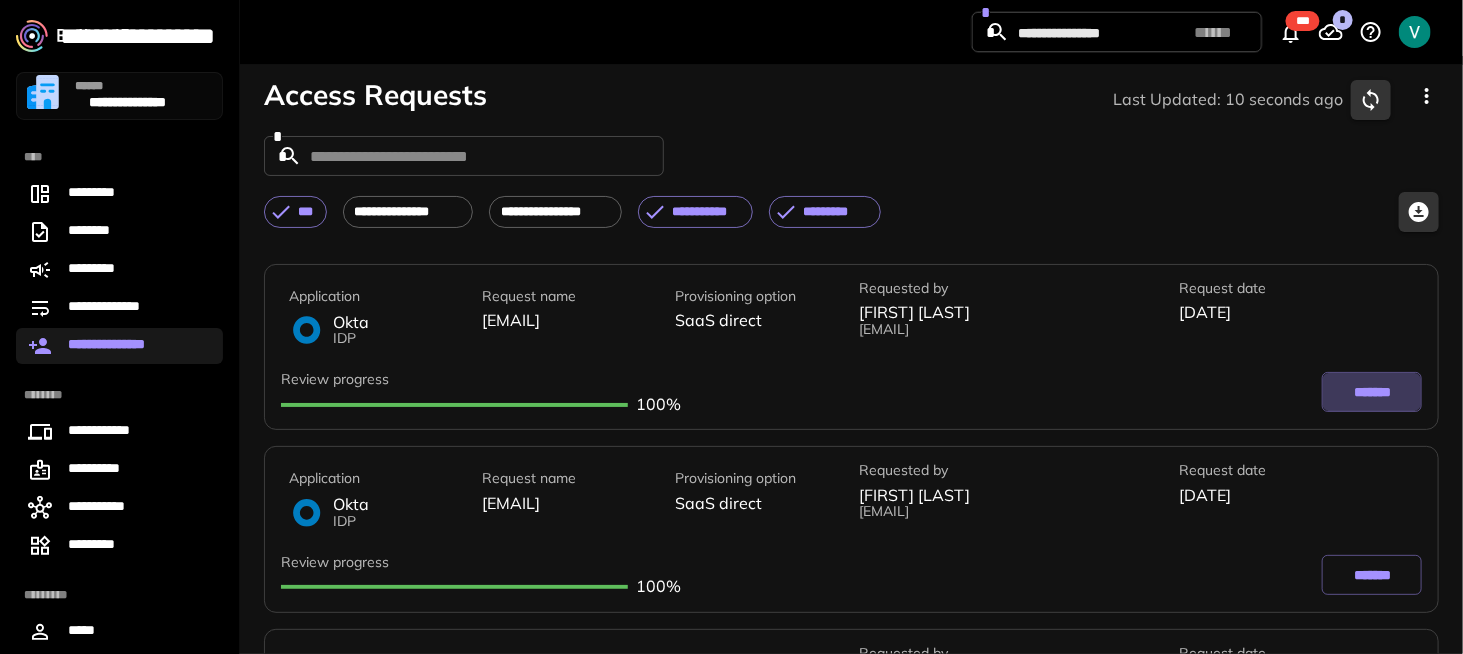 click on "*******" at bounding box center [1372, 392] 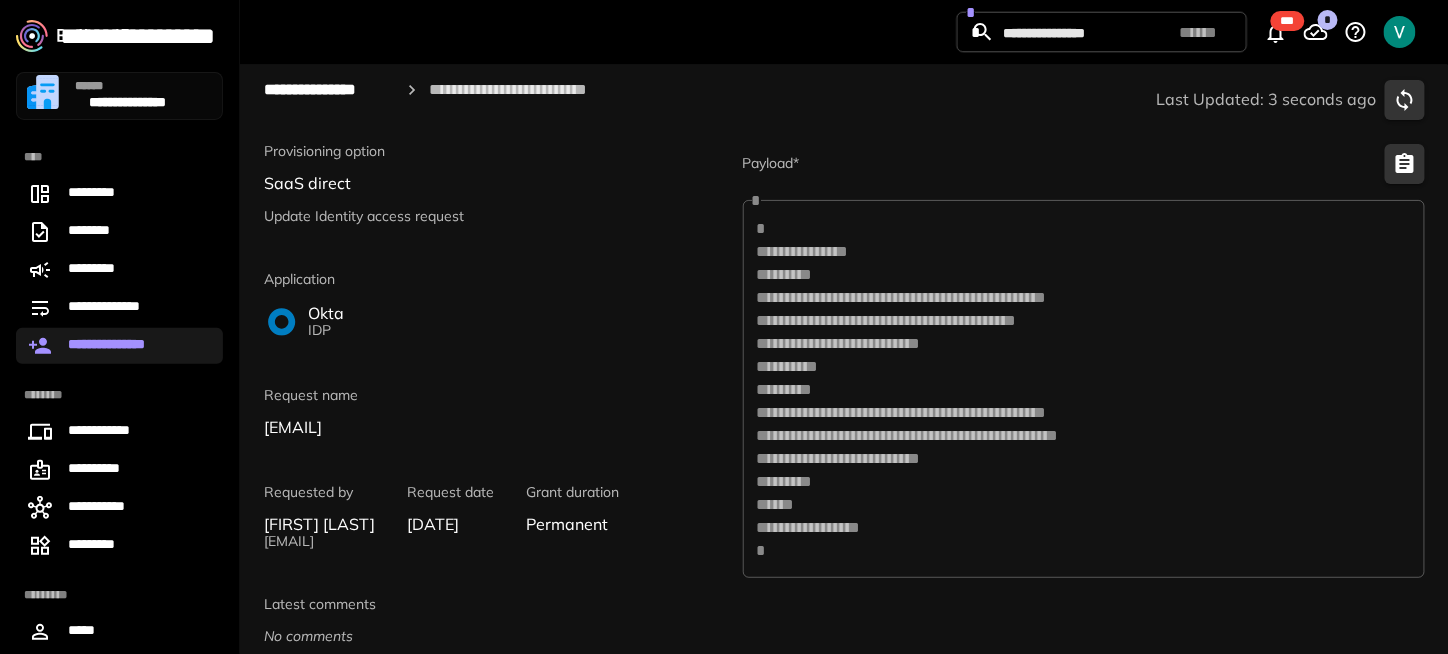 click on "Update Identity access request" at bounding box center [491, 216] 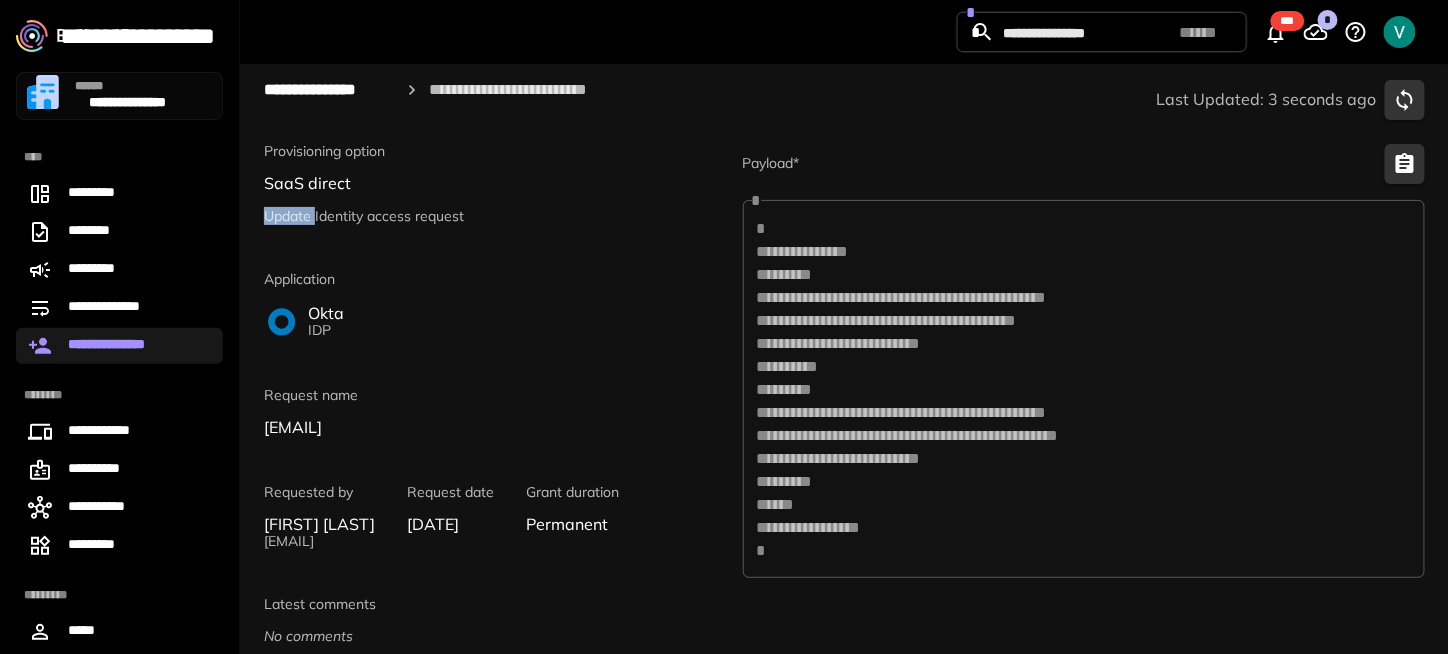 click on "Update Identity access request" at bounding box center [491, 216] 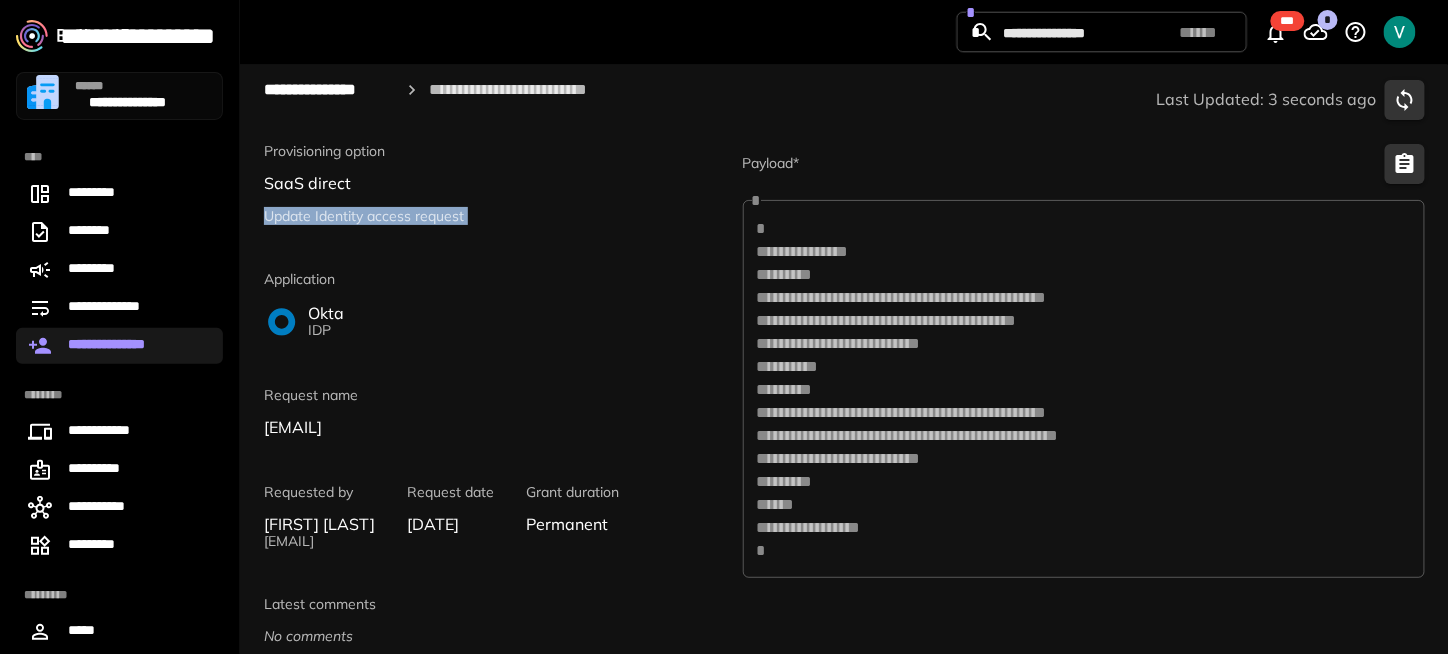 click on "Update Identity access request" at bounding box center (491, 216) 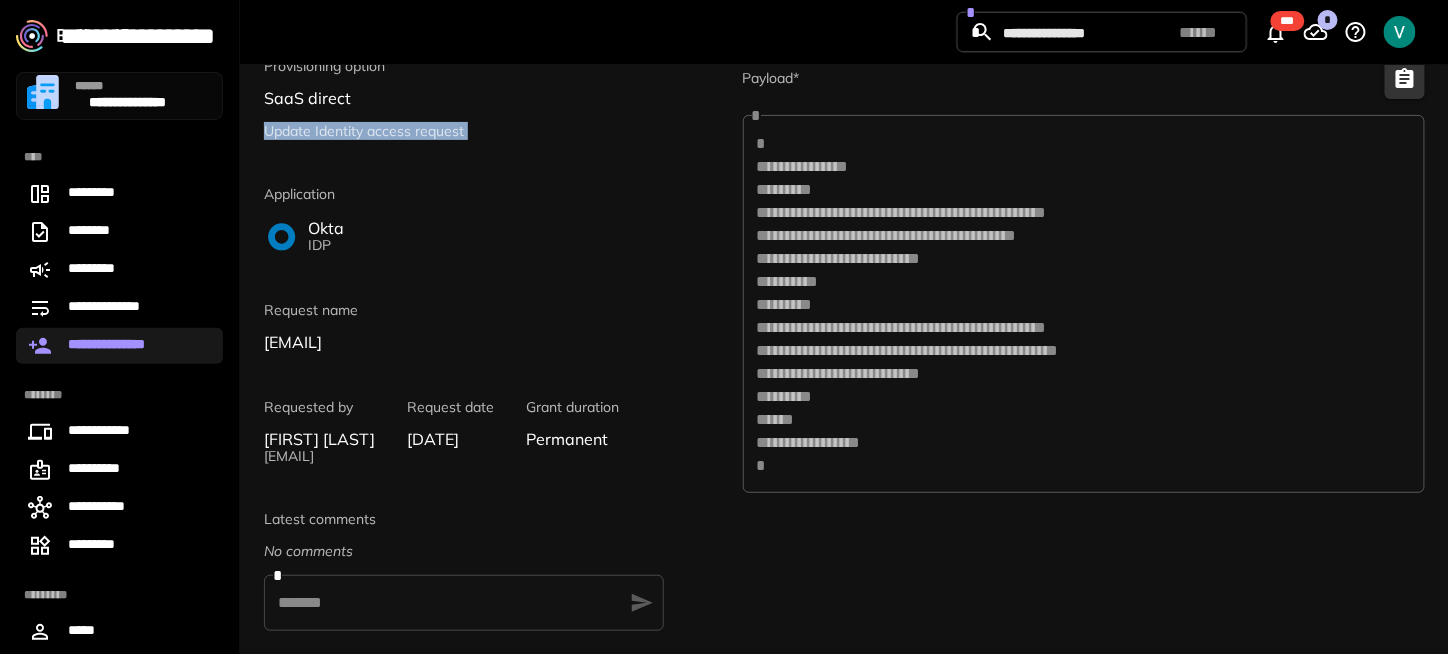 scroll, scrollTop: 0, scrollLeft: 0, axis: both 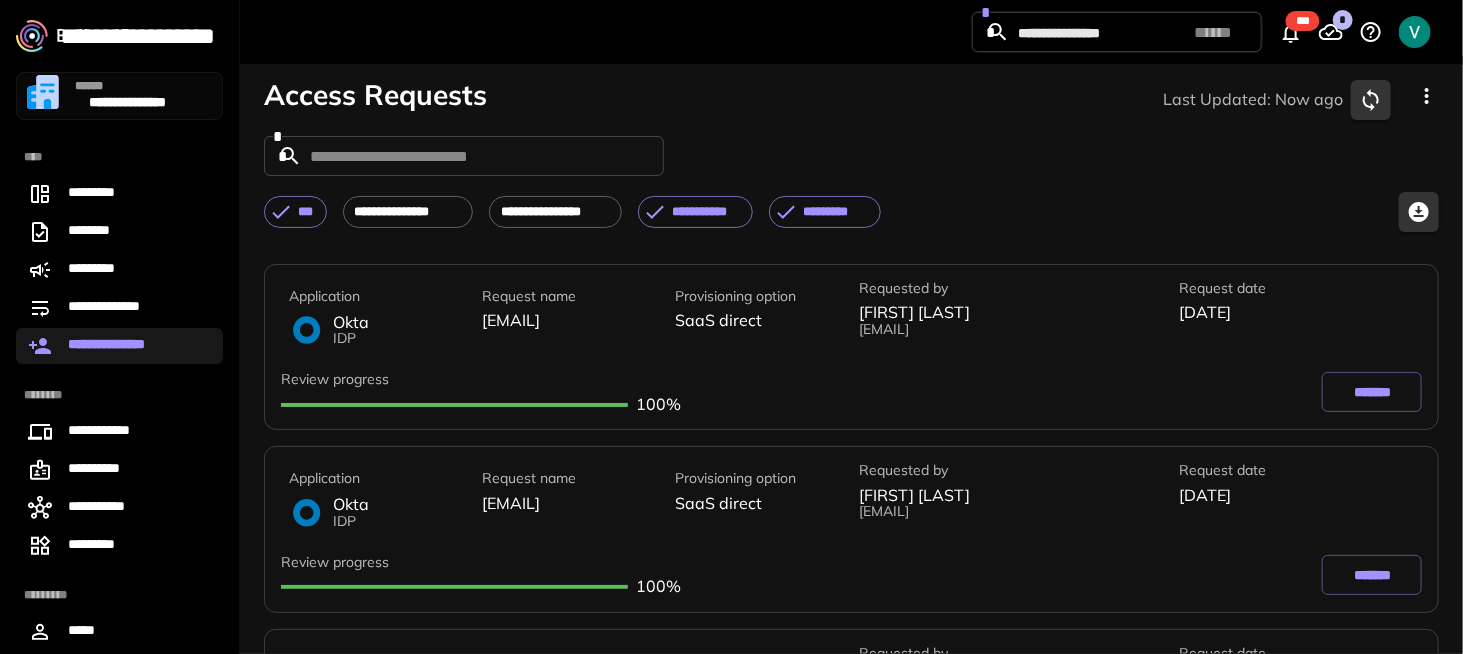 click on "Access Requests Last Updated: Now ago" at bounding box center (851, 100) 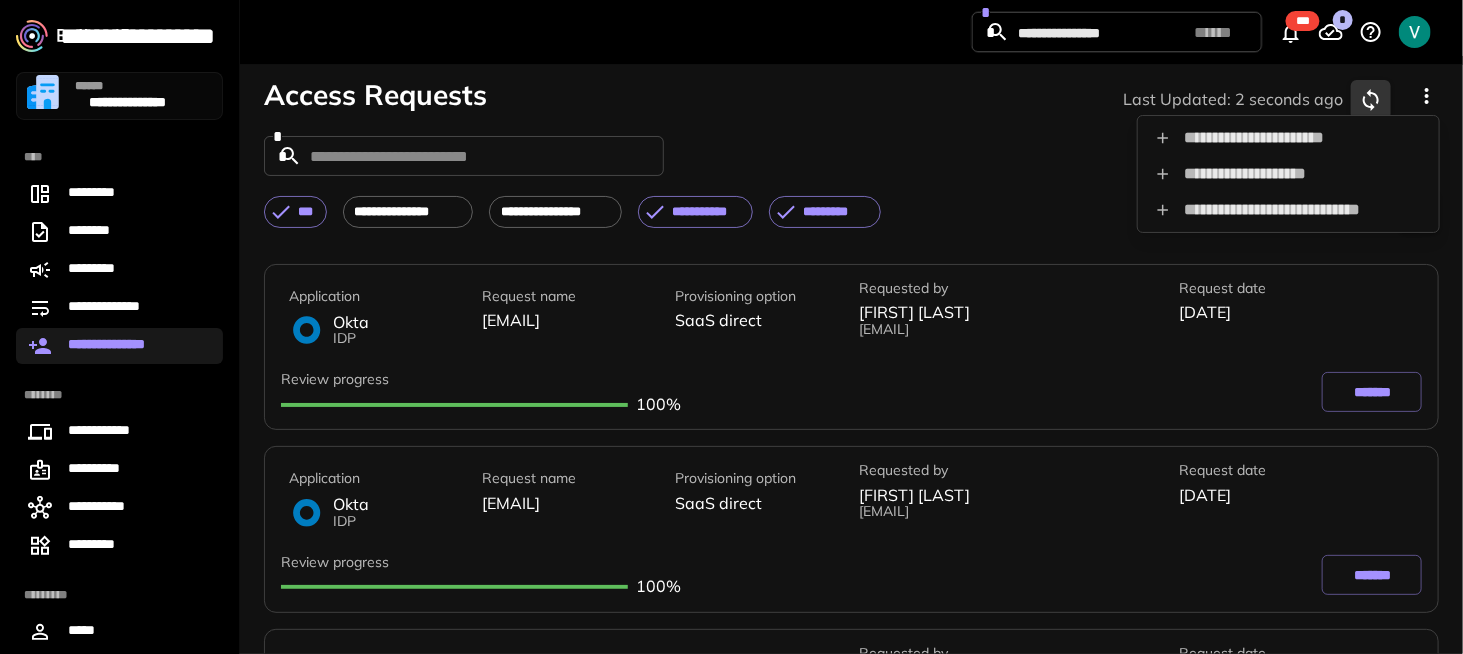 click on "**********" at bounding box center (1288, 210) 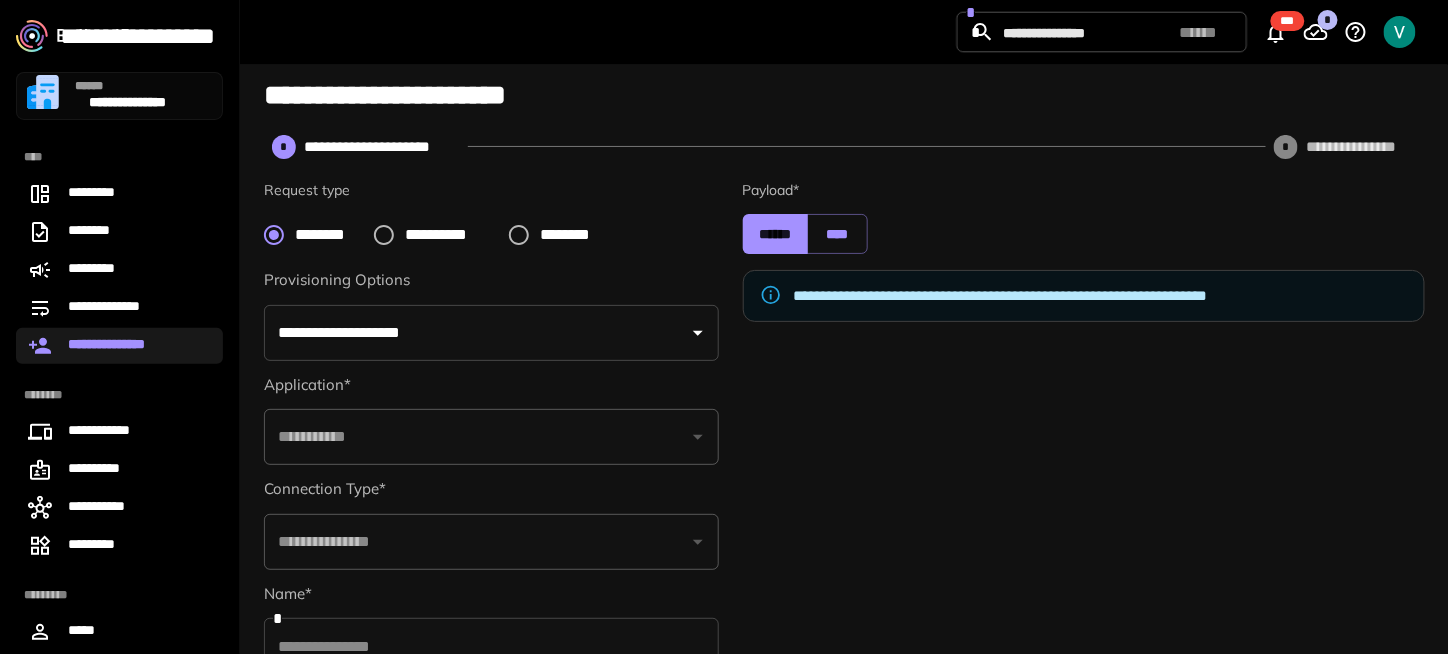 click on "**********" at bounding box center [449, 235] 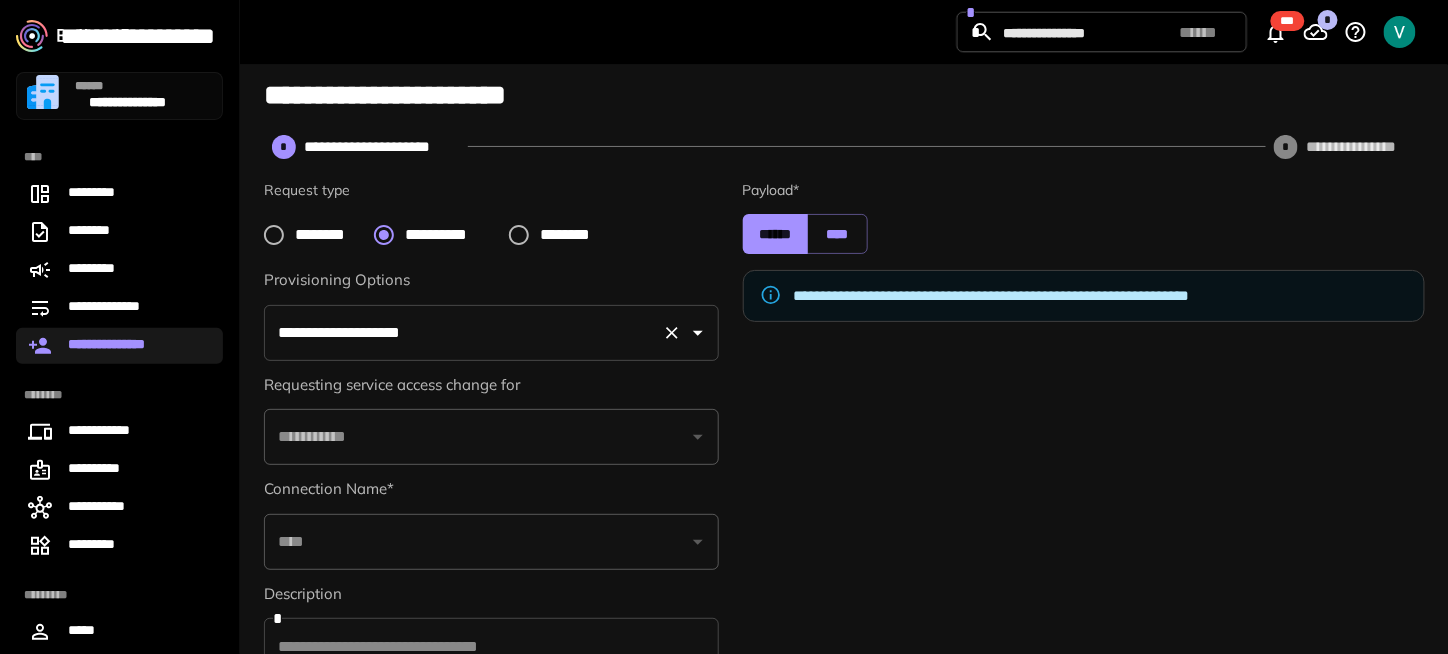 click on "**********" at bounding box center [463, 333] 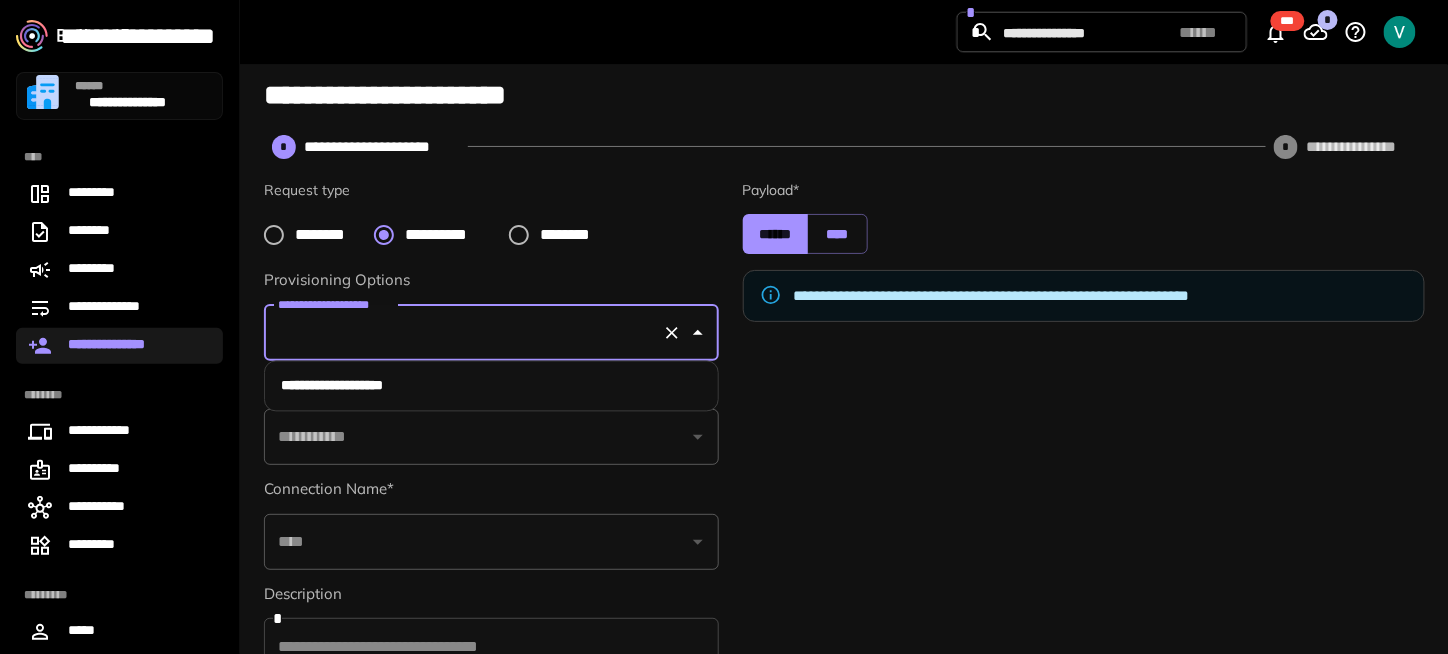 click on "**********" at bounding box center [492, 386] 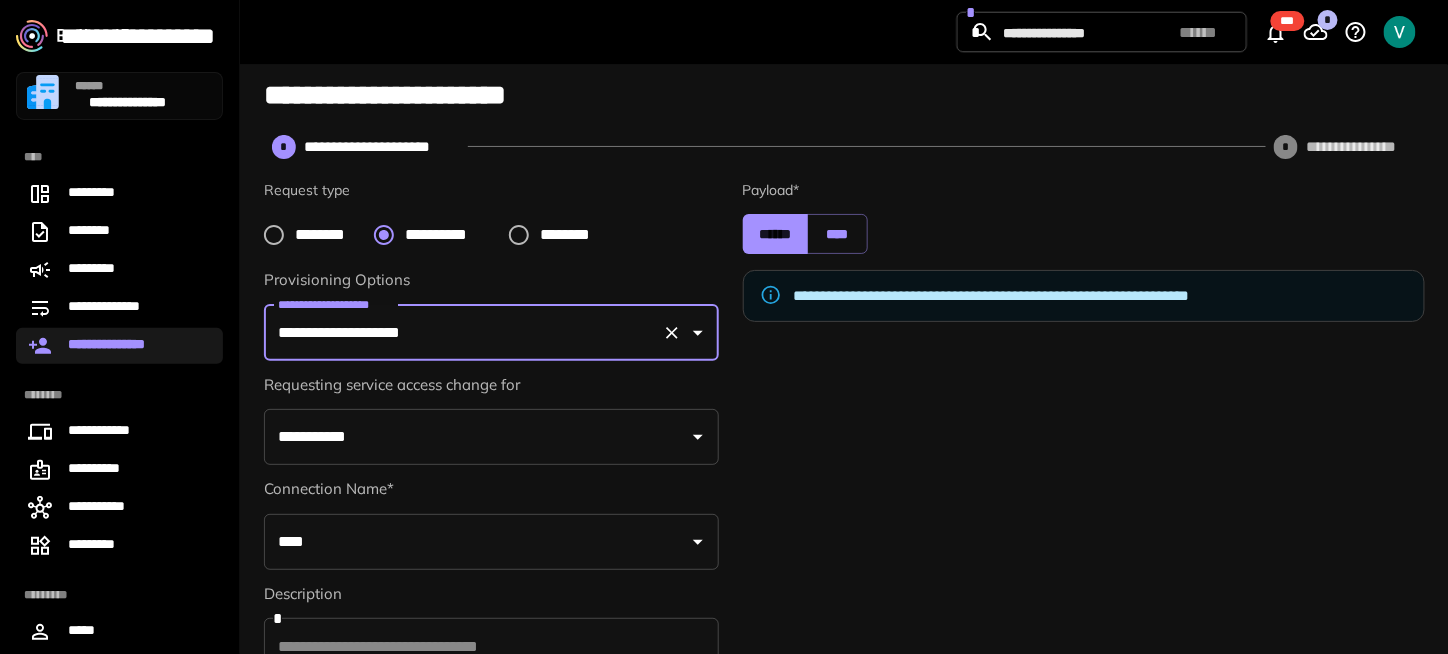 click on "**********" at bounding box center (476, 437) 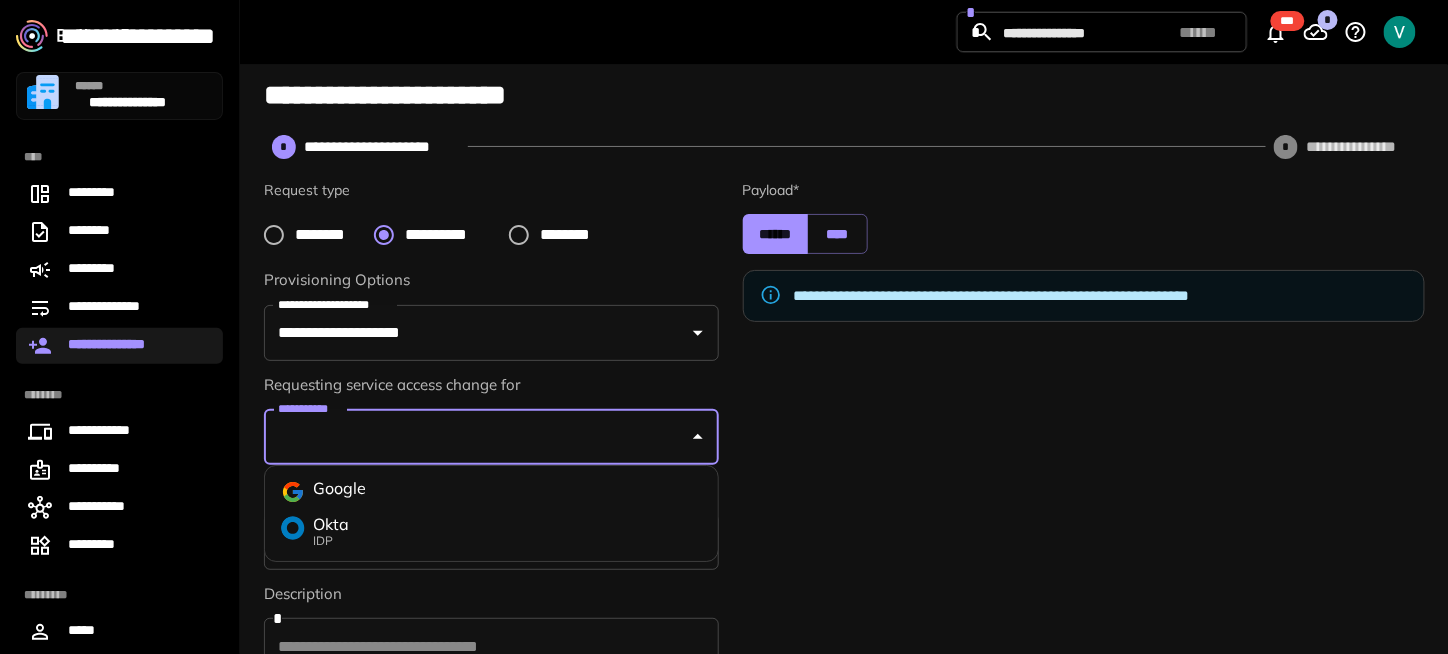 click on "Okta IDP" at bounding box center (491, 531) 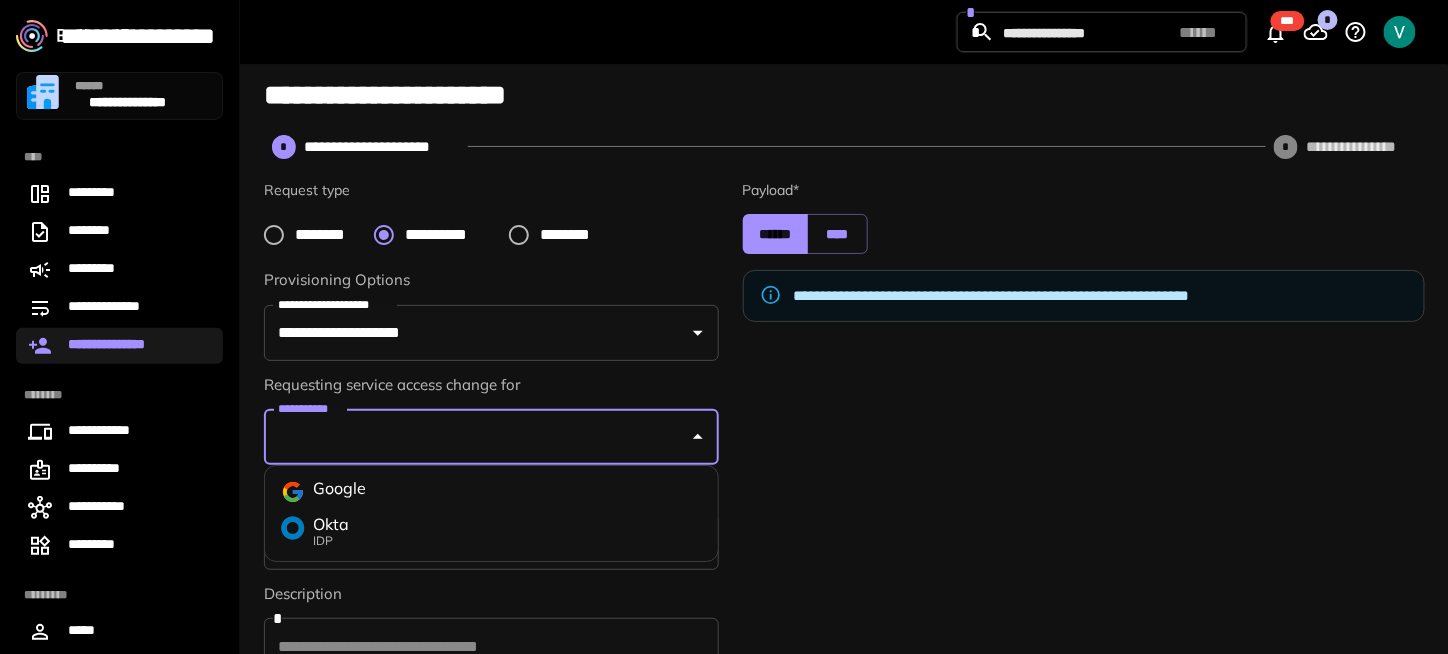 type on "**********" 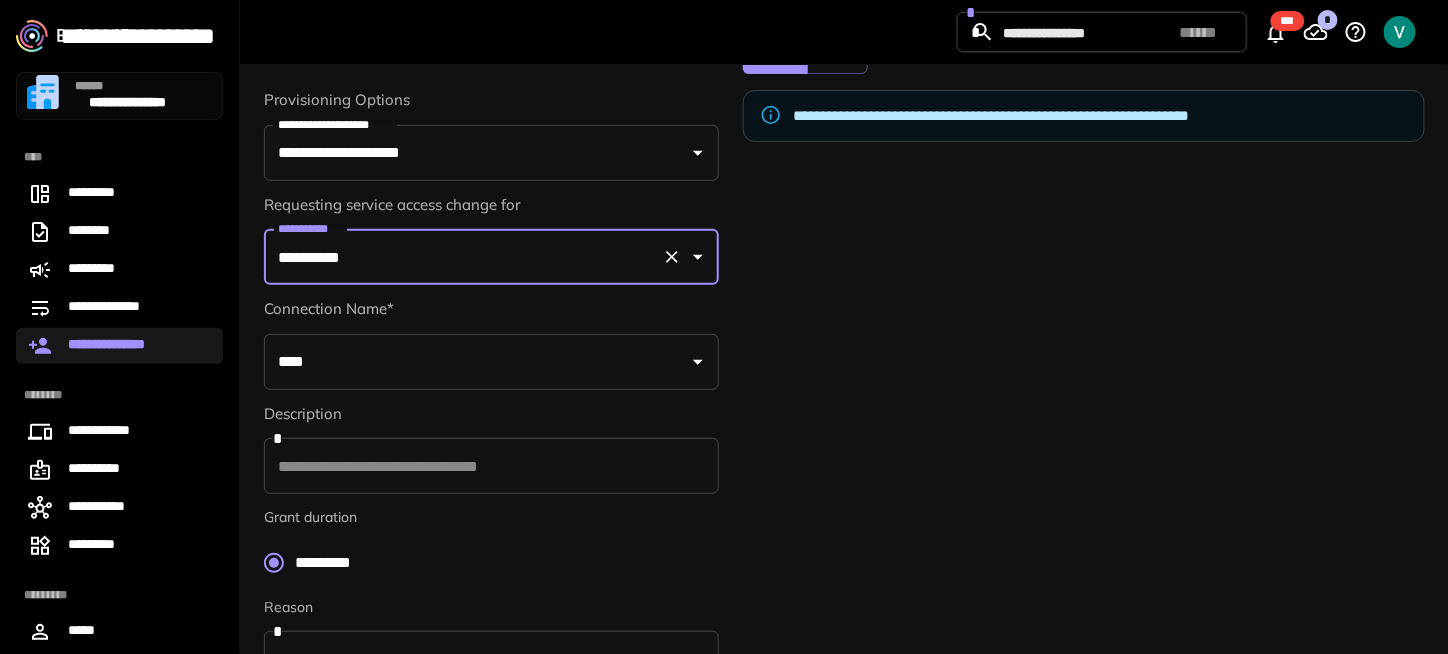 scroll, scrollTop: 200, scrollLeft: 0, axis: vertical 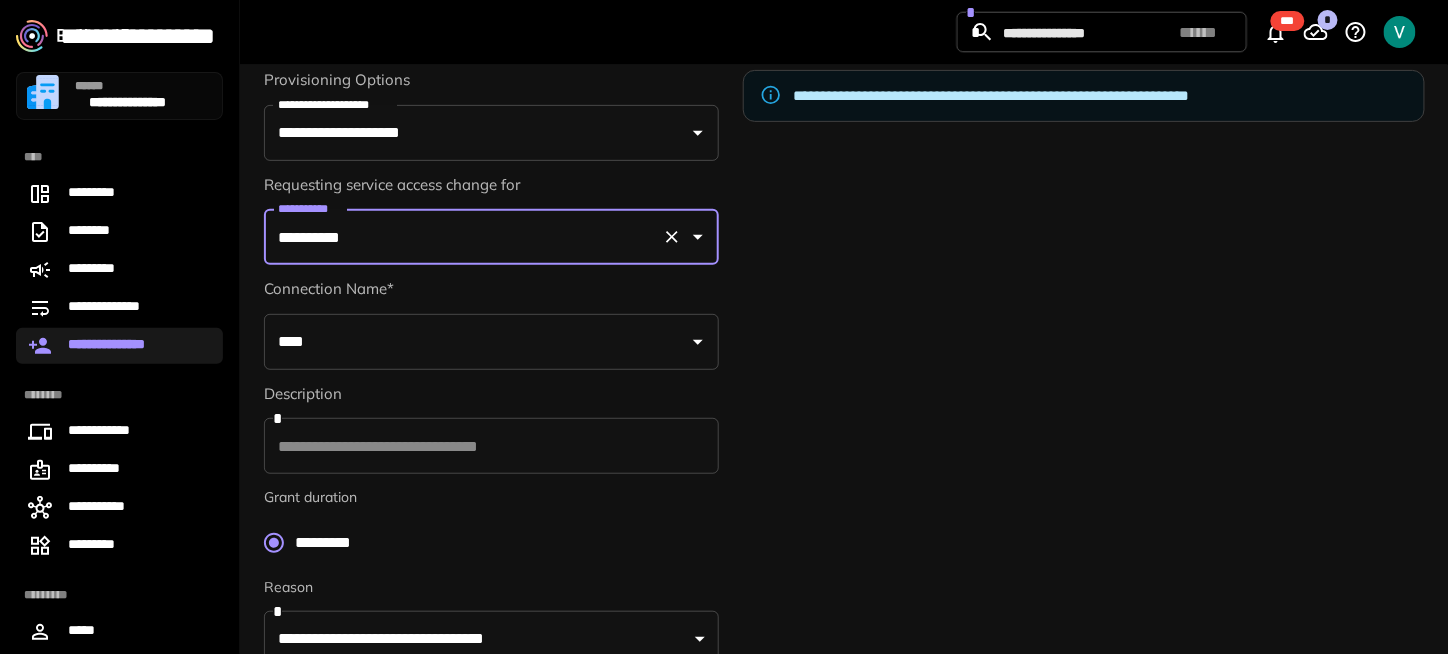 click on "****" at bounding box center (491, 342) 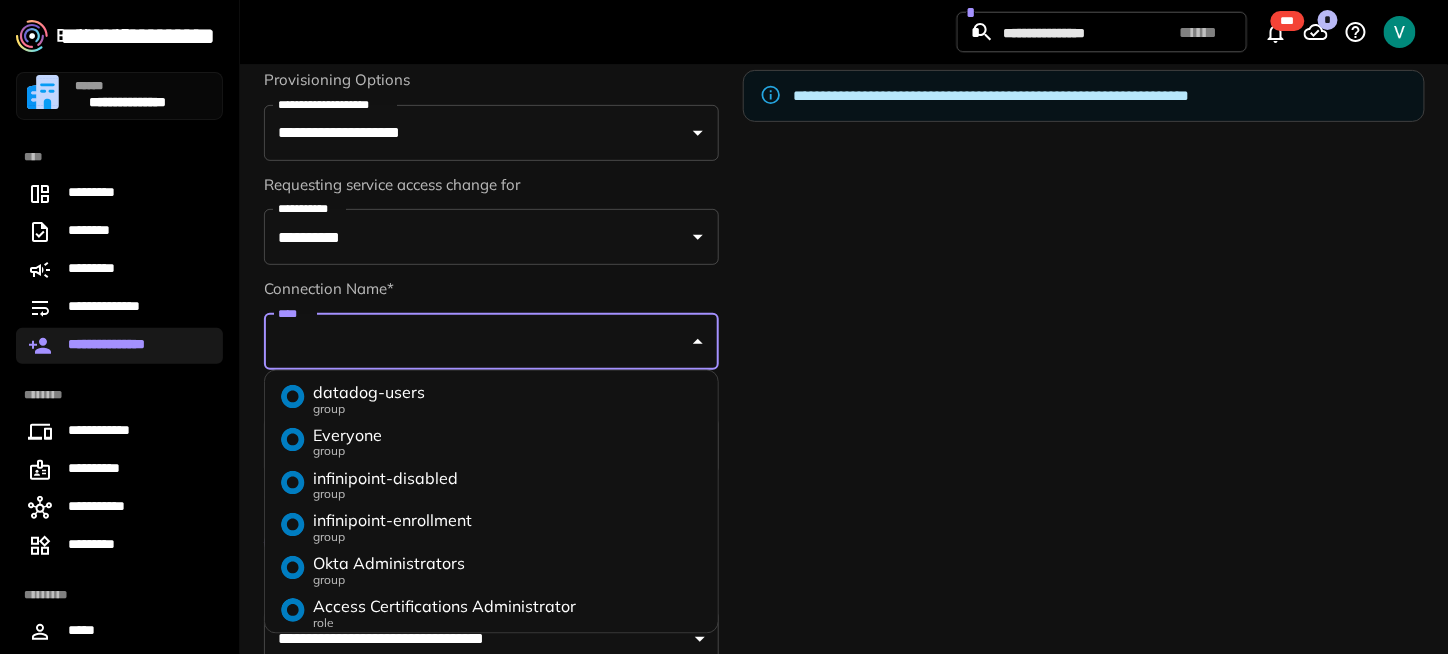 click on "group" at bounding box center (369, 408) 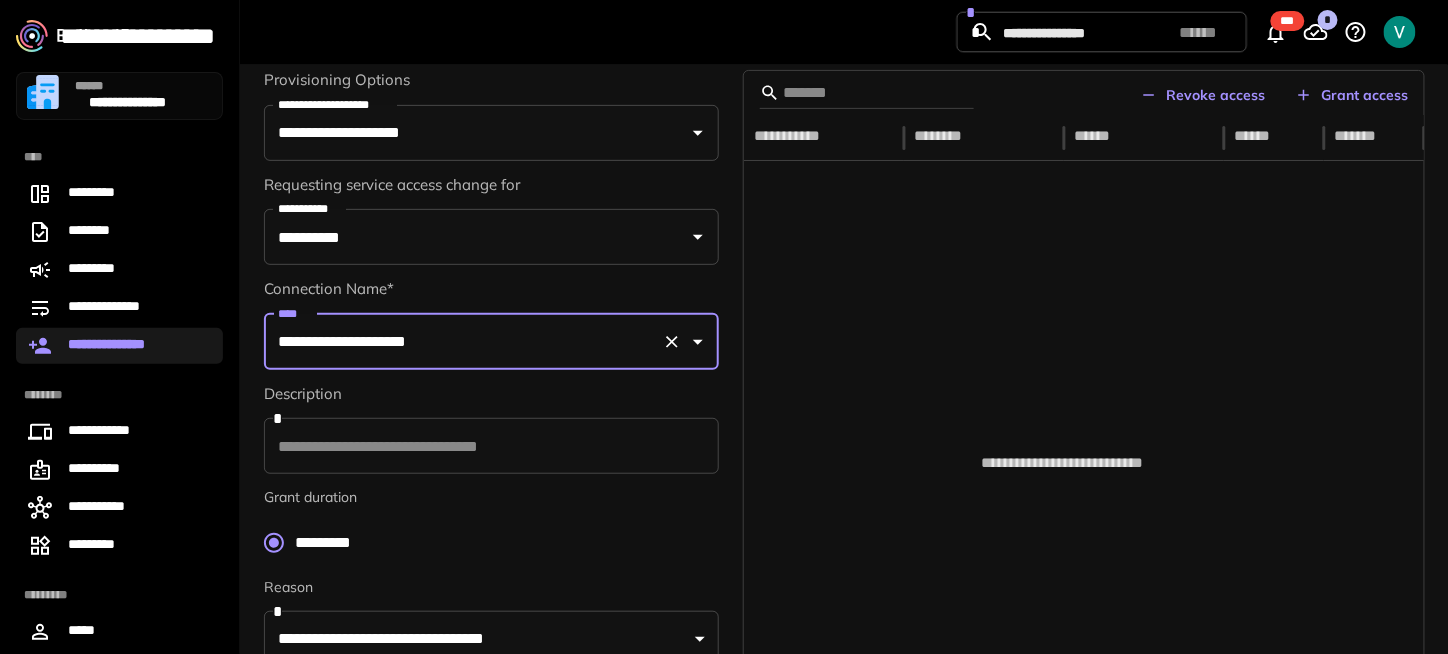 click on "**********" at bounding box center (463, 342) 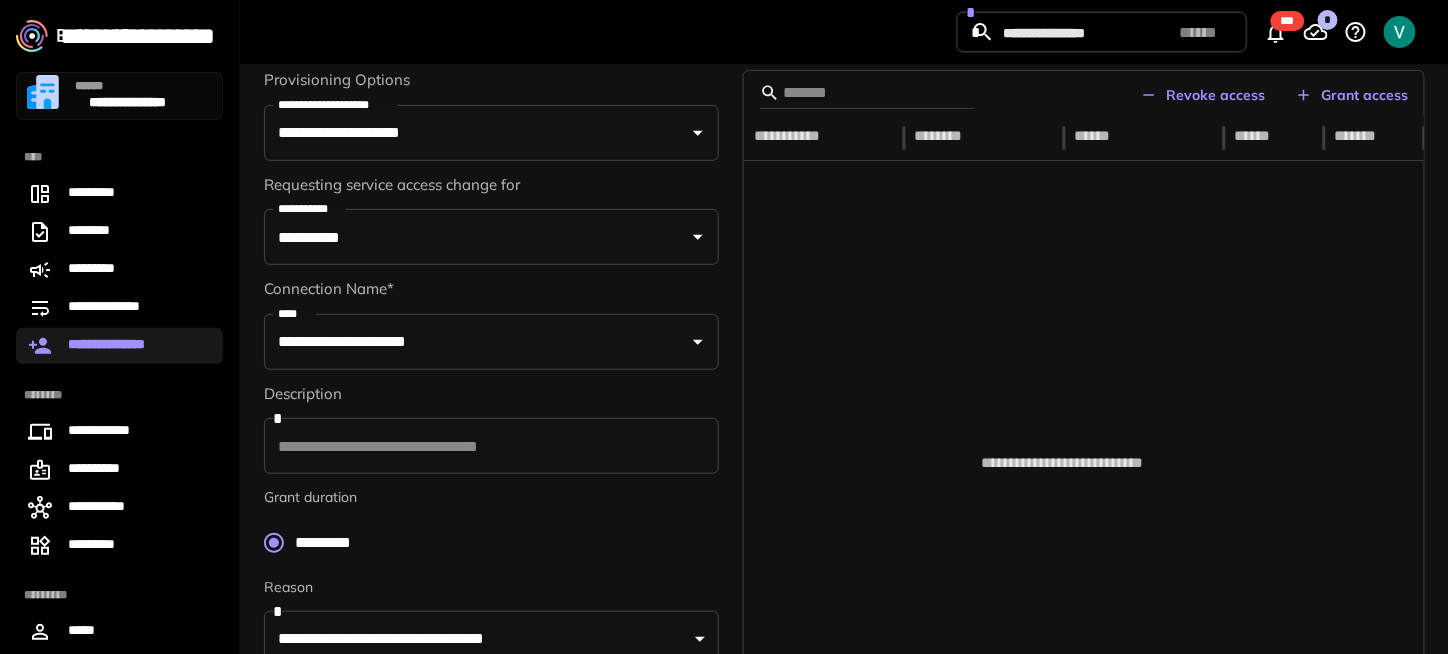 drag, startPoint x: 1196, startPoint y: 353, endPoint x: 1162, endPoint y: 348, distance: 34.36568 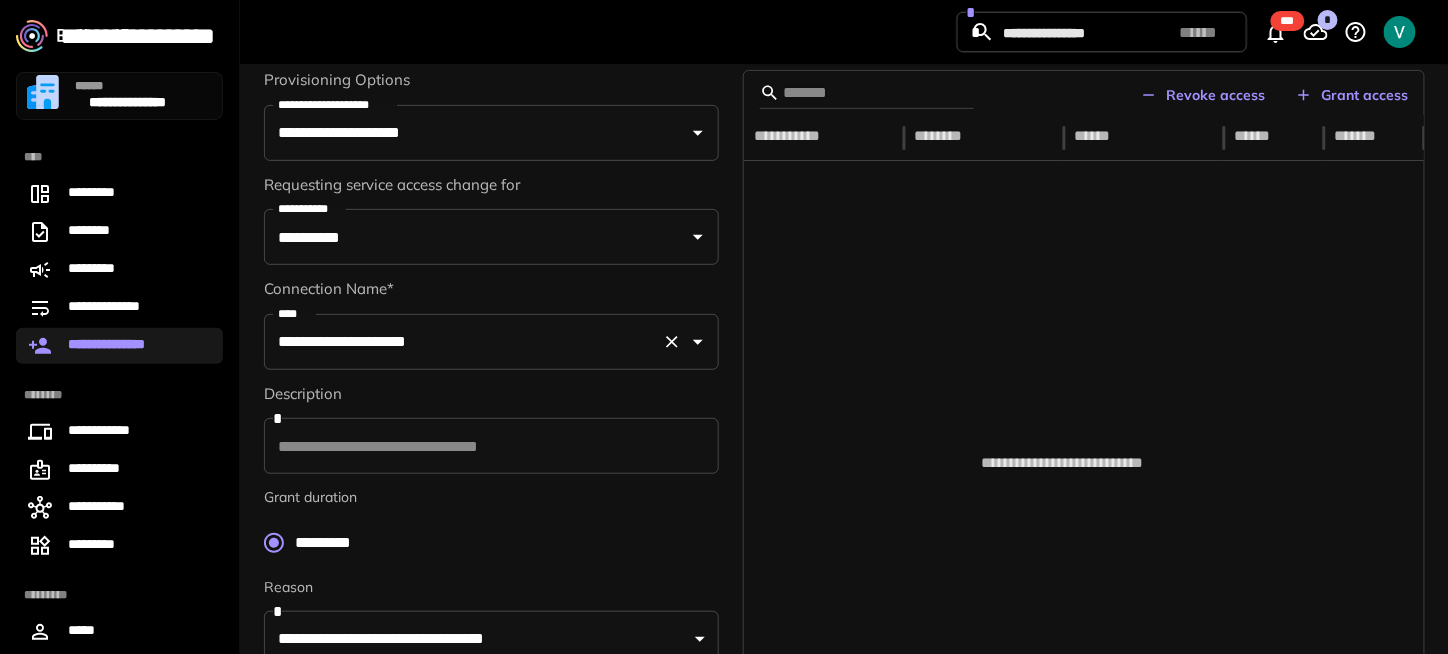 click on "**********" at bounding box center [463, 342] 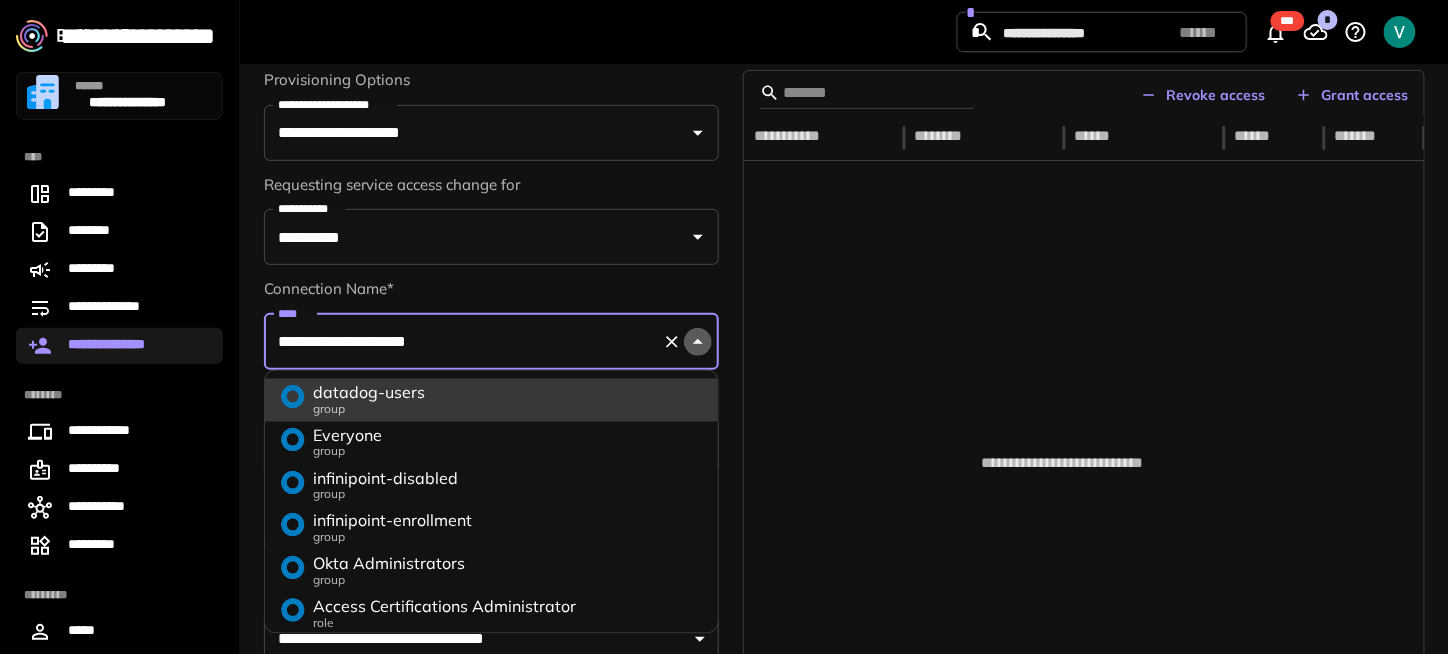 click 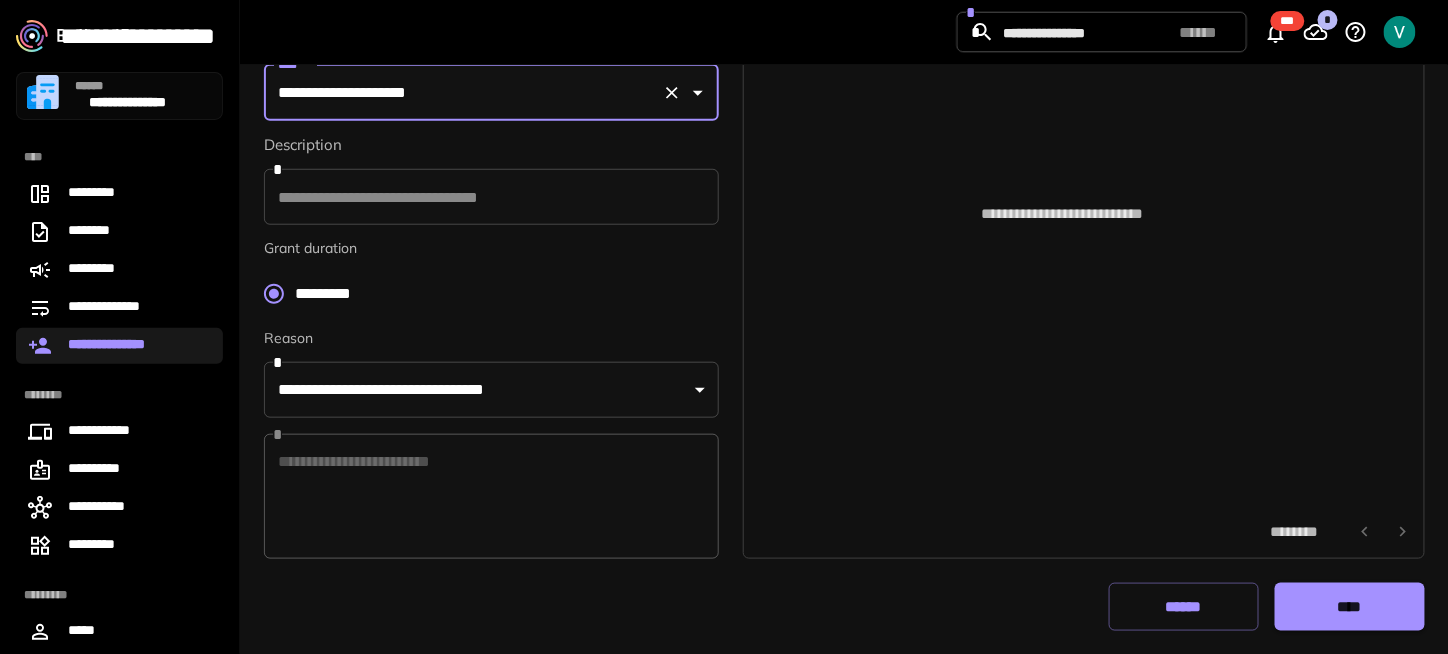 scroll, scrollTop: 149, scrollLeft: 0, axis: vertical 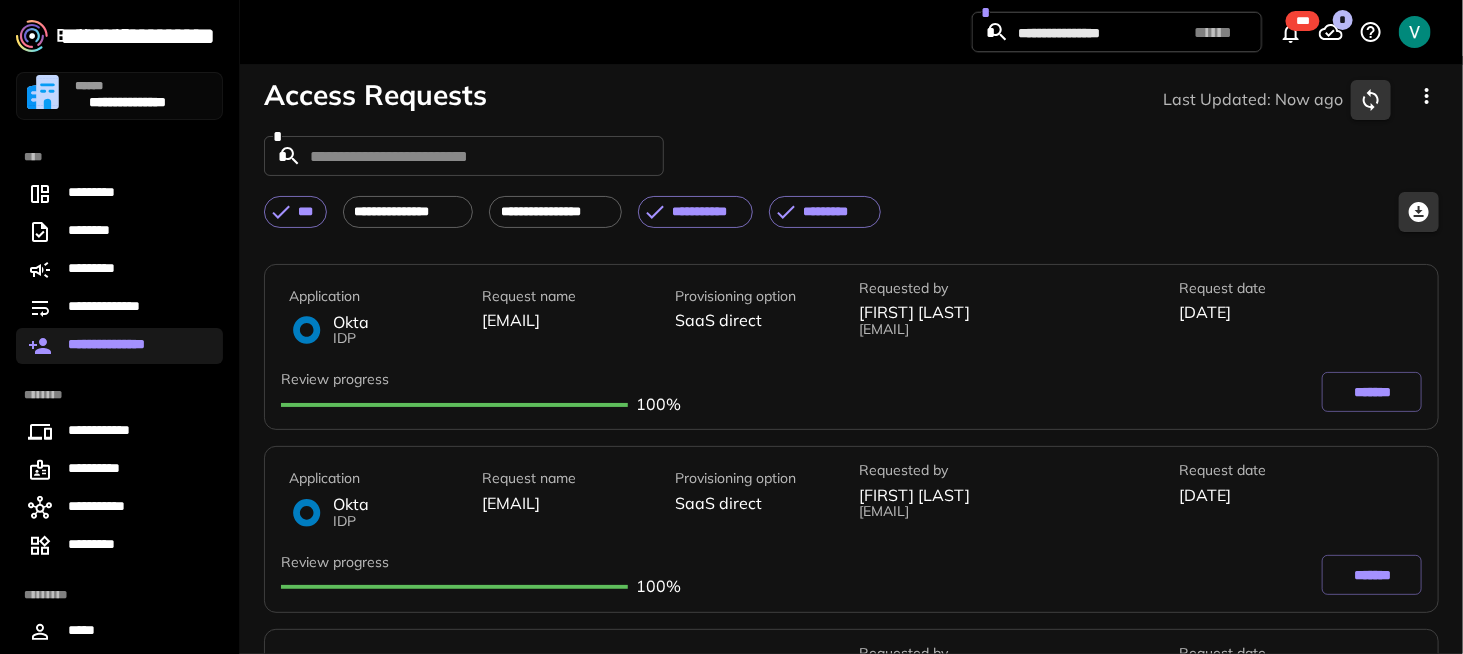 click 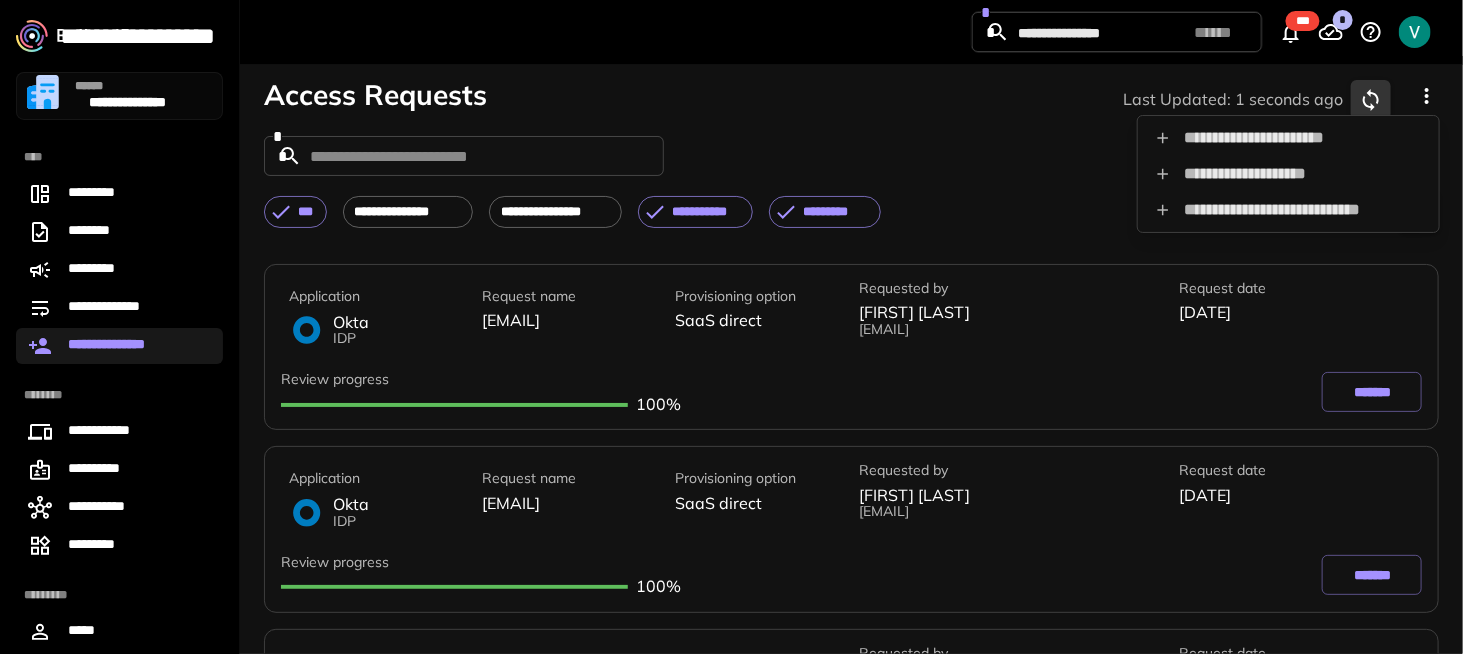 click on "**********" at bounding box center [1288, 138] 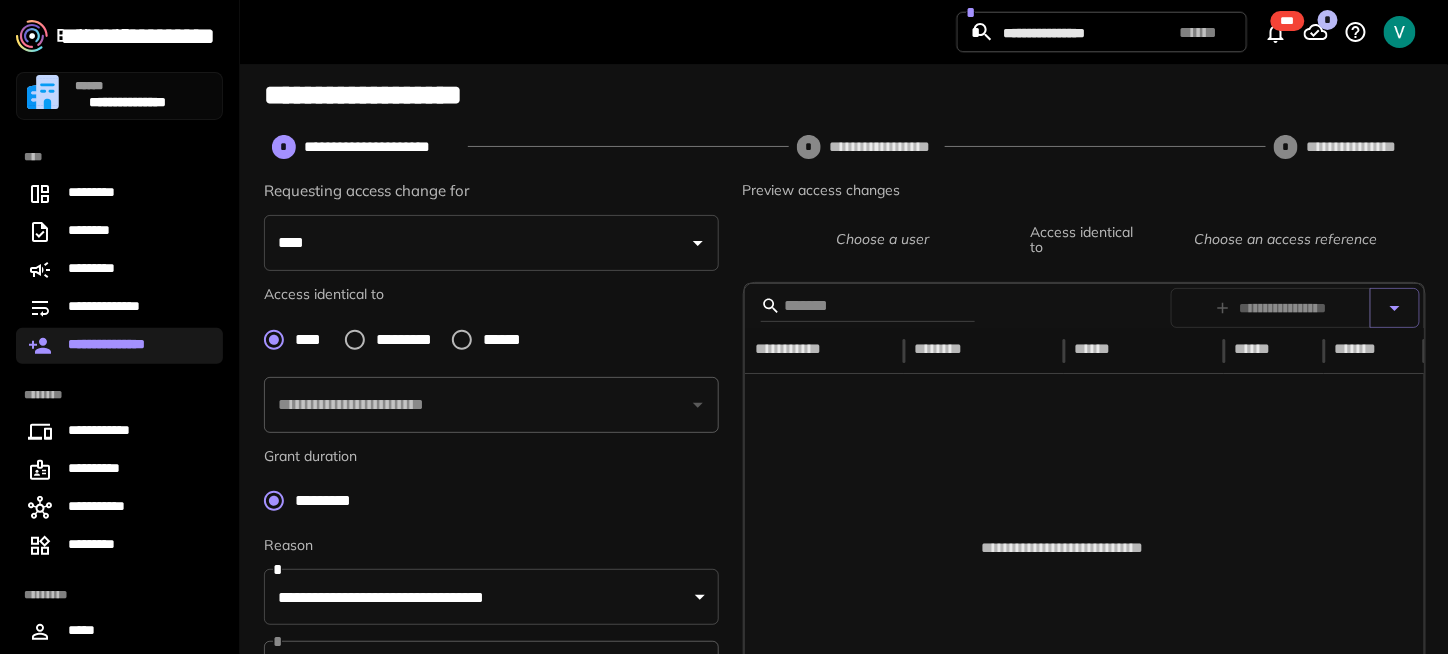 click on "****" at bounding box center (476, 243) 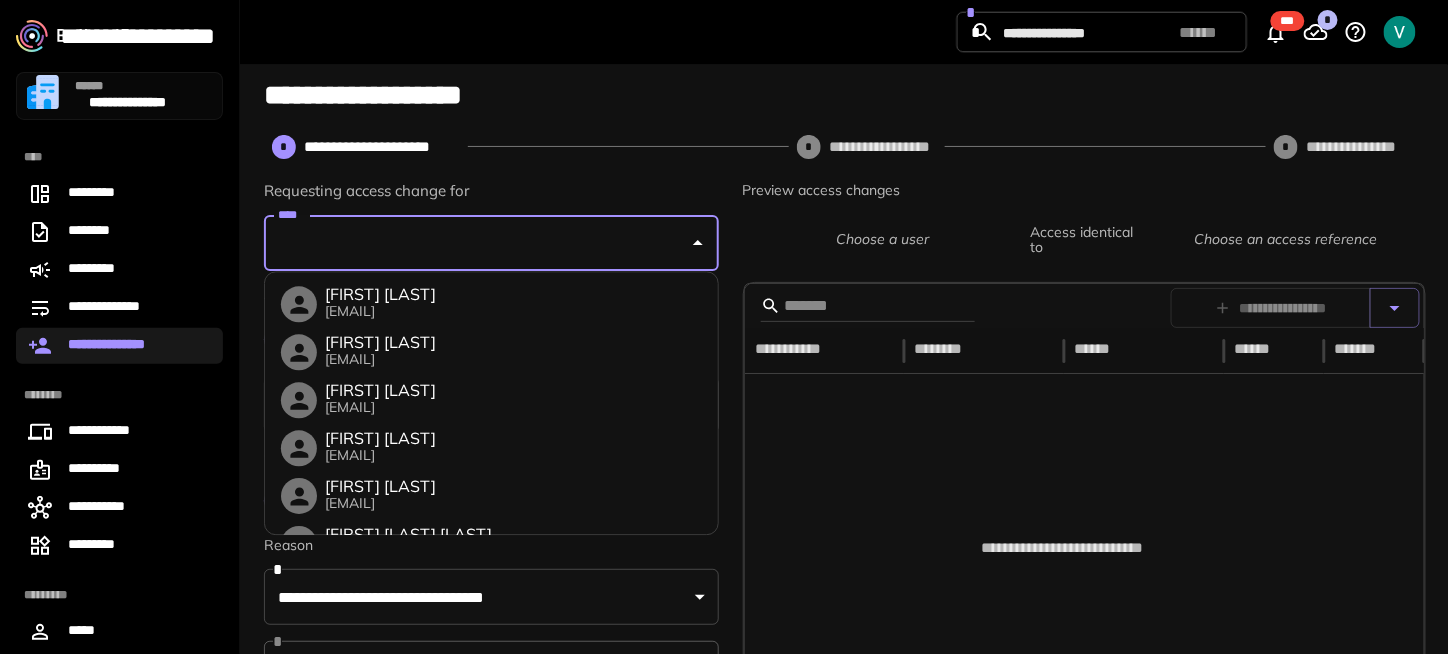 paste on "**********" 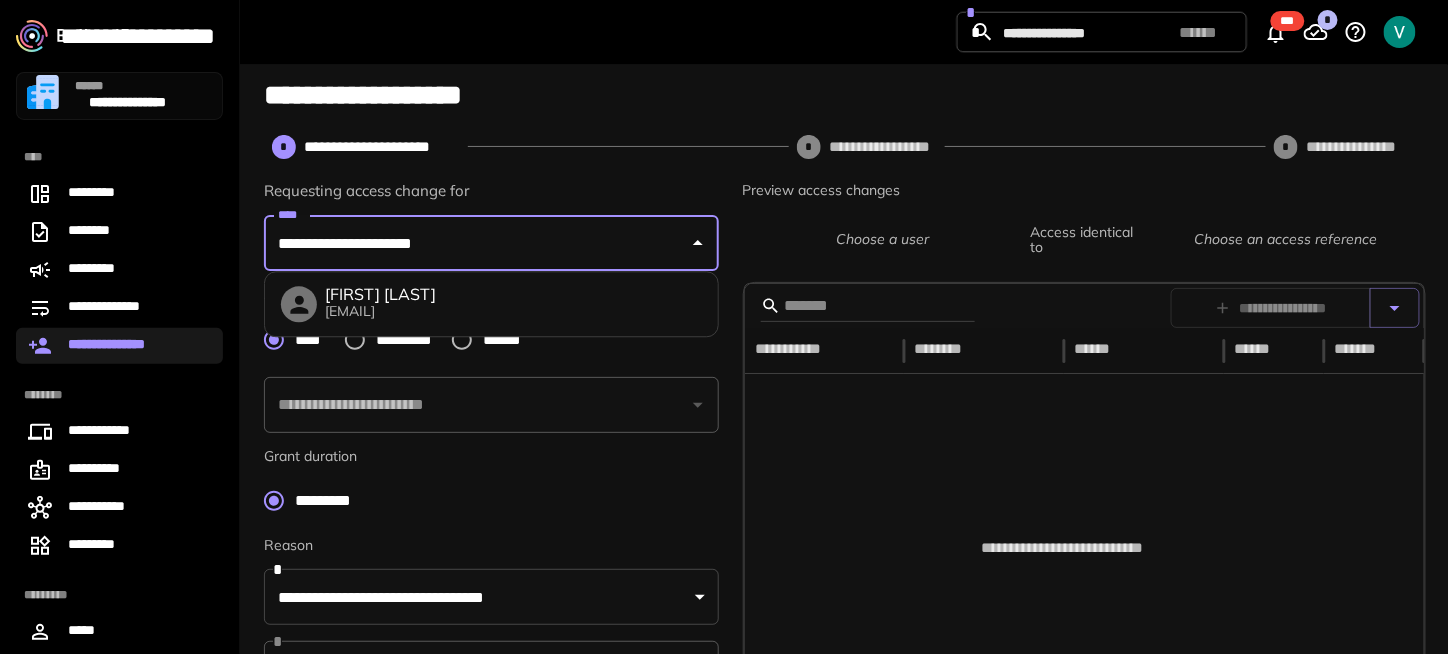 click on "[FIRST] [LAST]" at bounding box center [380, 295] 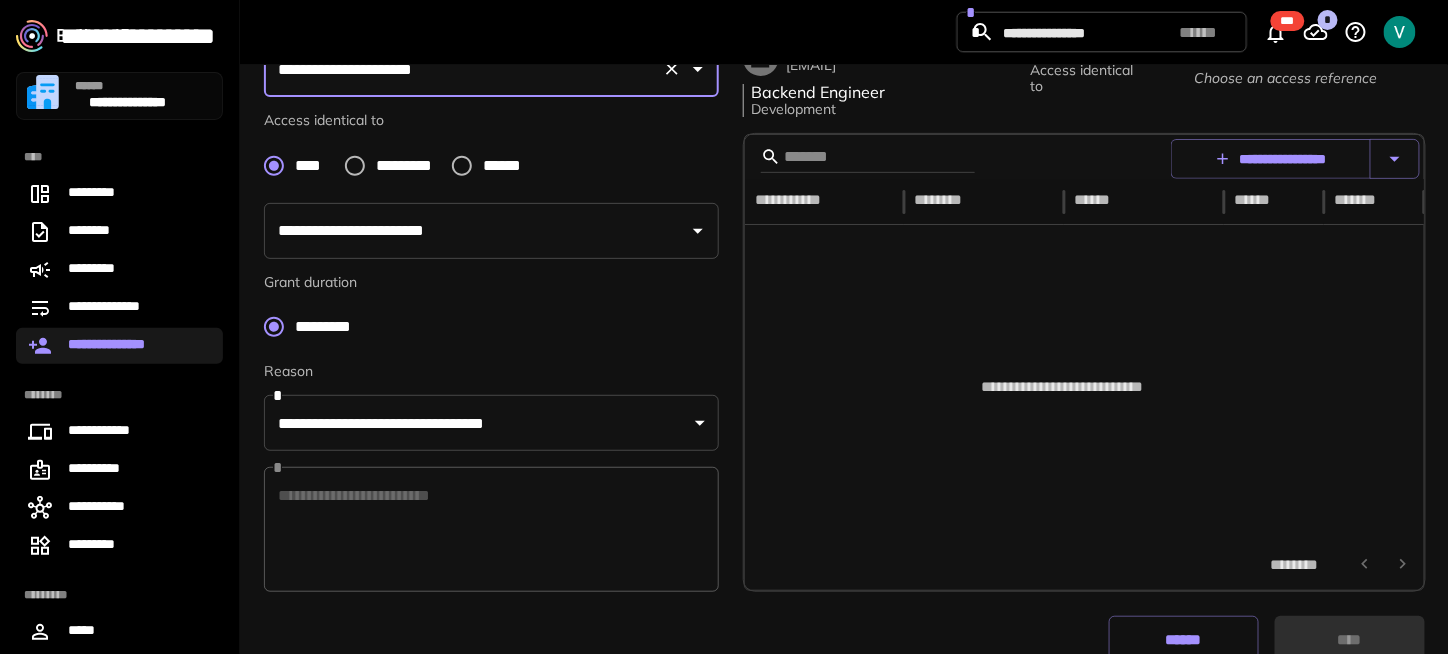 scroll, scrollTop: 200, scrollLeft: 0, axis: vertical 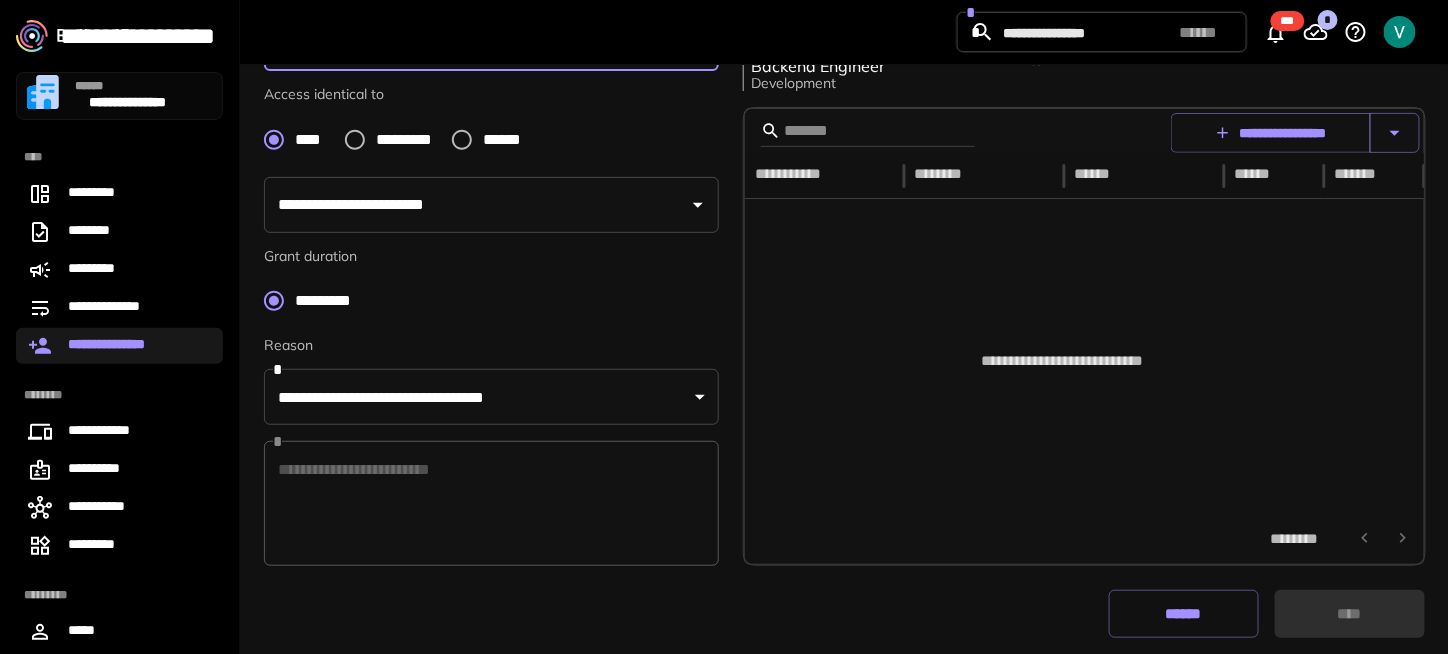 type on "**********" 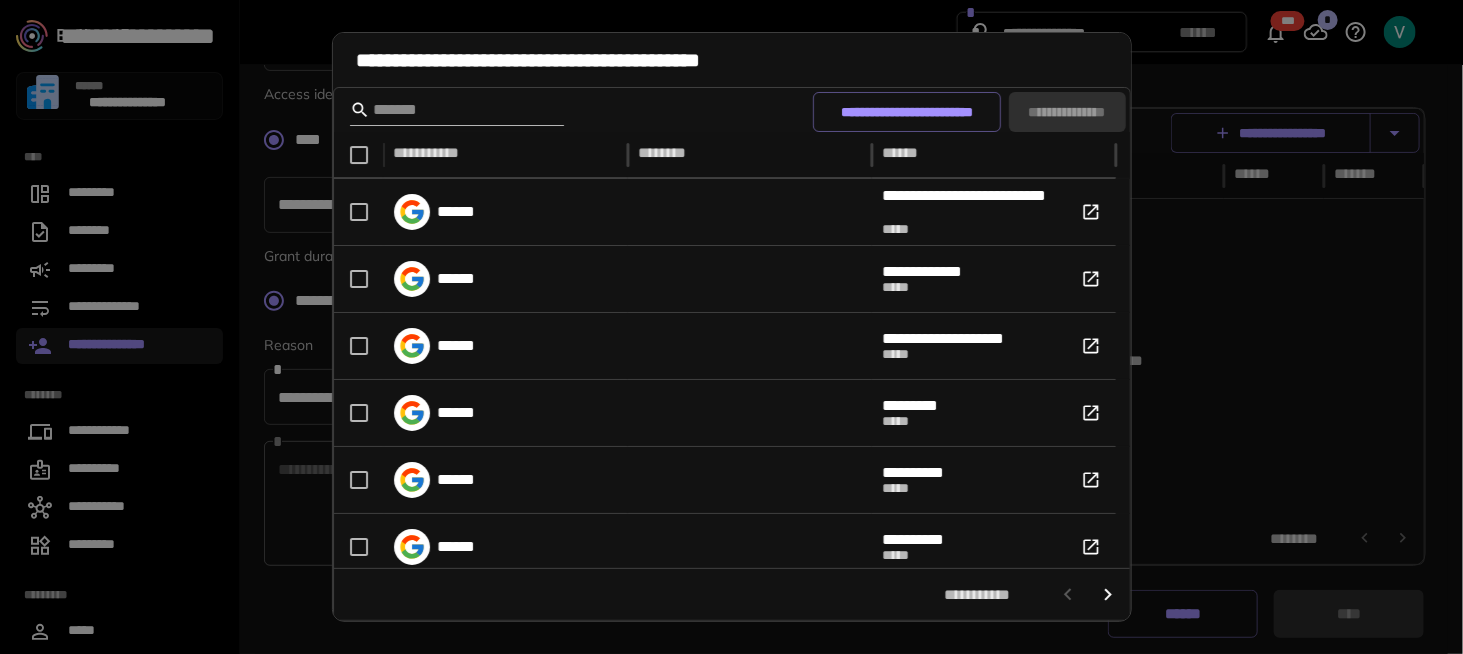 click at bounding box center (454, 110) 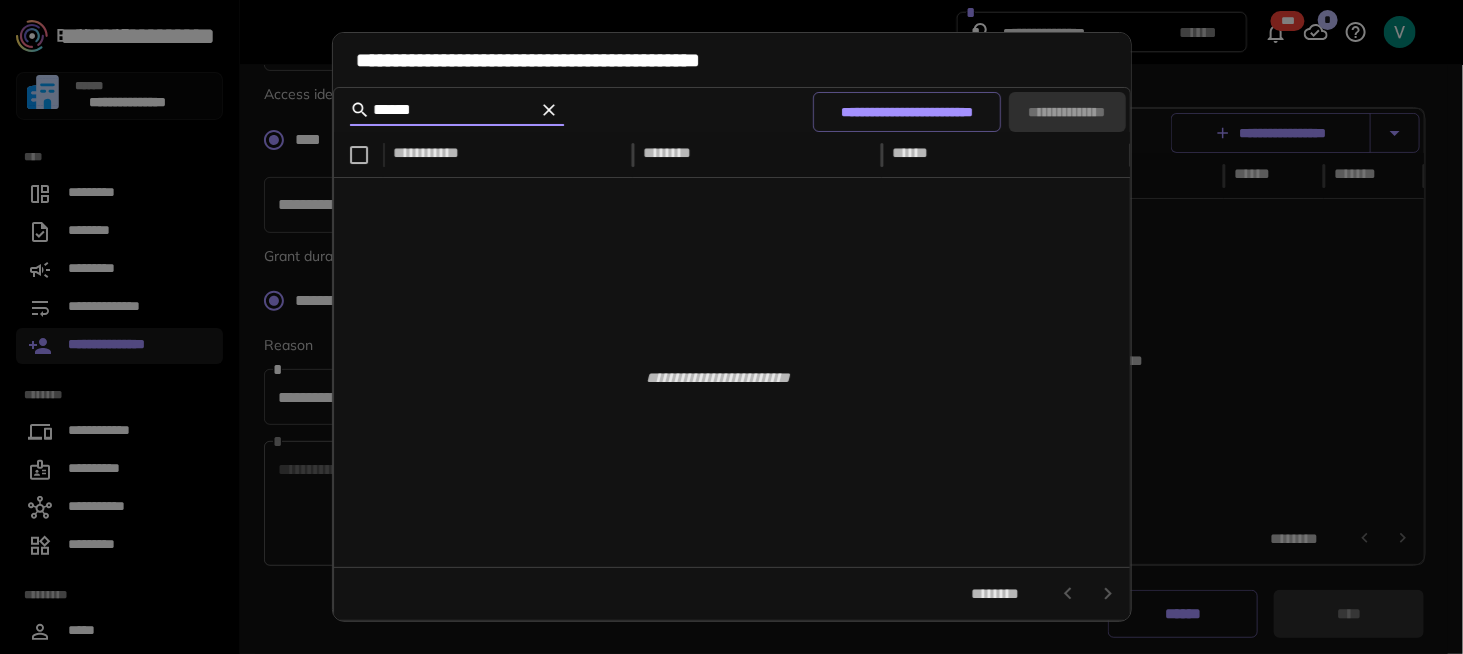 type on "******" 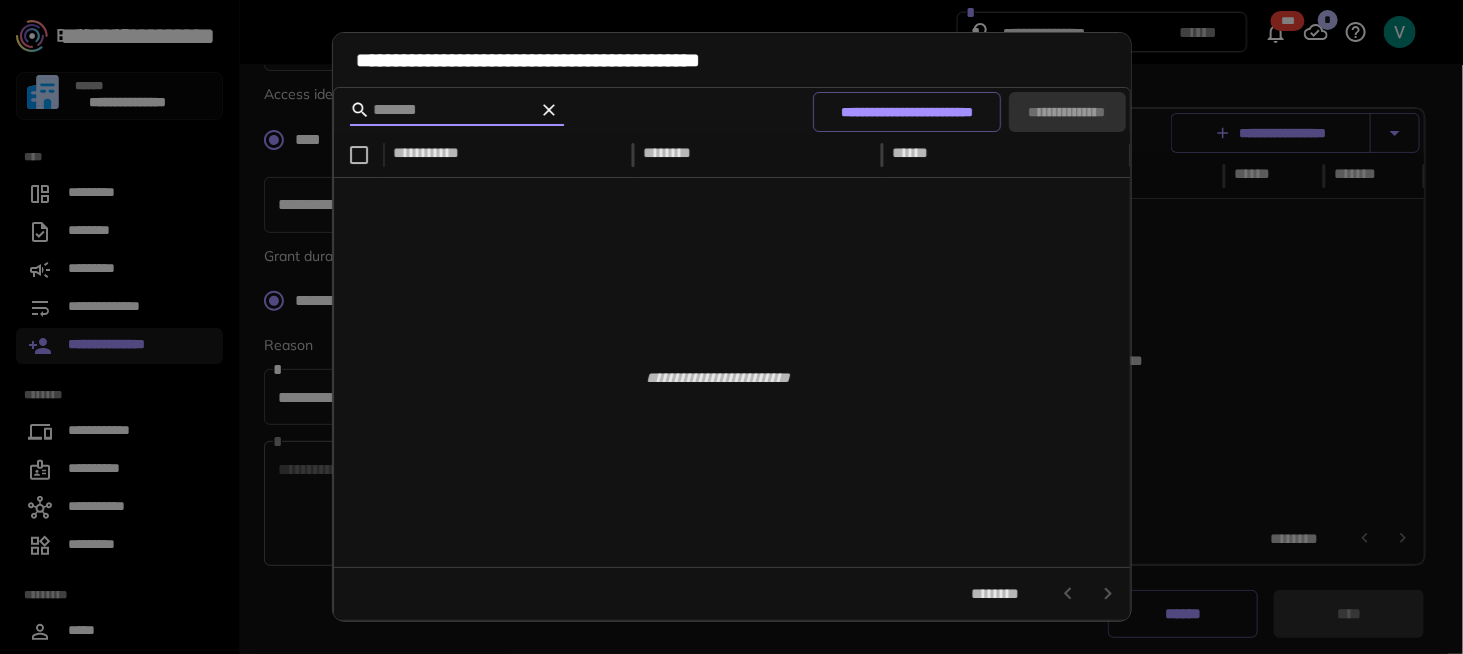 type 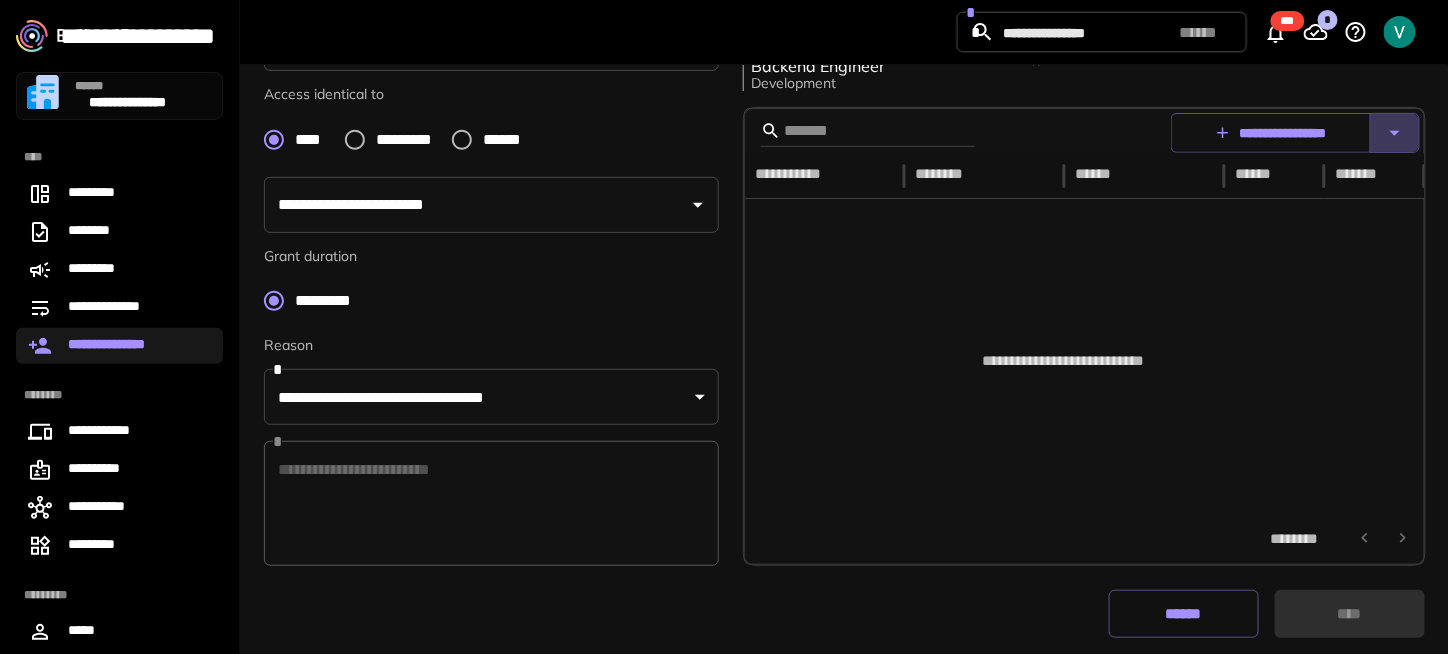 click 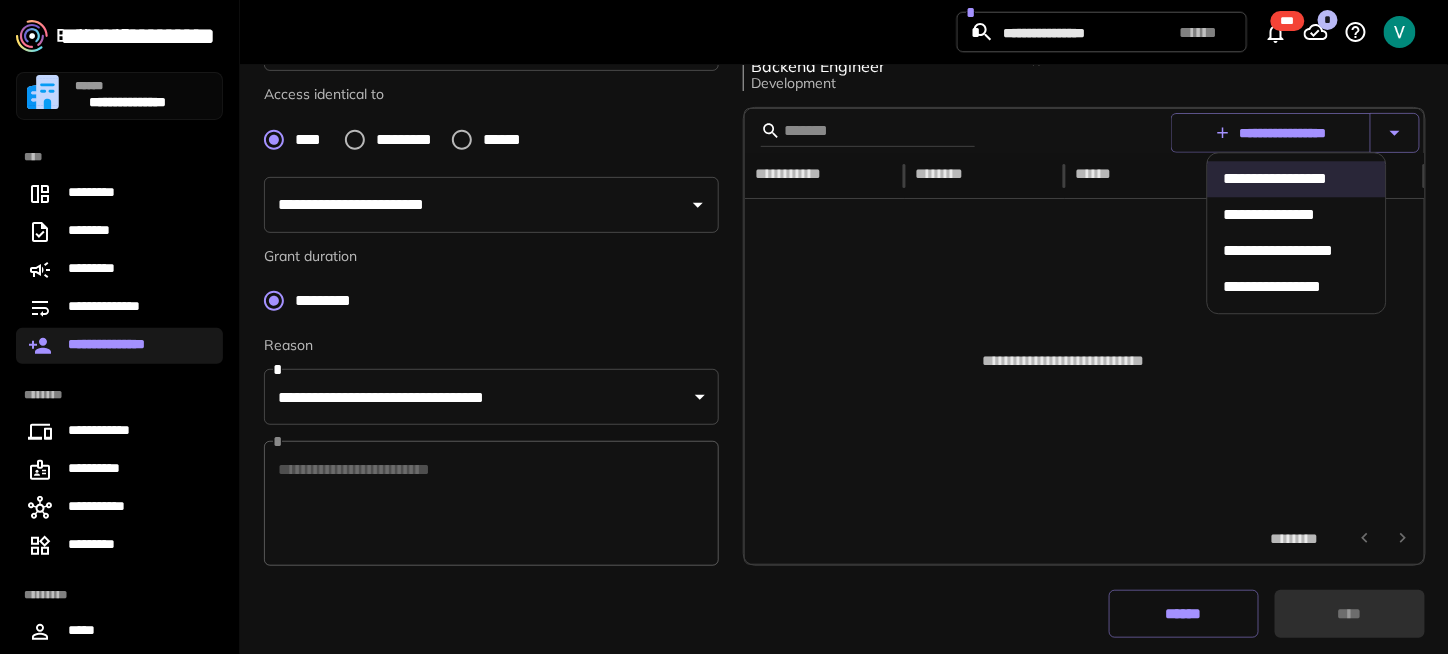 click on "**********" at bounding box center [1296, 216] 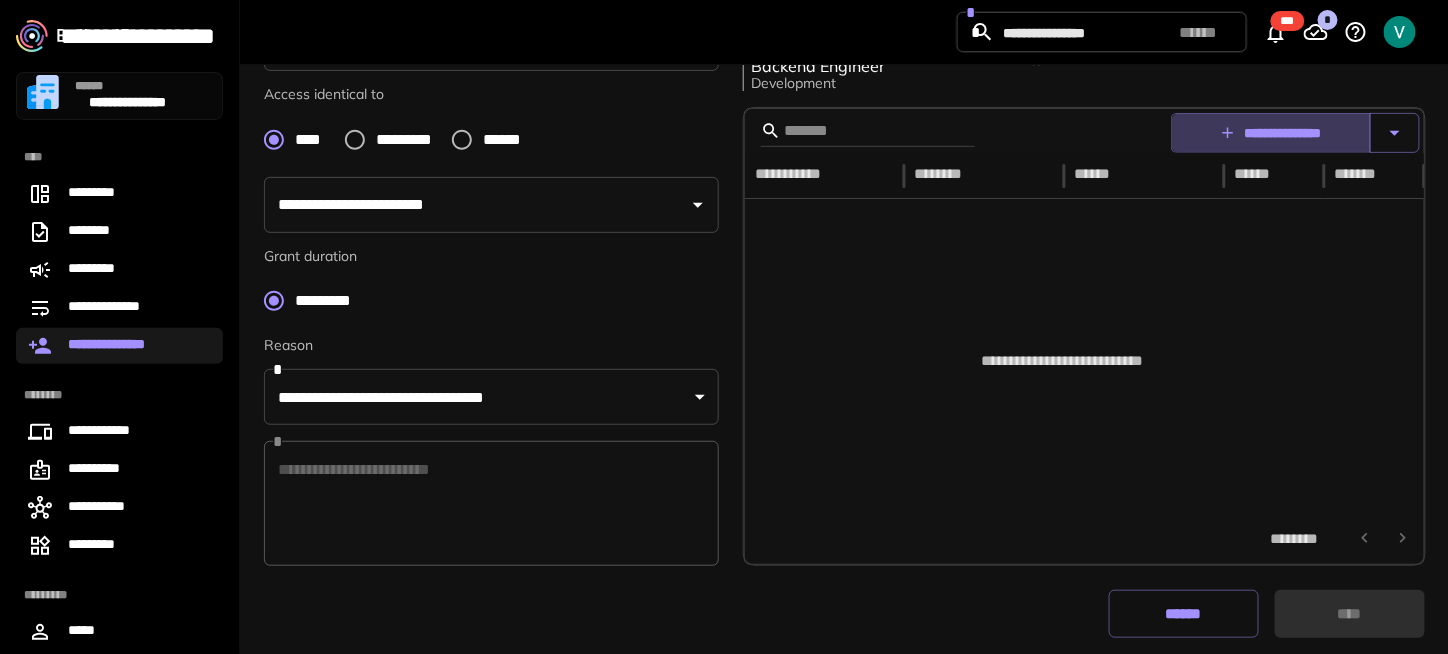 click 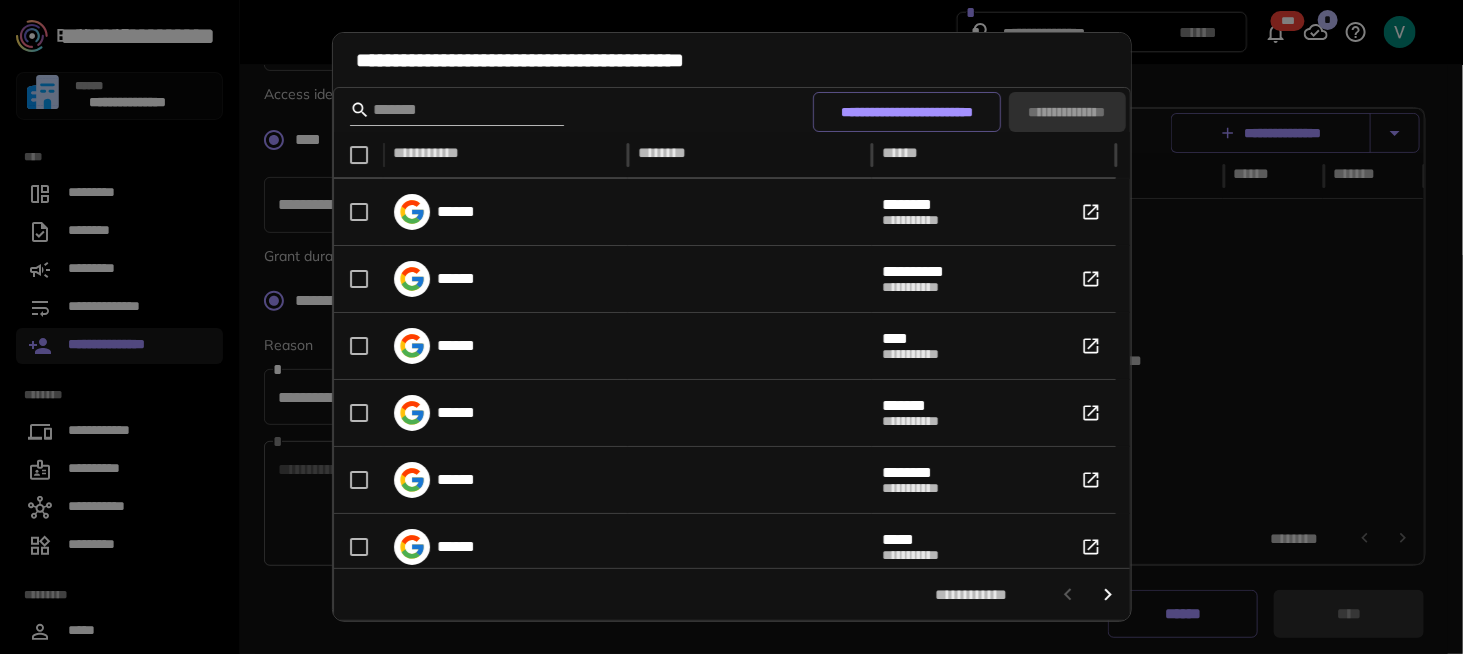 click at bounding box center [454, 110] 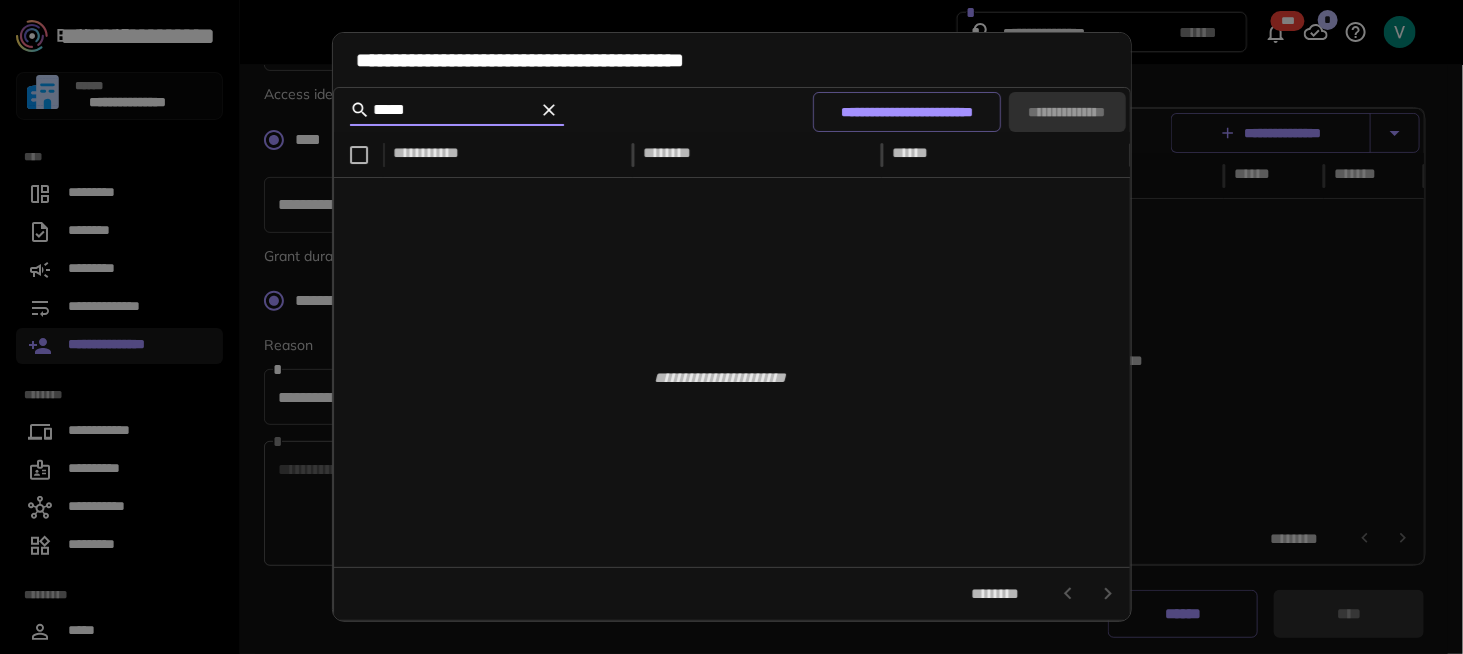 type on "*****" 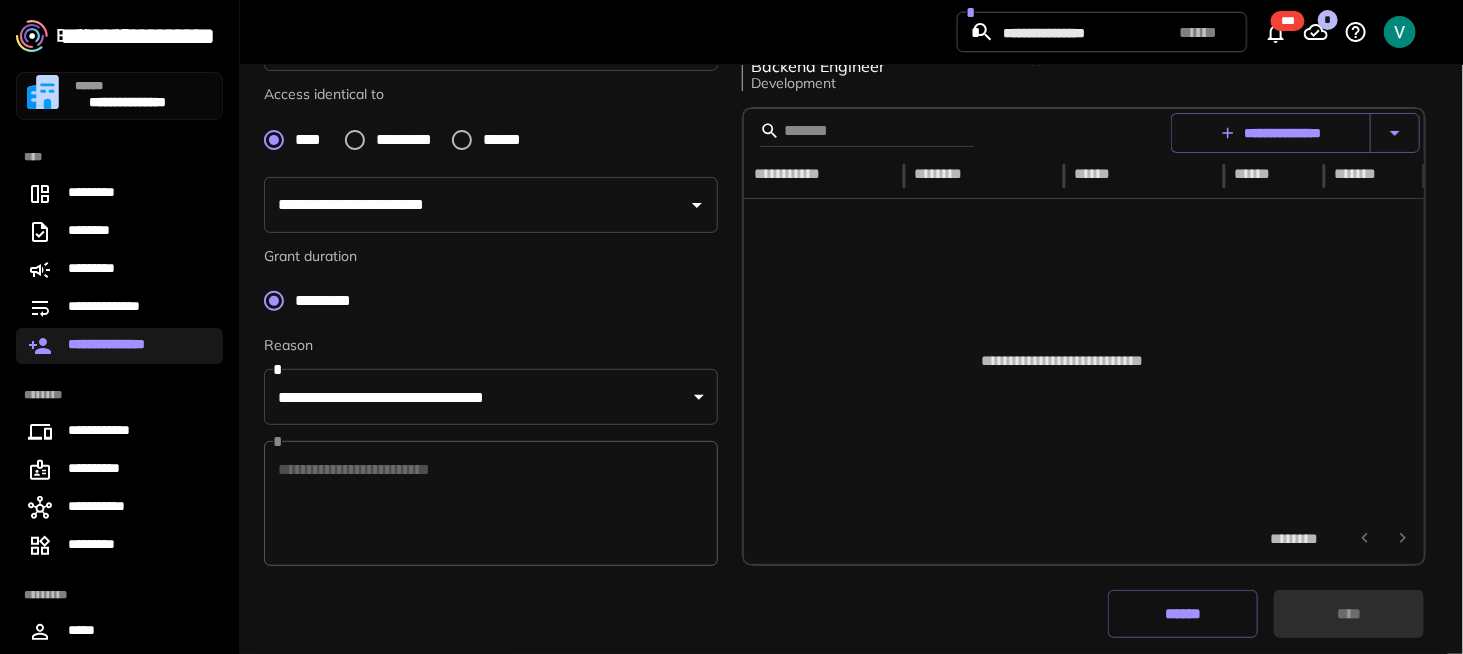 click on "[REDACTED]" at bounding box center (731, 327) 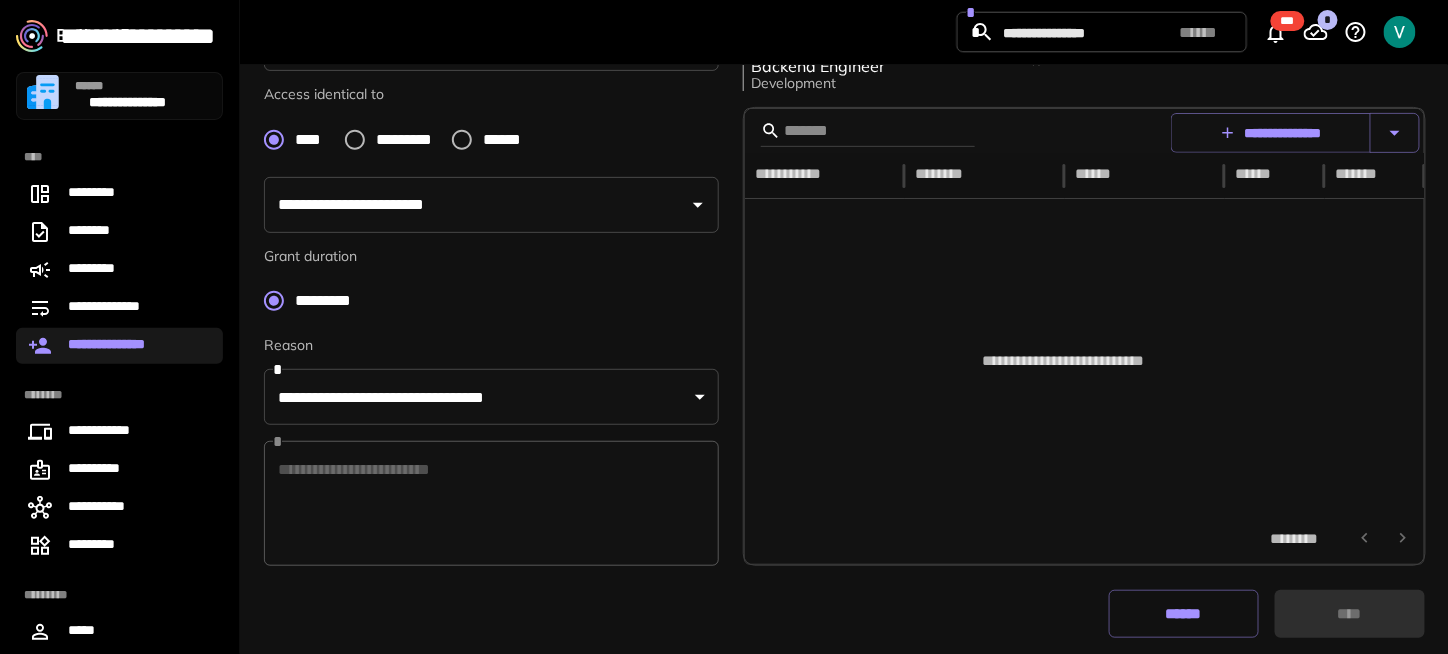 click 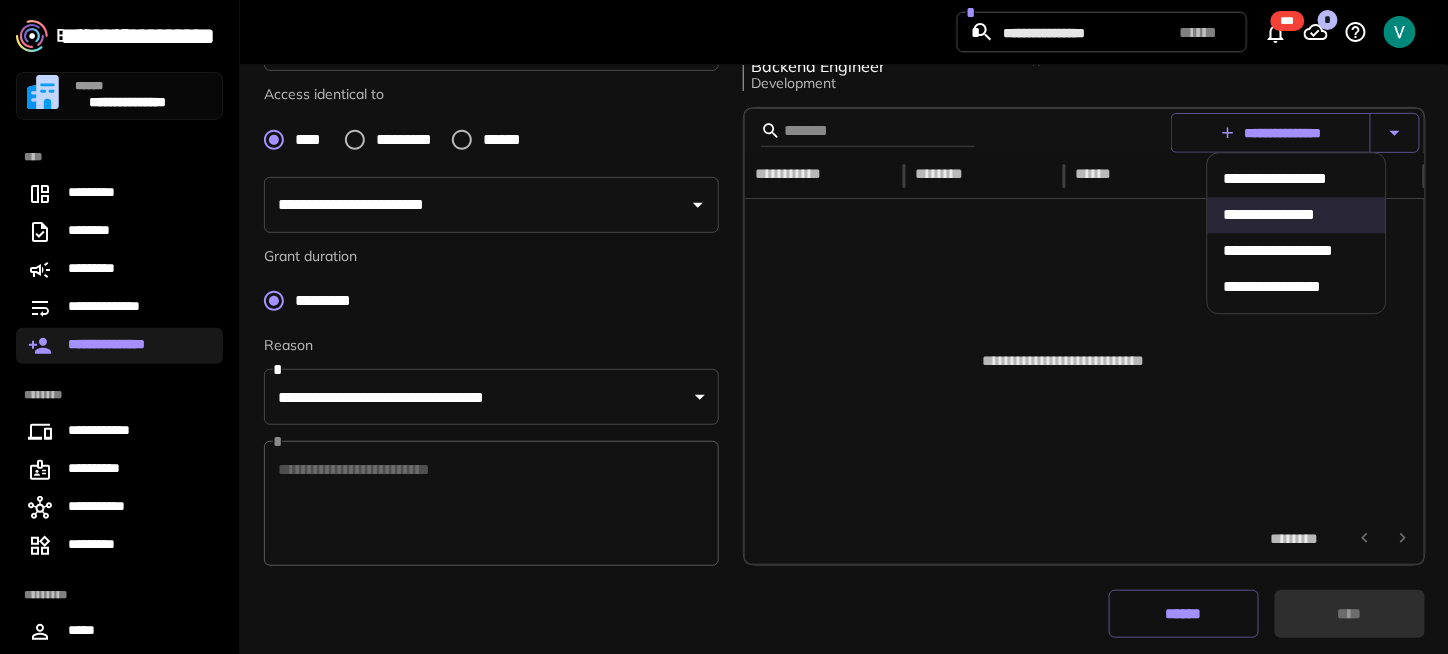 click on "**********" at bounding box center (1085, 356) 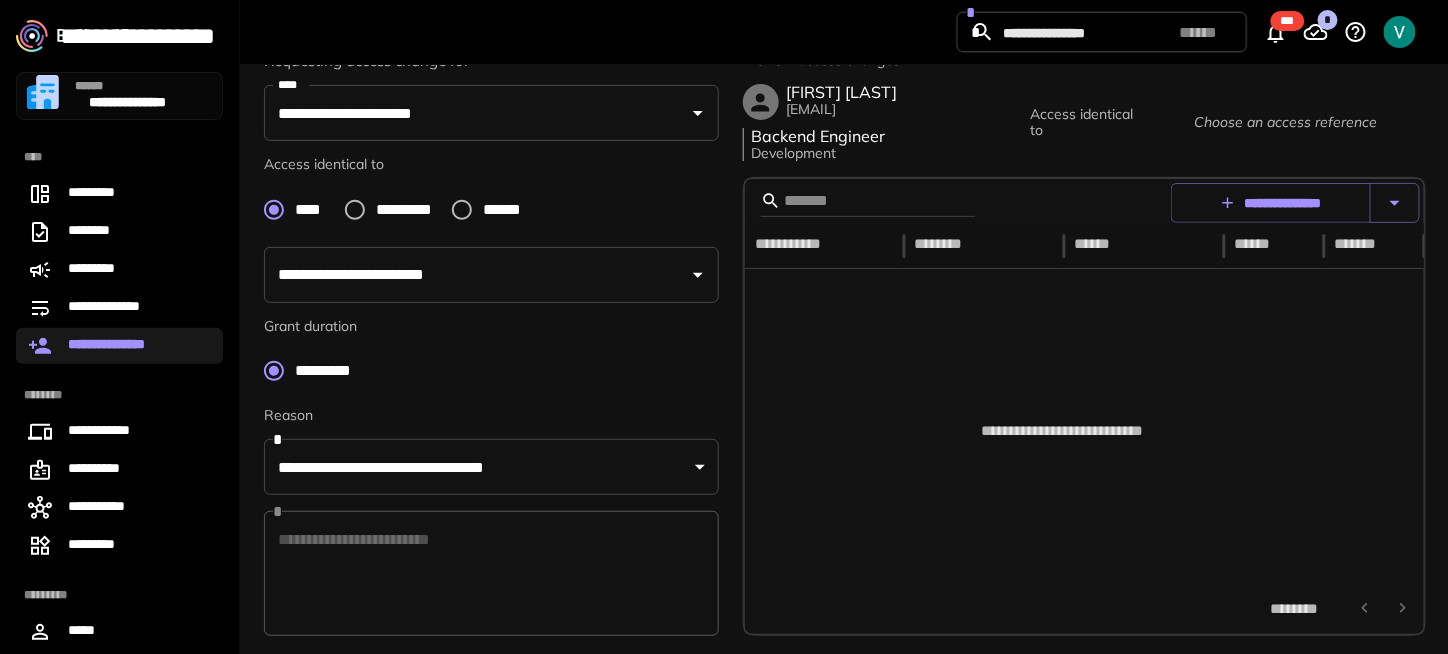 scroll, scrollTop: 0, scrollLeft: 0, axis: both 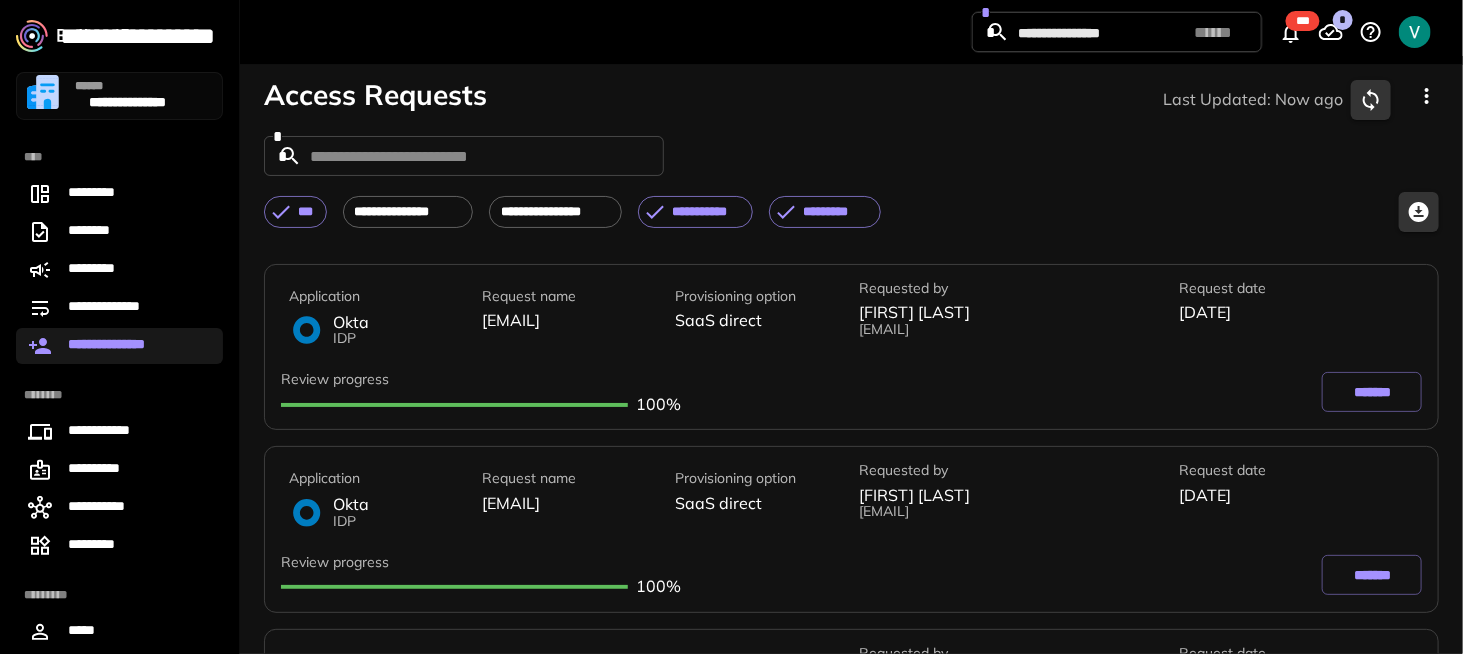 click on "Access Requests Last Updated: Now ago" at bounding box center [851, 100] 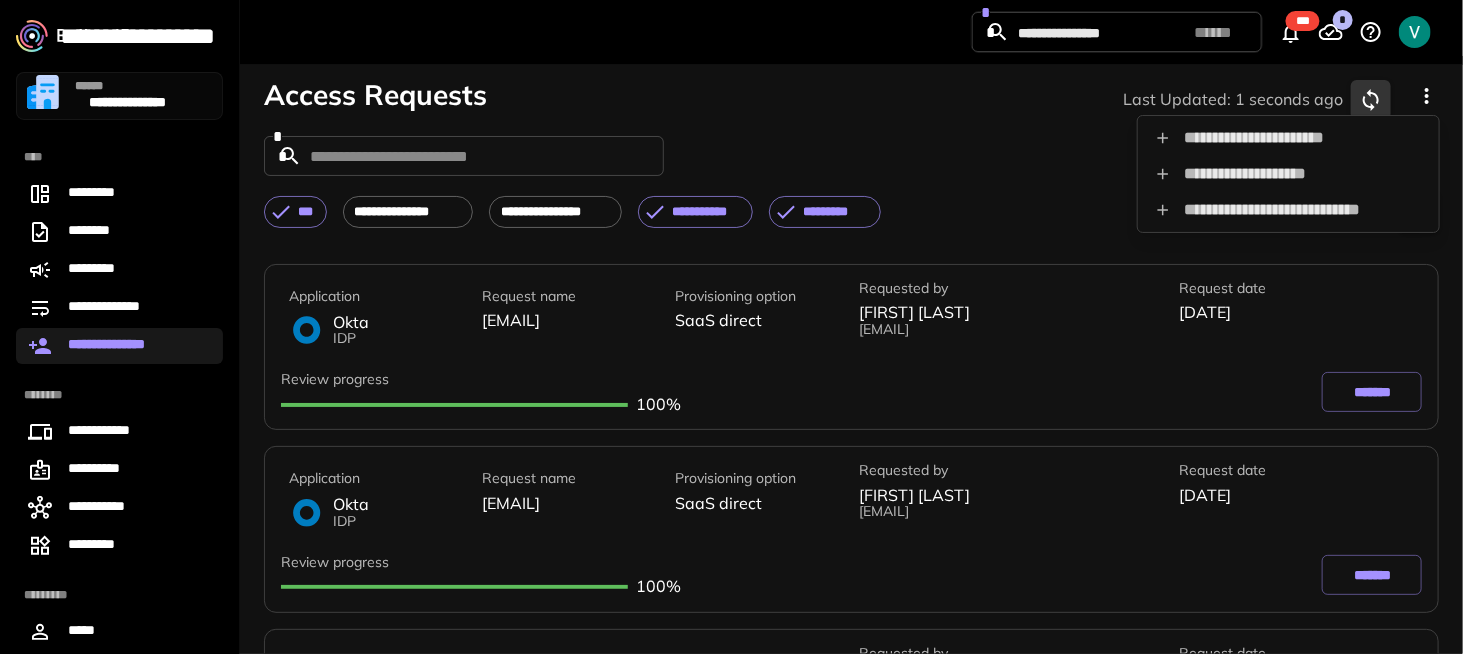 click on "**********" at bounding box center (1288, 210) 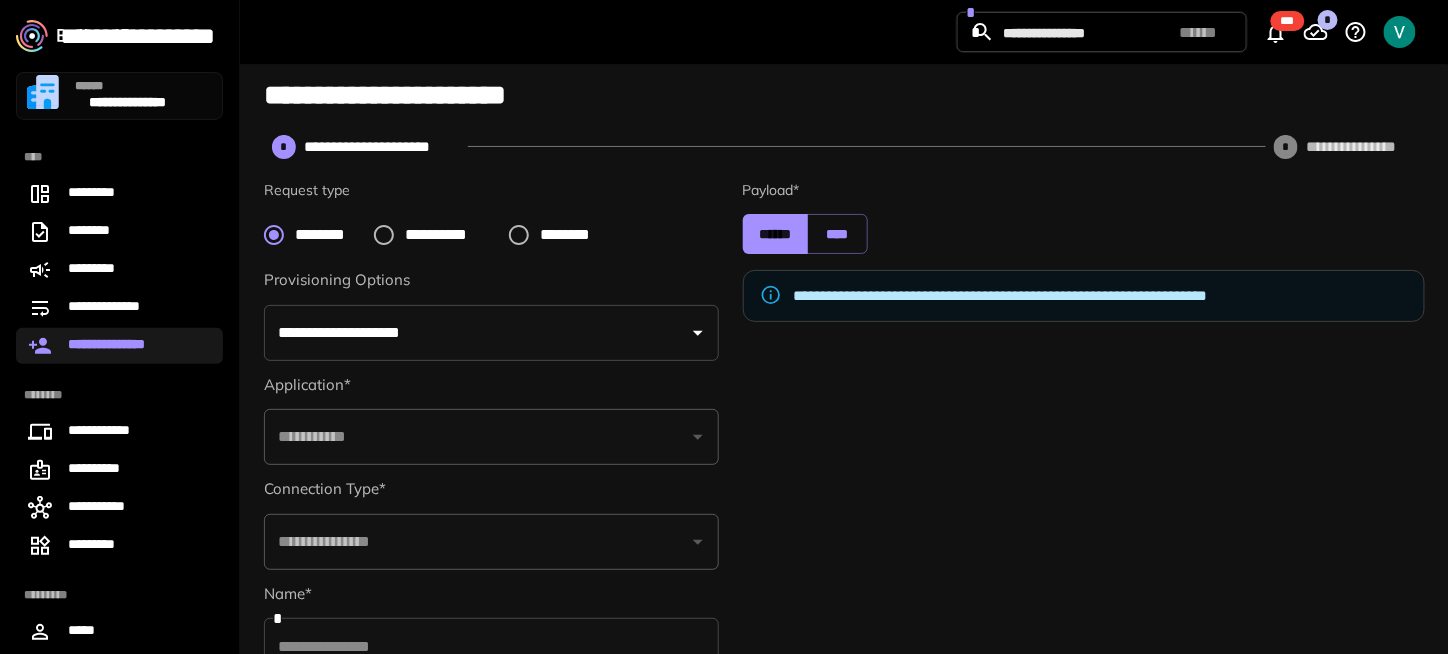 click on "**********" at bounding box center (449, 235) 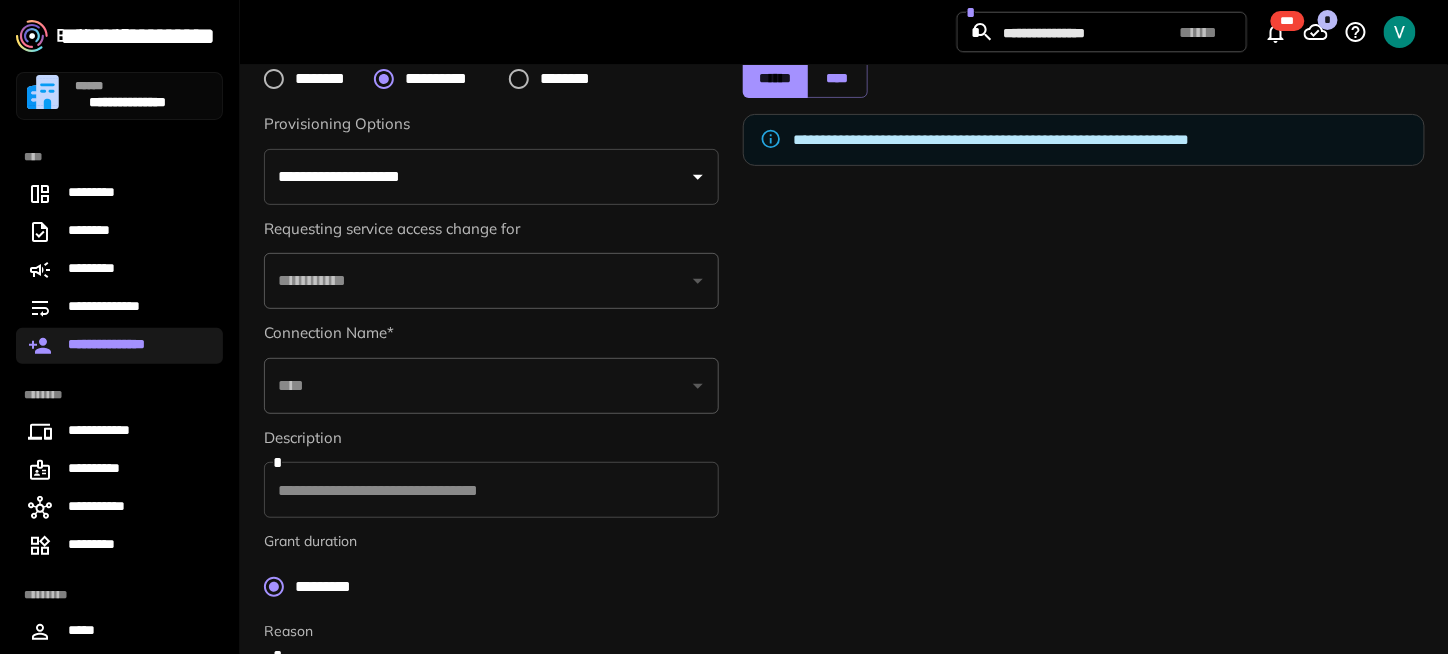 scroll, scrollTop: 200, scrollLeft: 0, axis: vertical 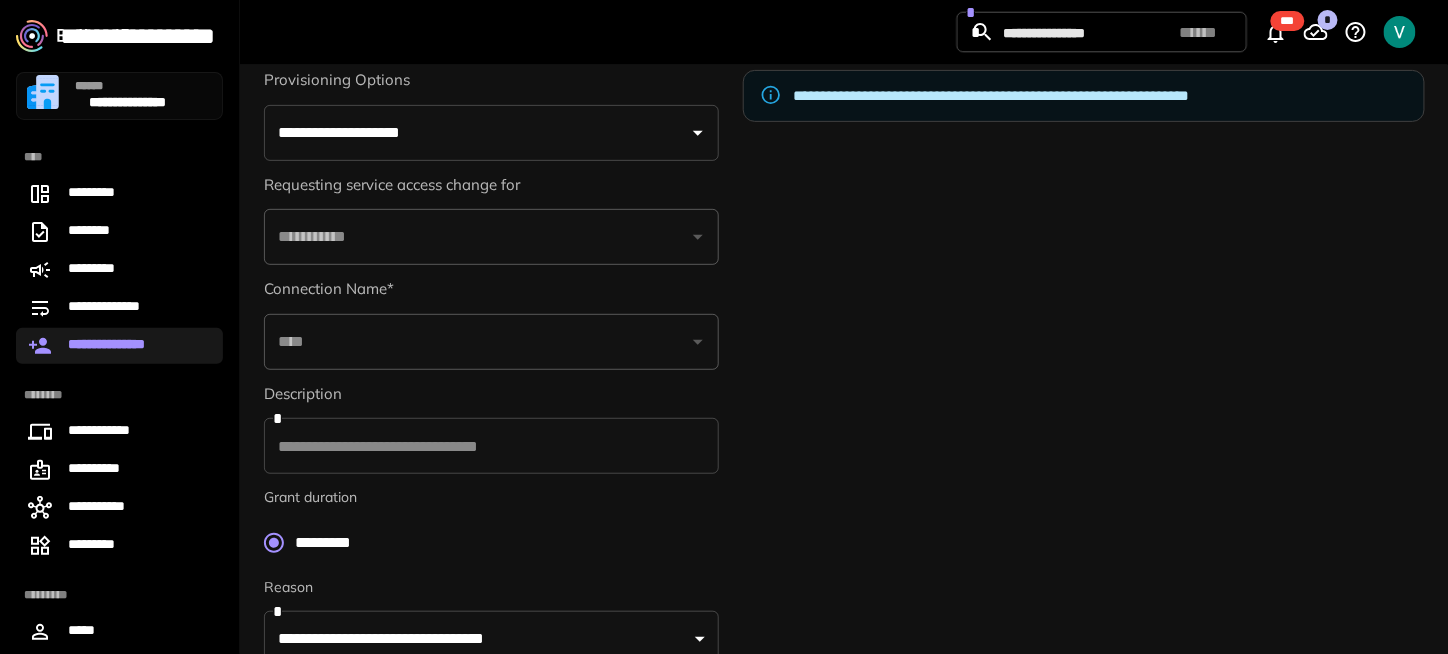 click on "**********" at bounding box center [491, 395] 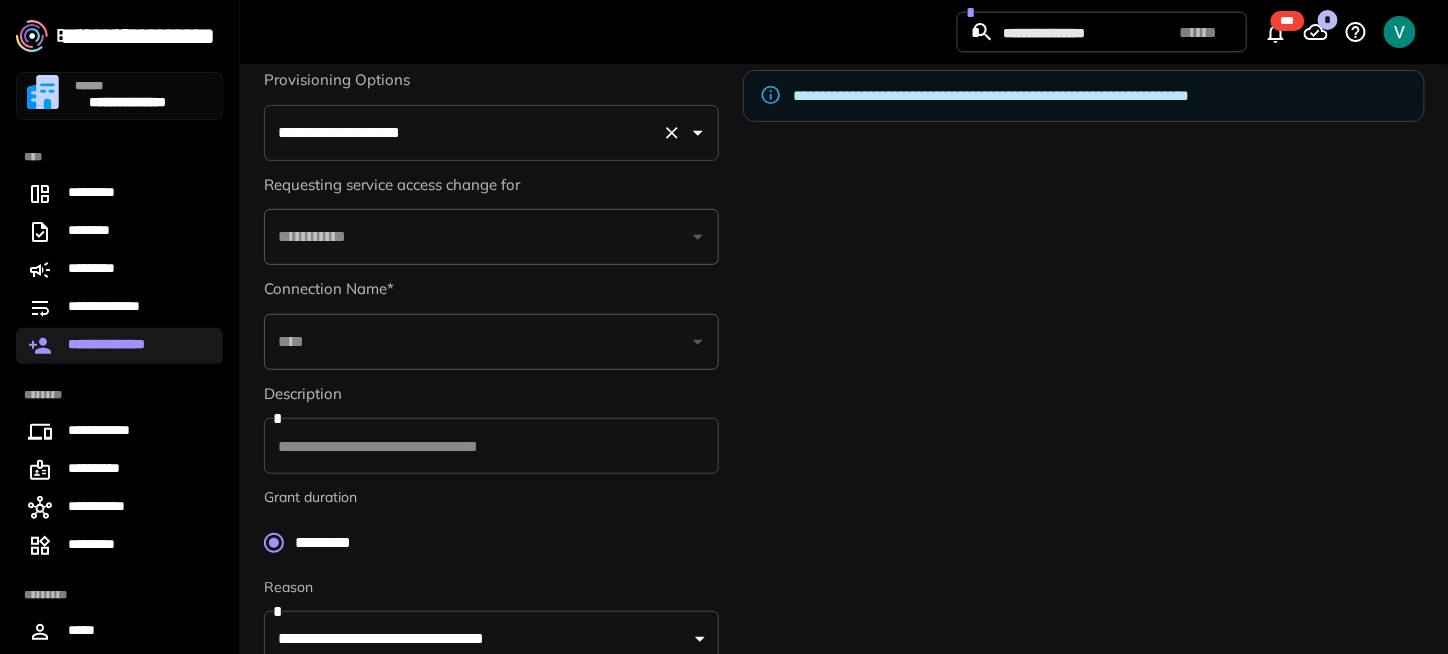 click on "**********" at bounding box center (463, 133) 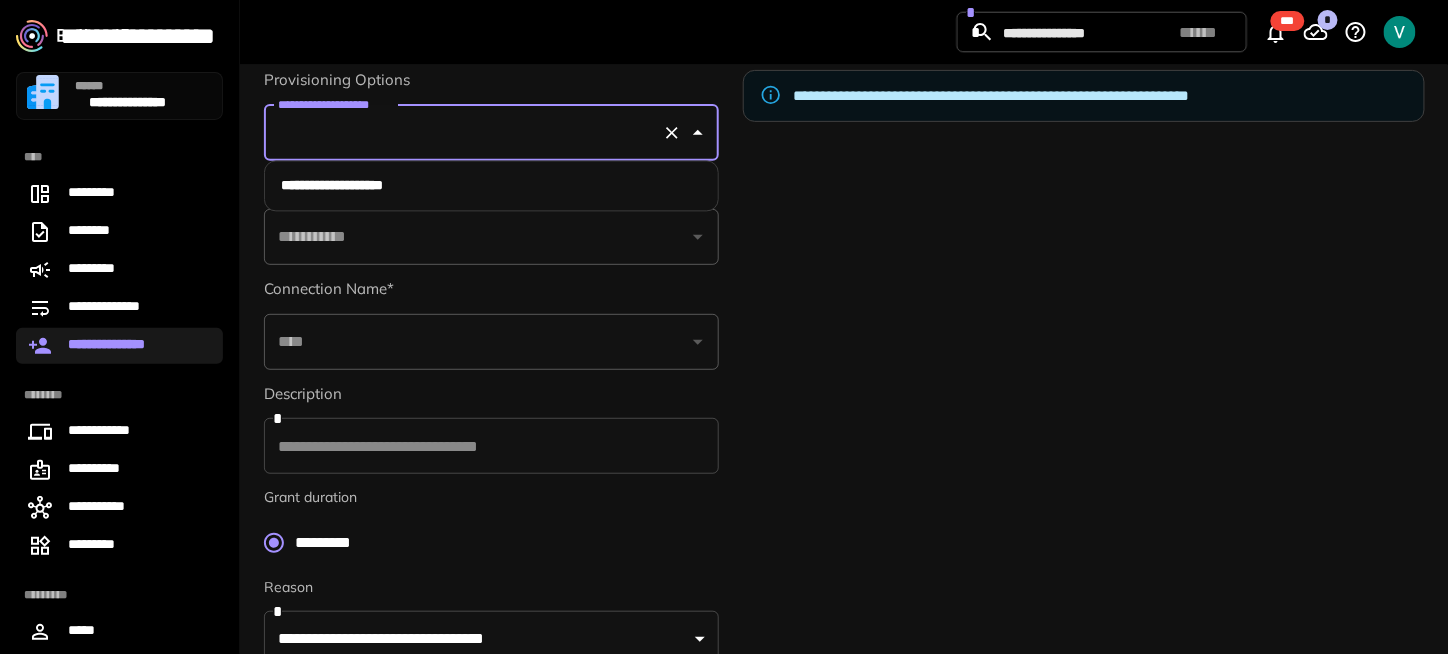click on "**********" at bounding box center [492, 186] 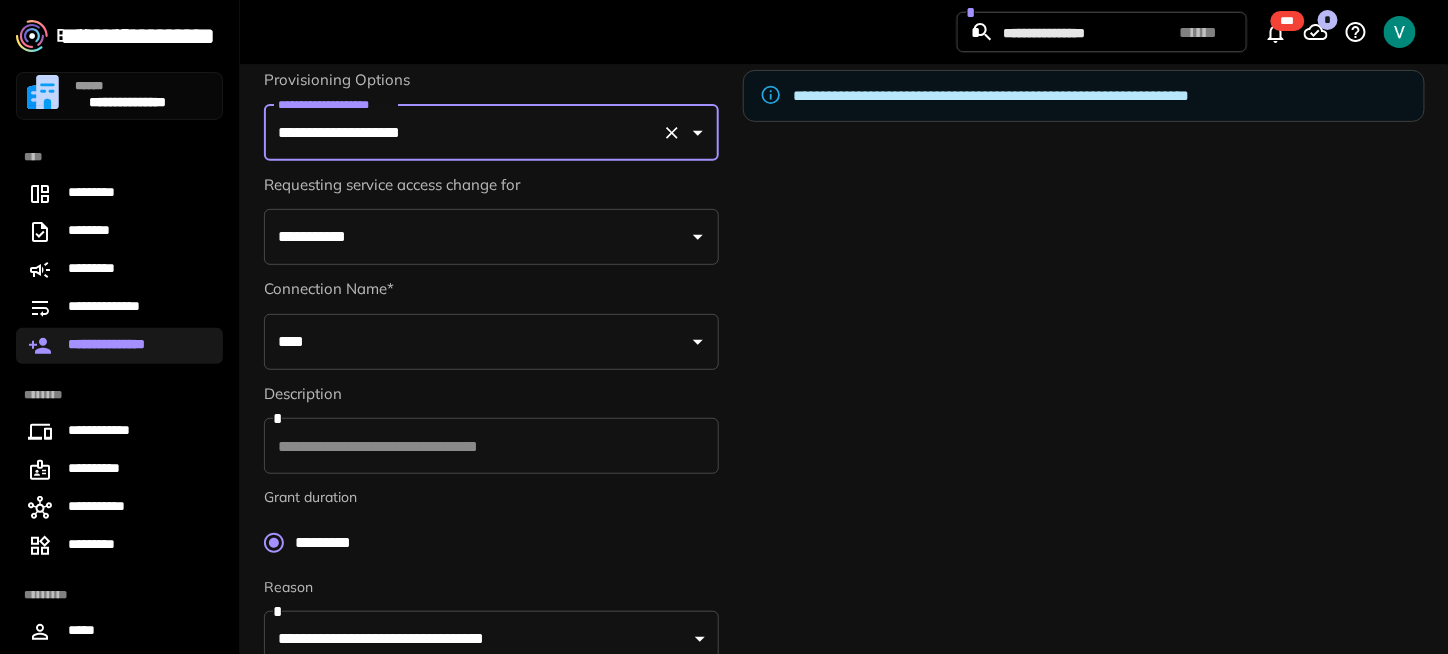 click on "**********" at bounding box center (476, 237) 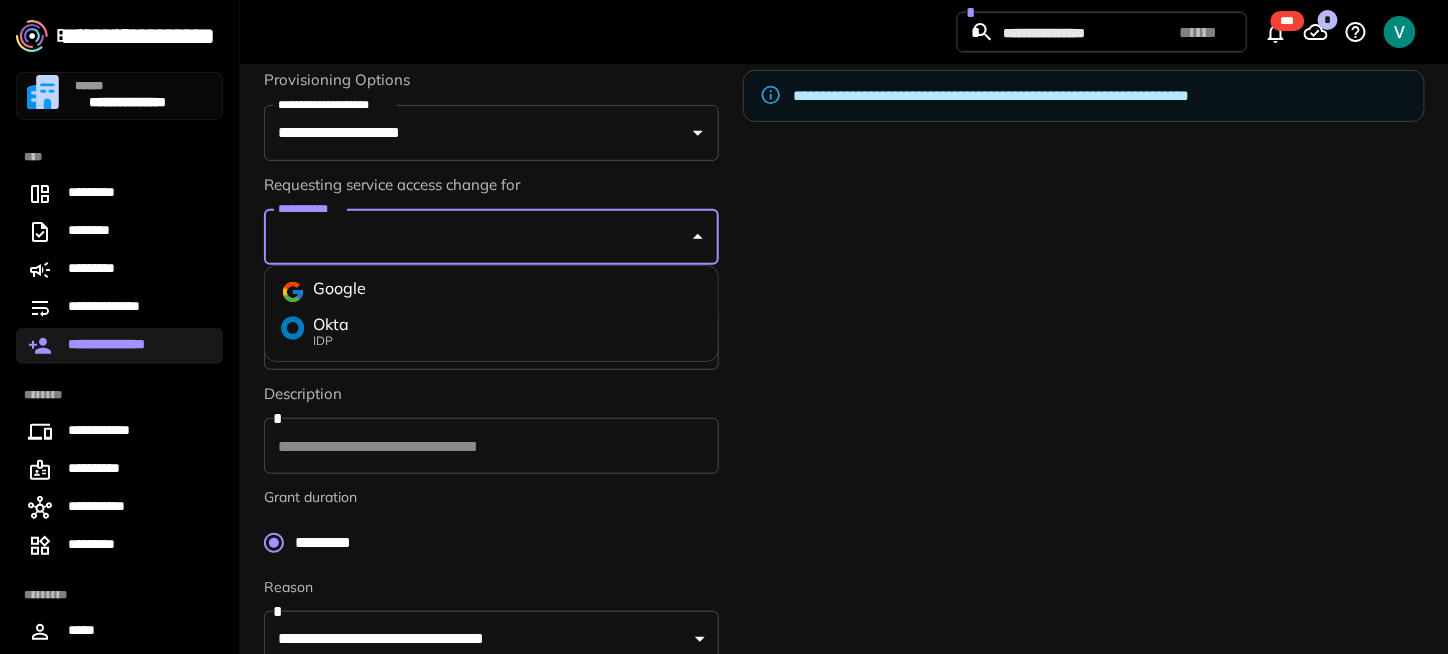 click on "Okta IDP" at bounding box center [491, 331] 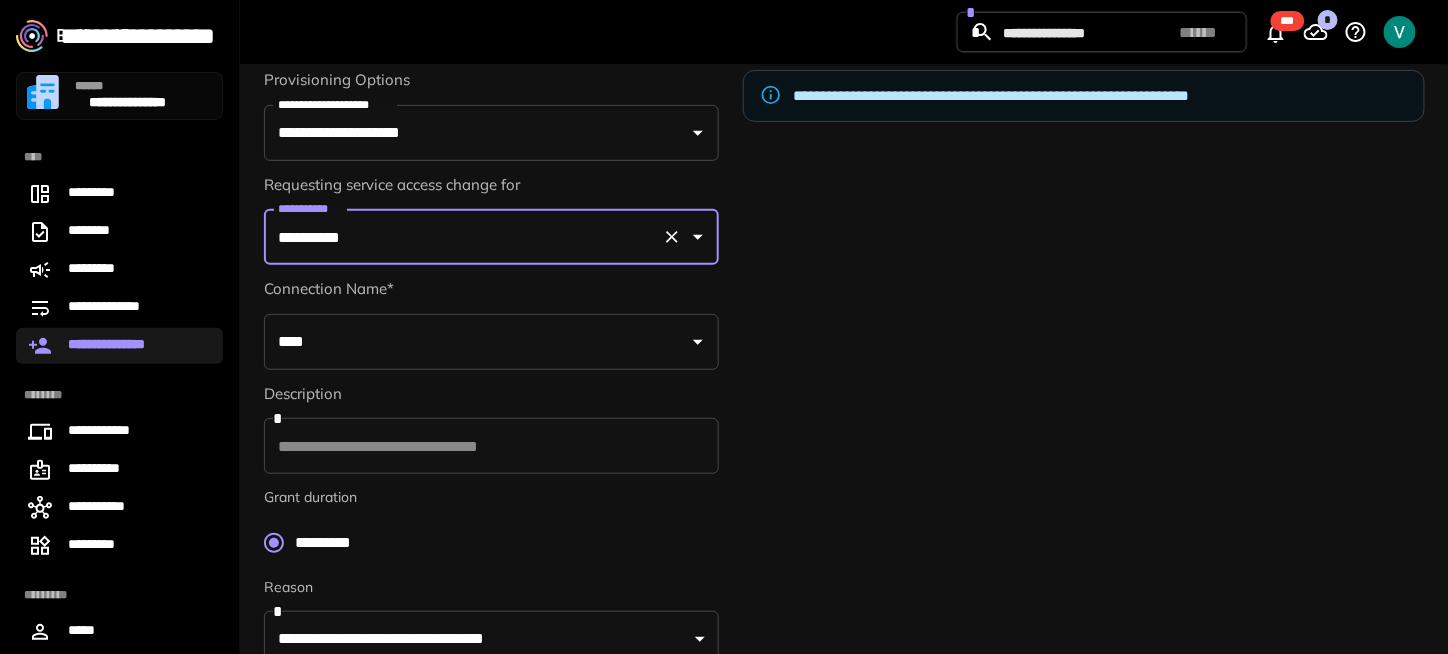 type on "**********" 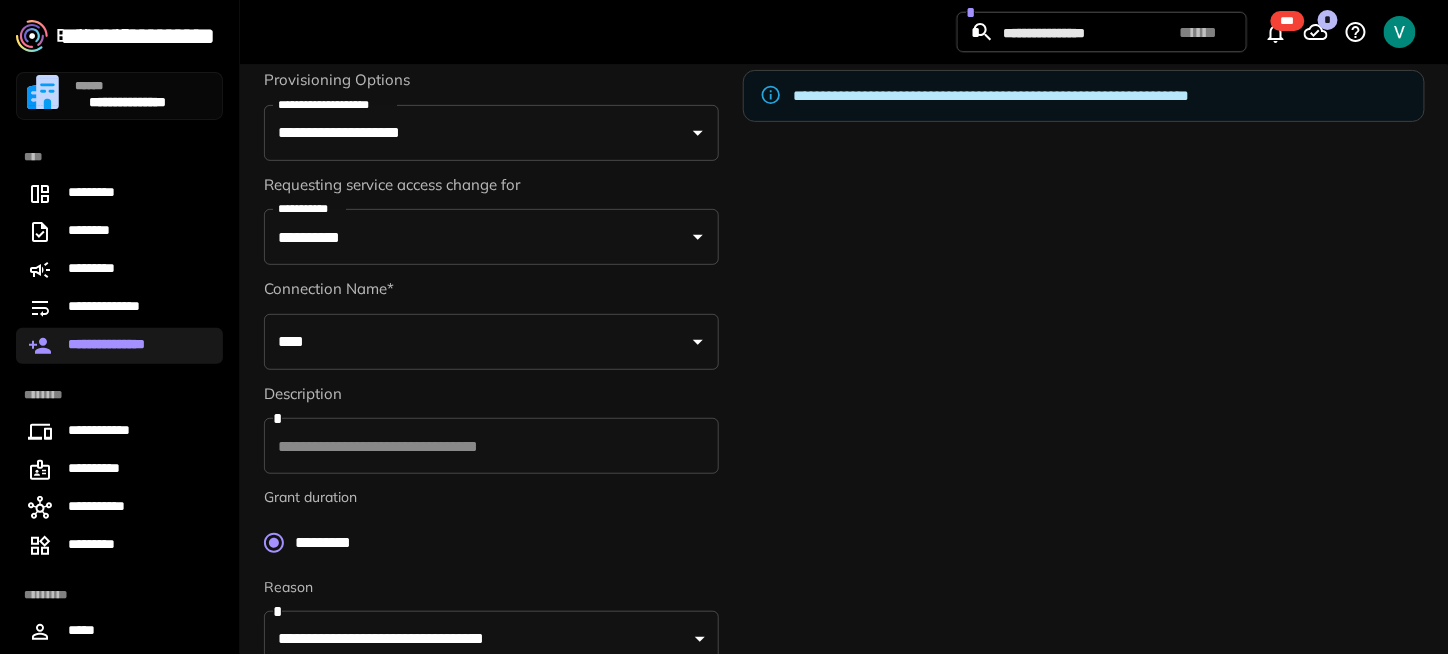 click on "Connection Name* [REDACTED]" at bounding box center [491, 325] 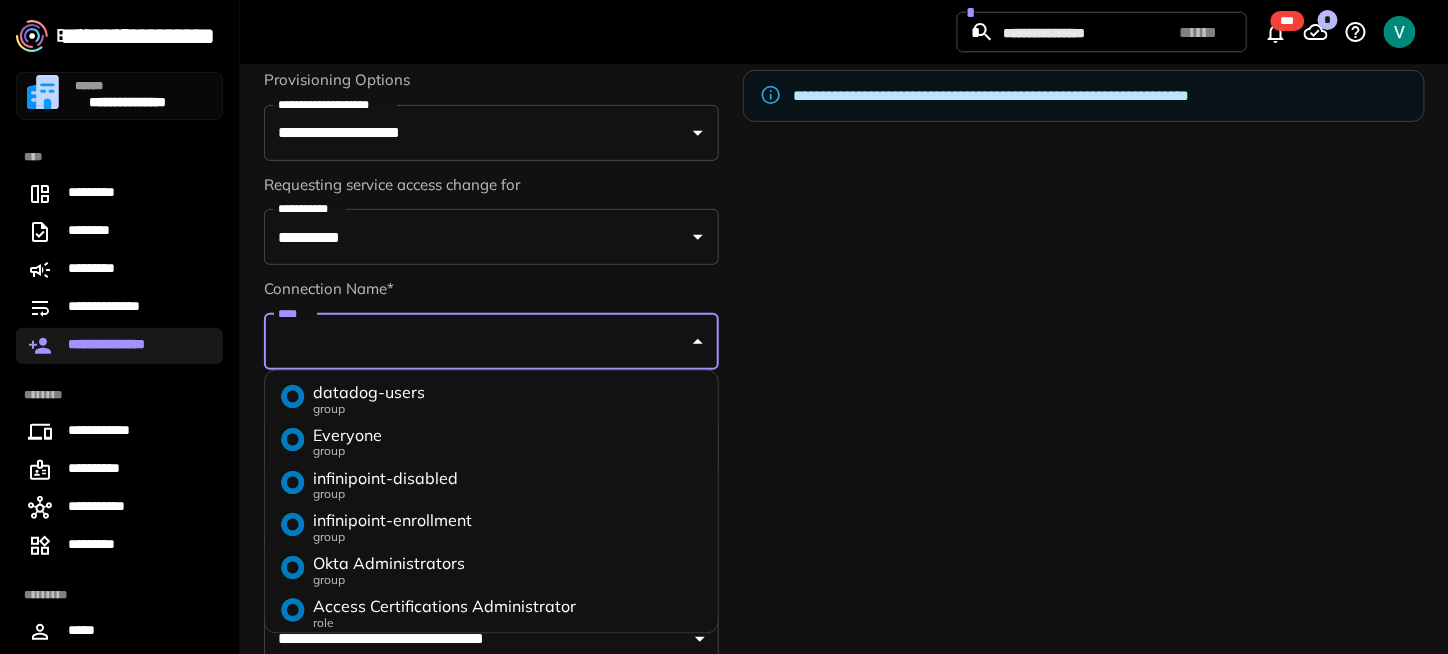 click on "****" at bounding box center (476, 342) 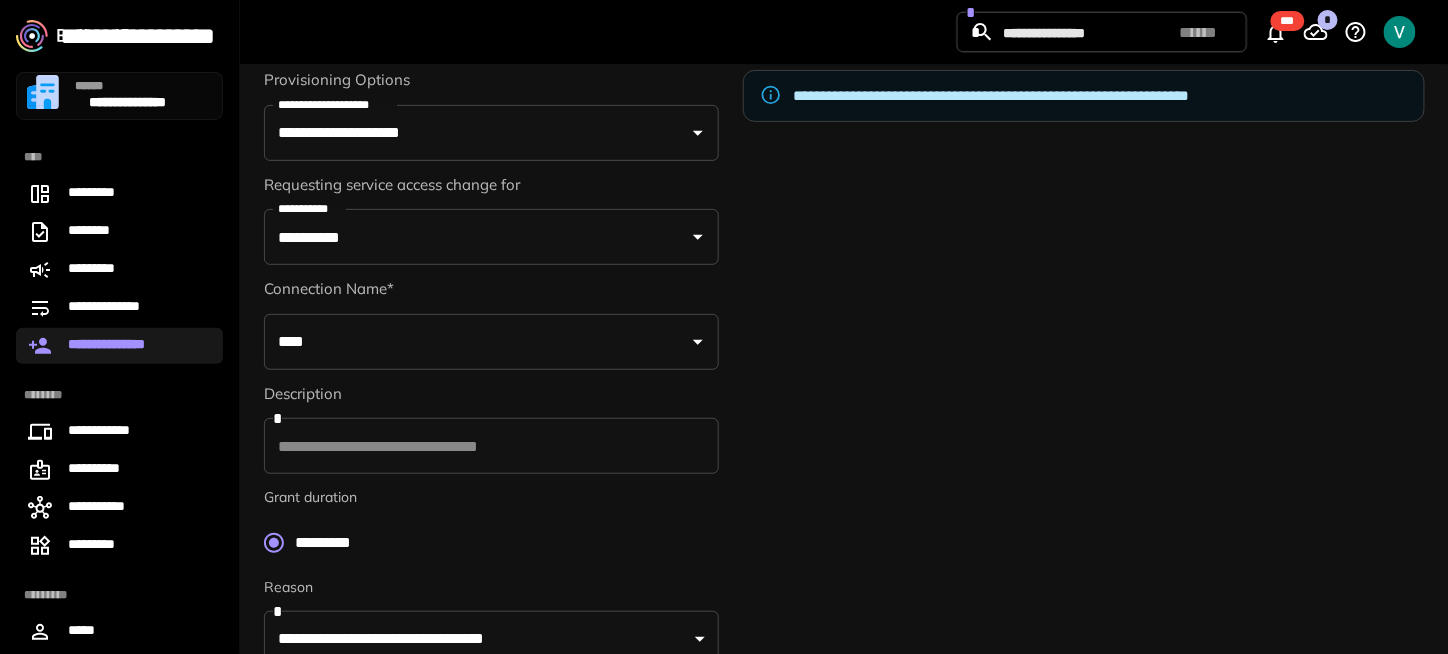 click on "**********" at bounding box center [491, 395] 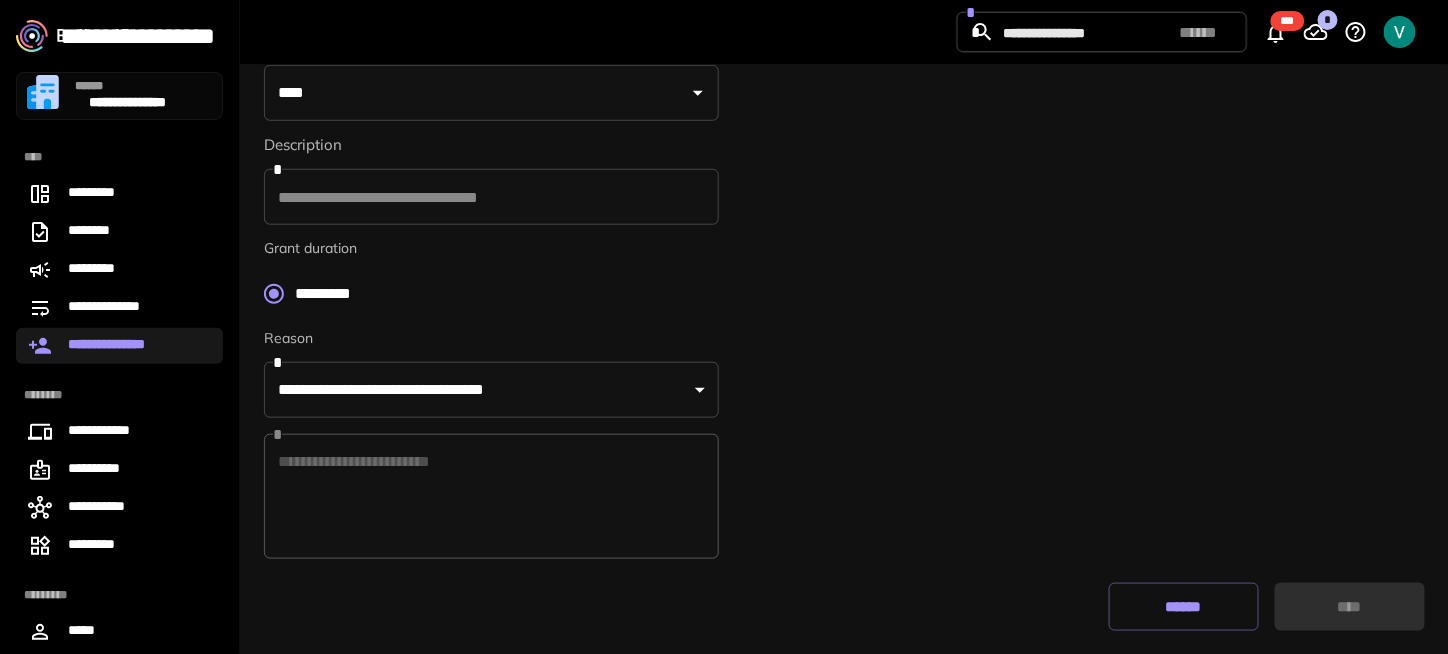 scroll, scrollTop: 0, scrollLeft: 0, axis: both 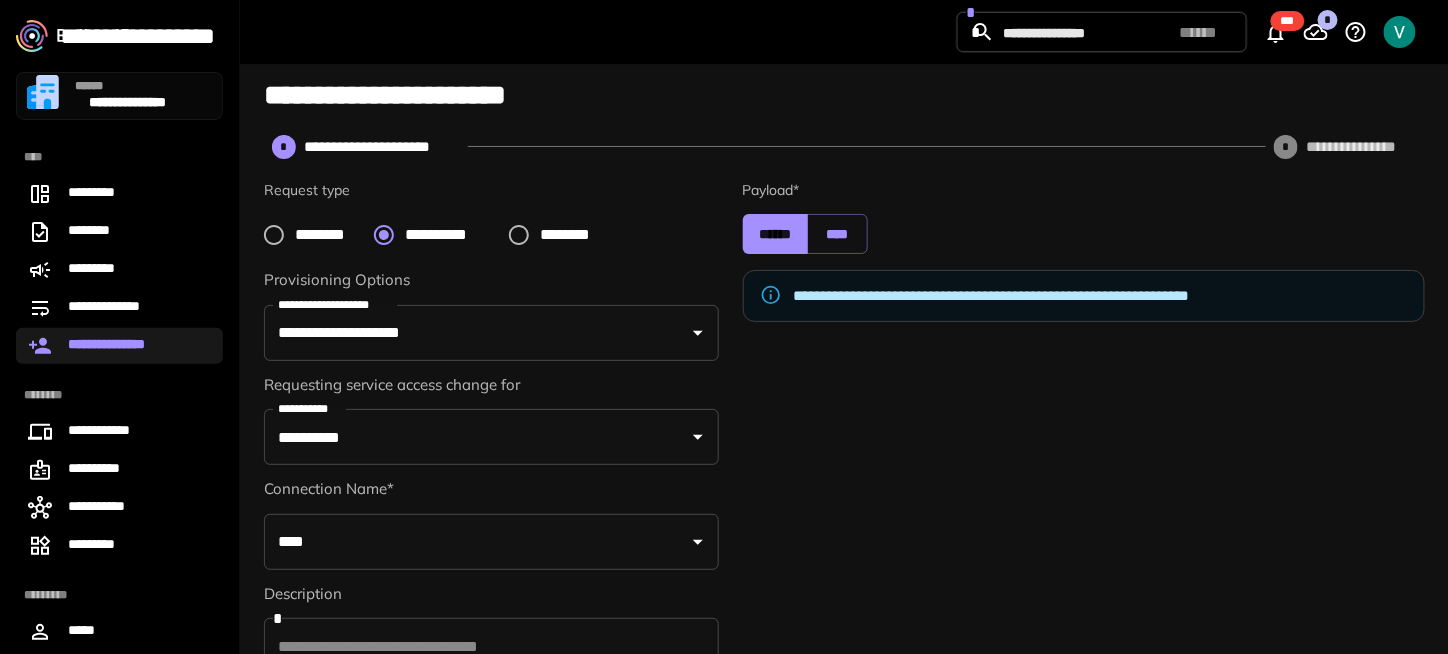click on "**********" at bounding box center (119, 346) 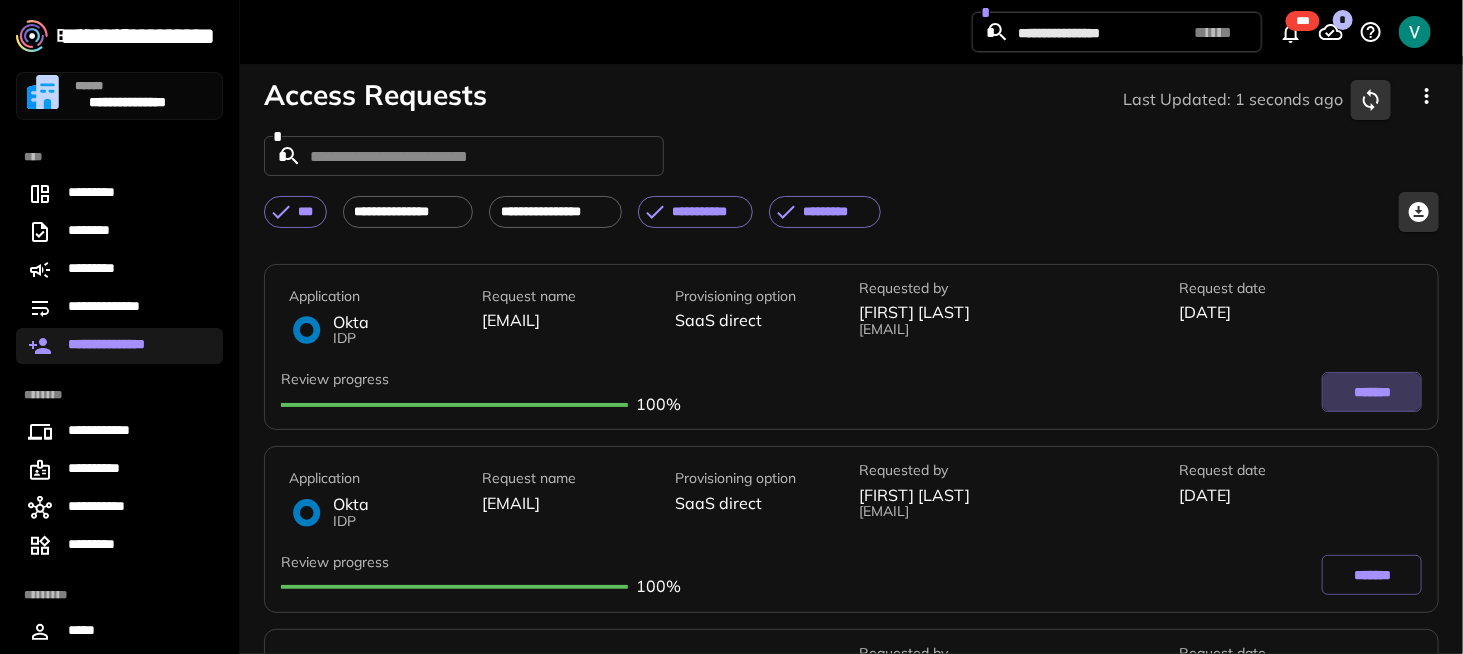 click on "*******" at bounding box center (1372, 392) 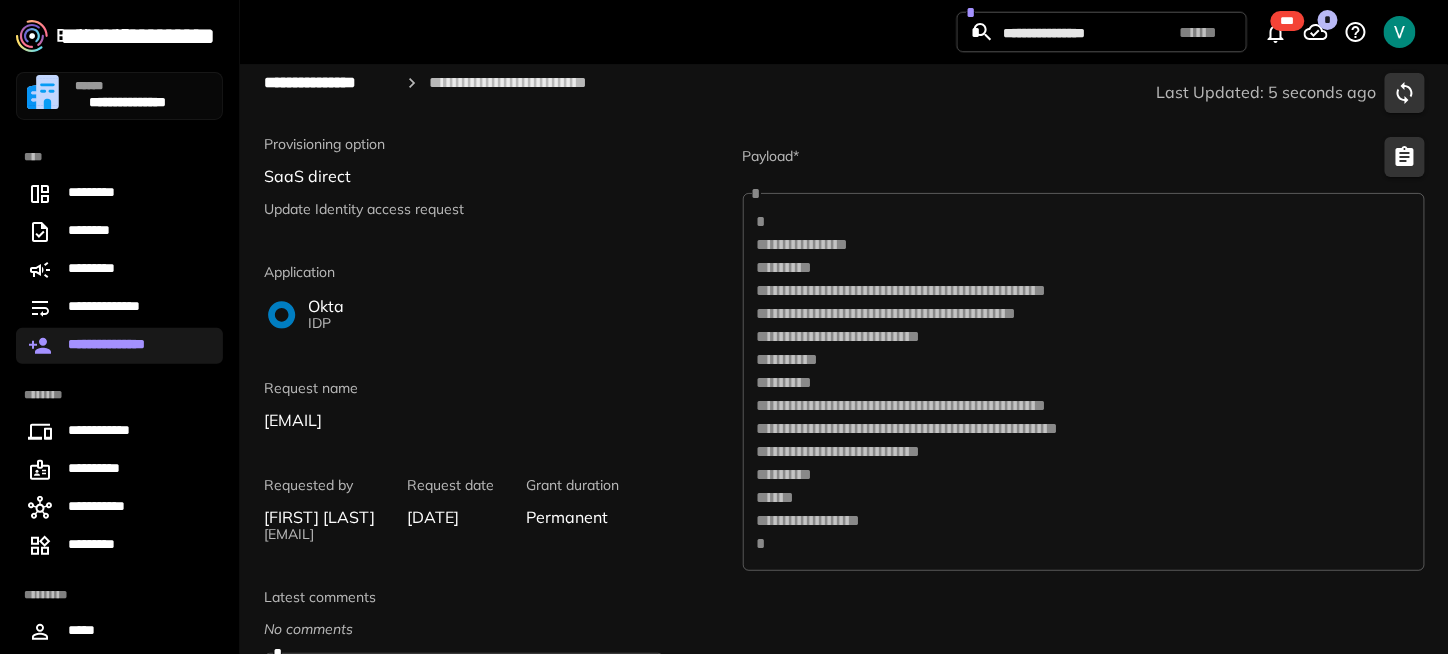 scroll, scrollTop: 0, scrollLeft: 0, axis: both 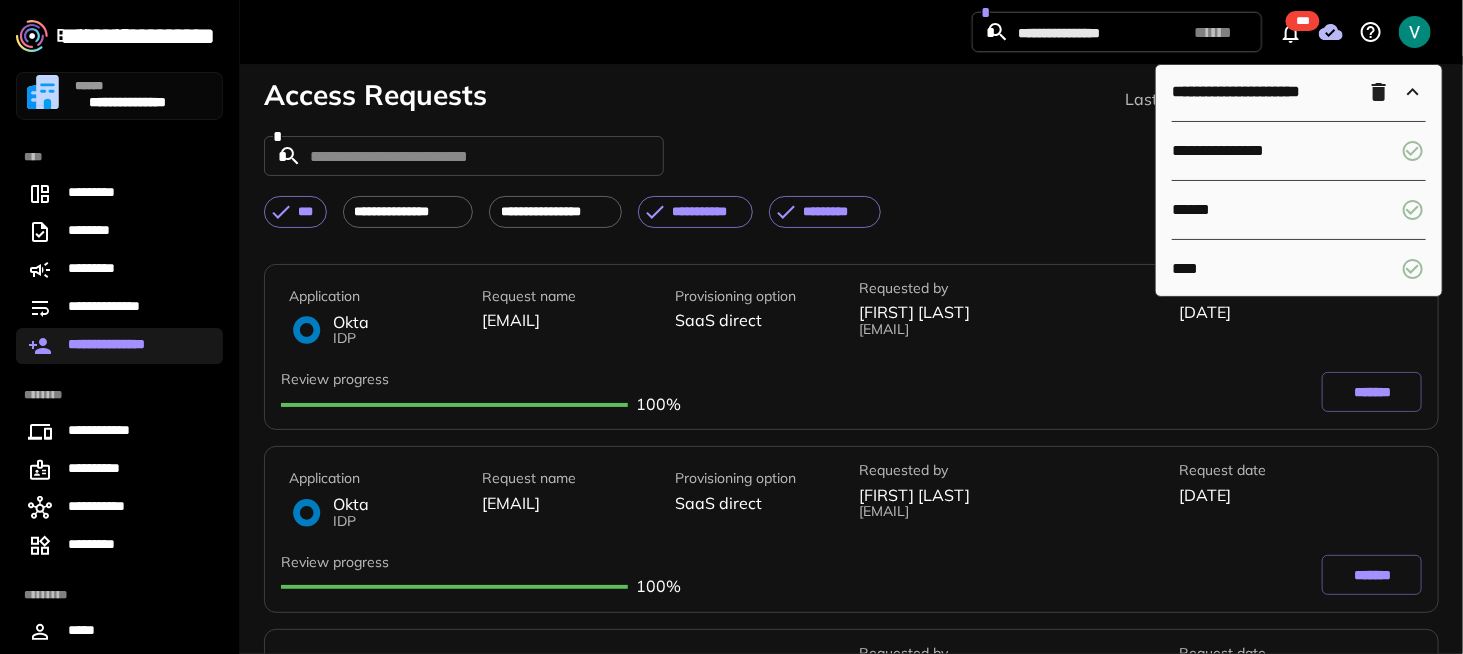 drag, startPoint x: 1410, startPoint y: 85, endPoint x: 1402, endPoint y: 152, distance: 67.47592 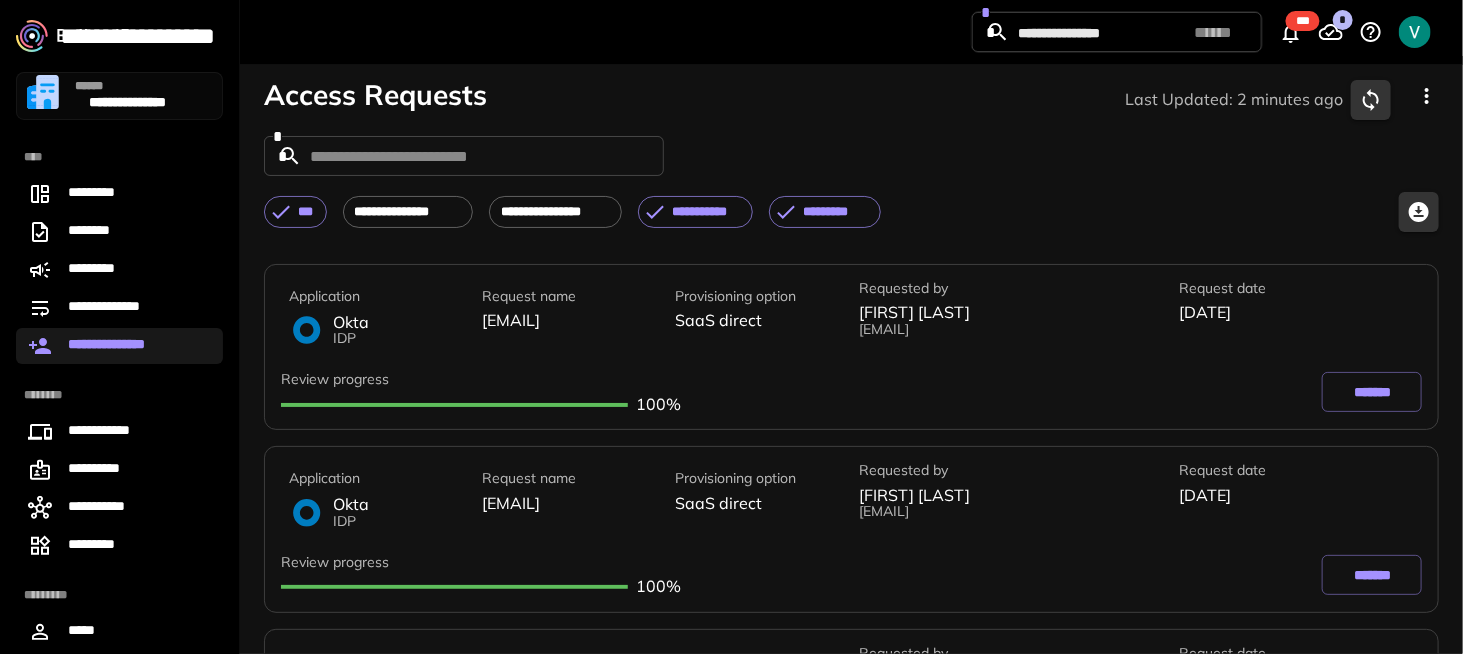 click on "Access Requests Last Updated: 2 minutes ago" at bounding box center [851, 100] 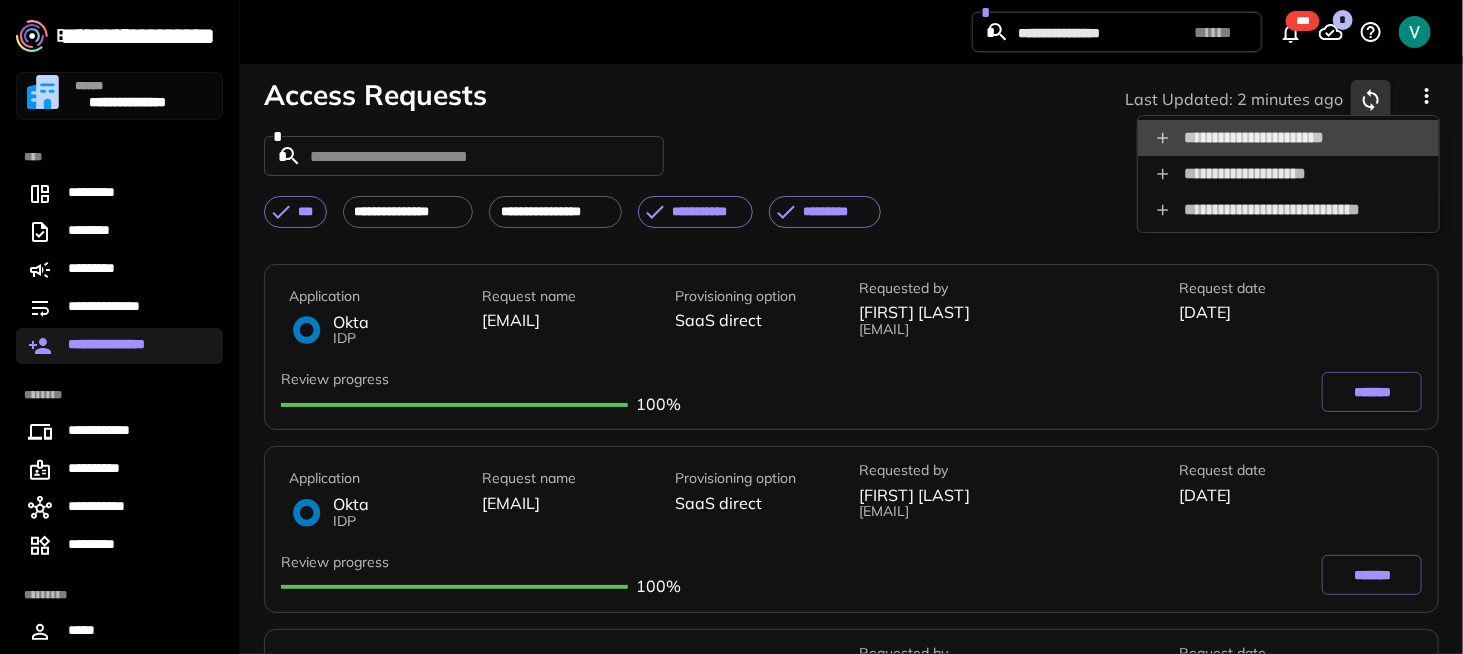 click on "**********" at bounding box center (1288, 138) 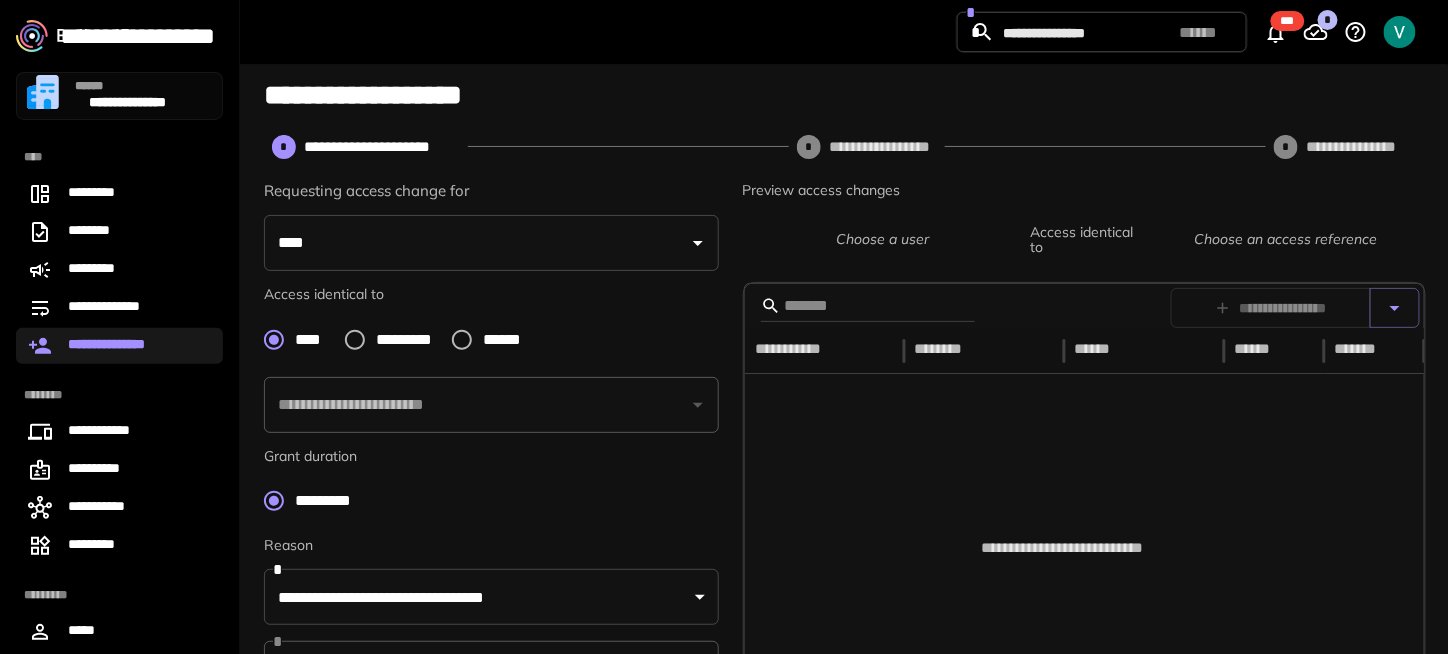 click on "****" at bounding box center [476, 243] 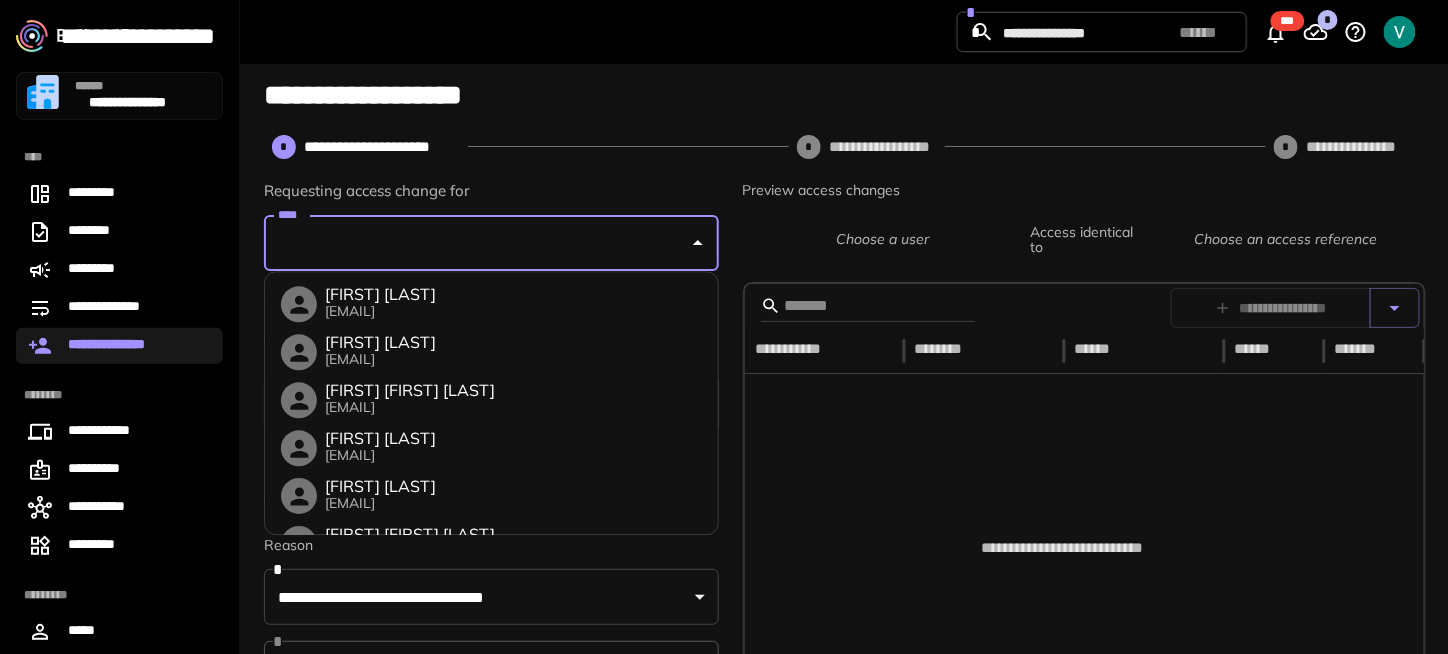 paste on "**********" 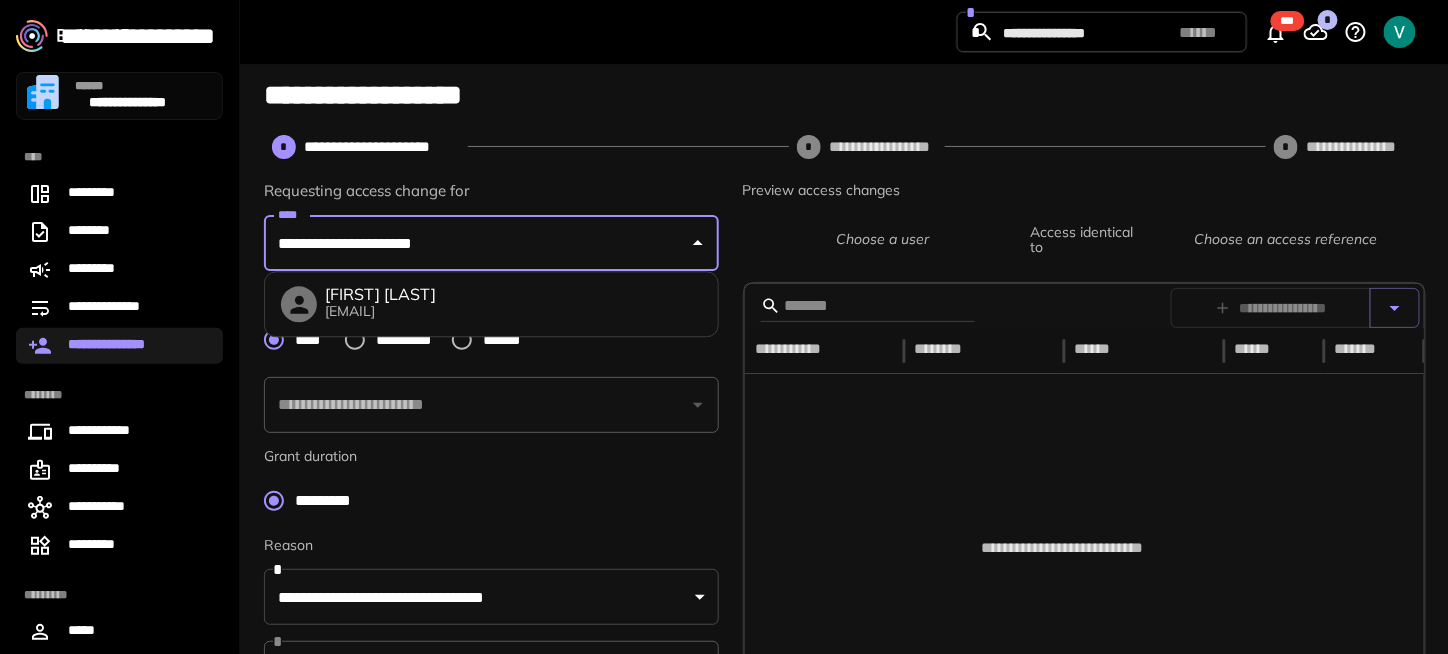 click on "Andrei Karelskii akarelskii@taxdome.com" at bounding box center [491, 304] 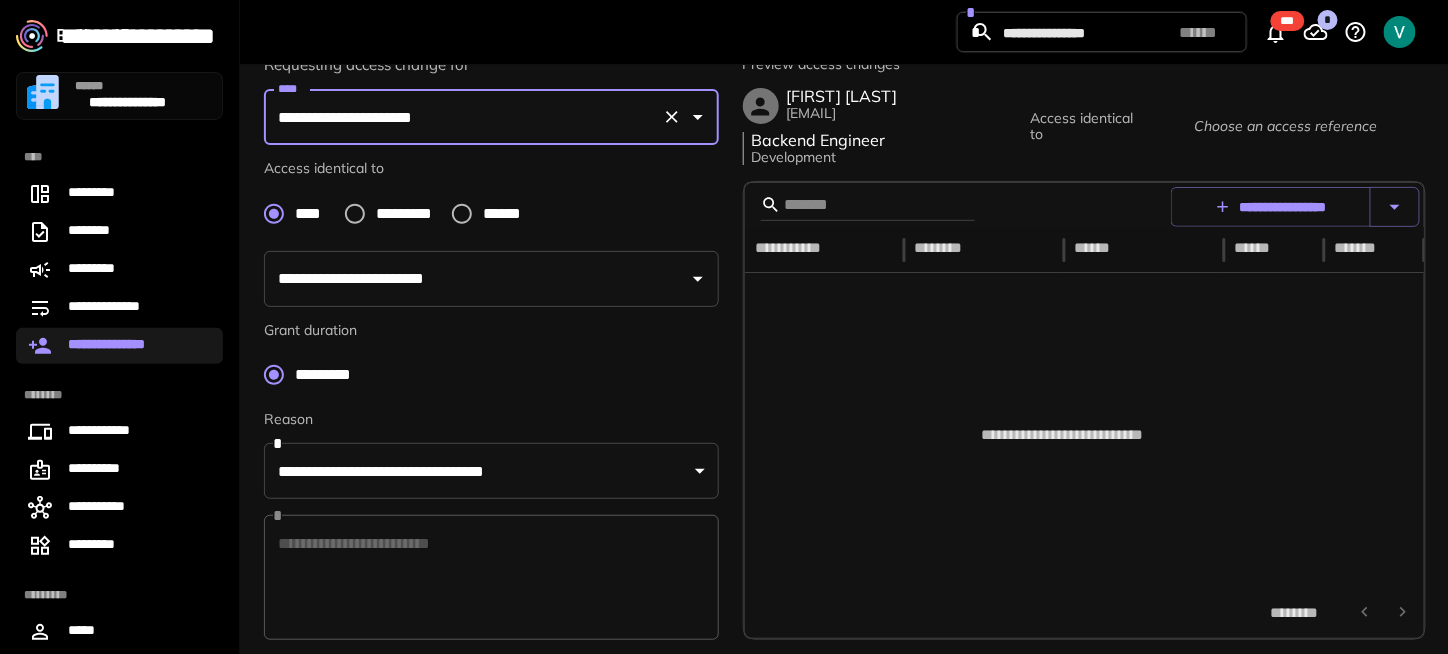 scroll, scrollTop: 200, scrollLeft: 0, axis: vertical 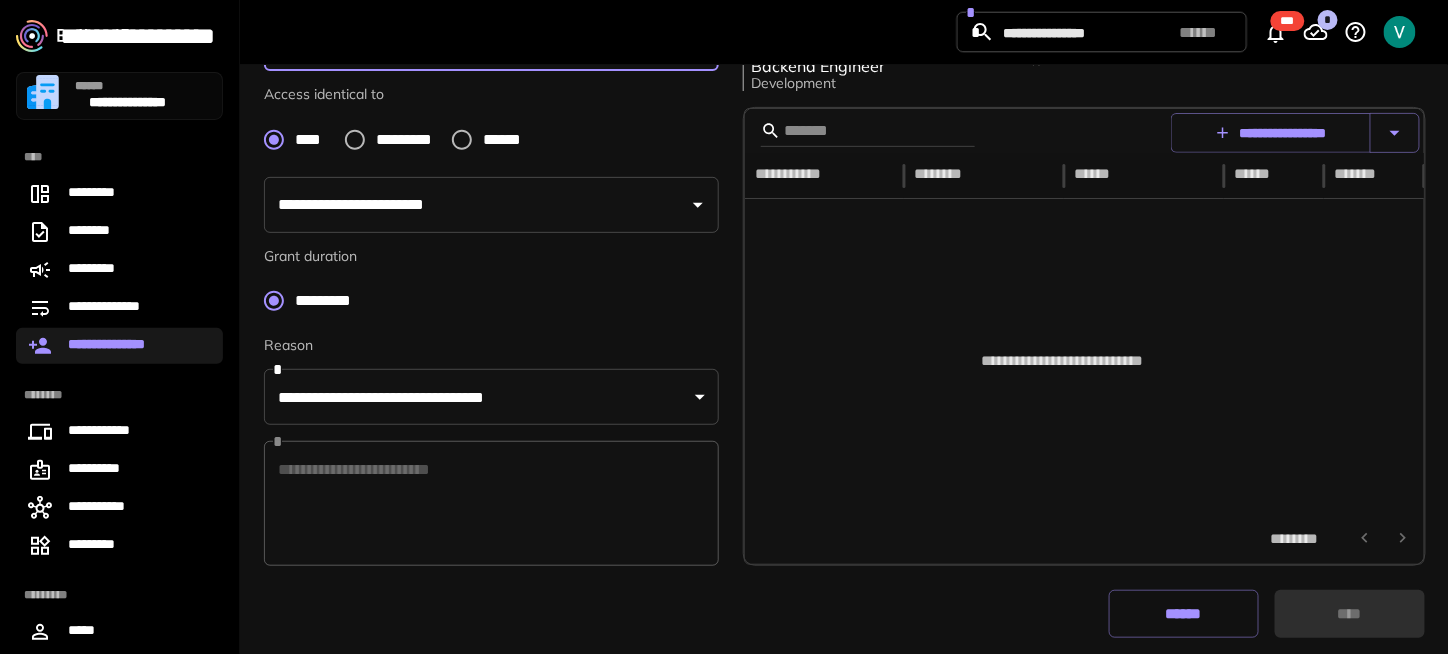 type on "**********" 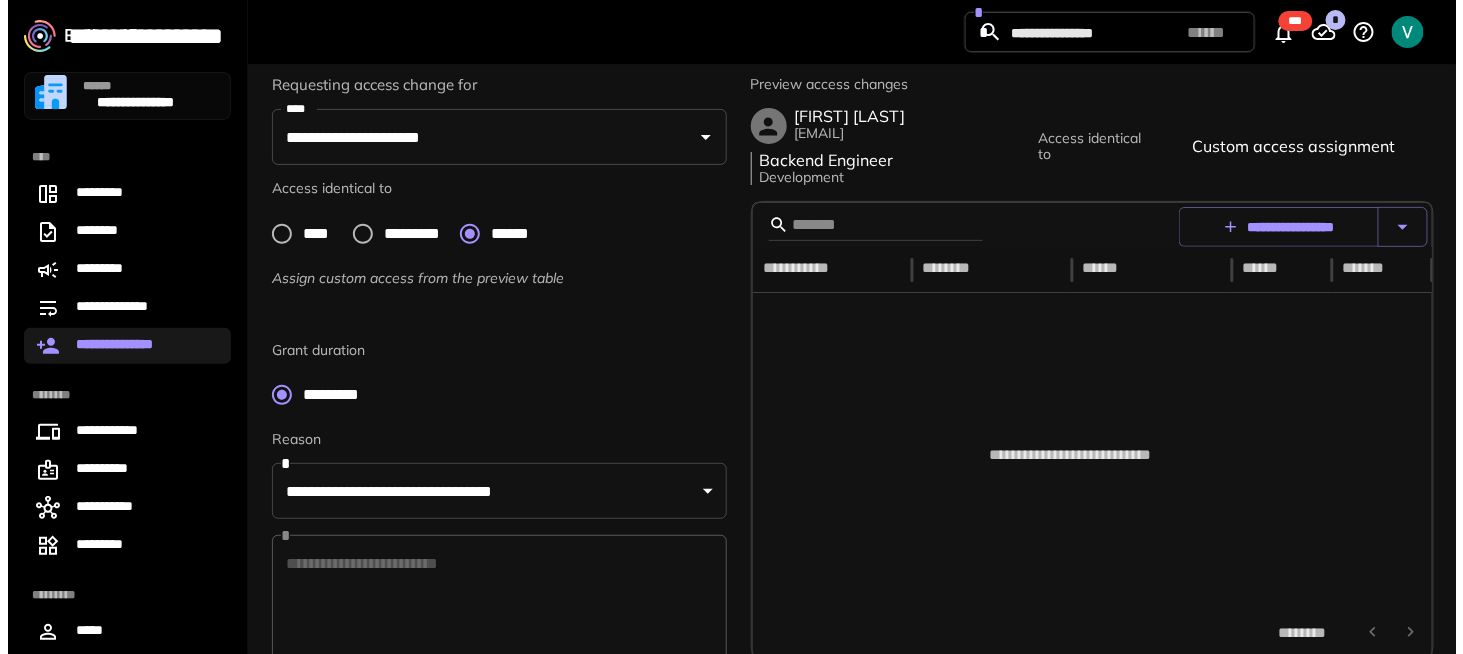scroll, scrollTop: 100, scrollLeft: 0, axis: vertical 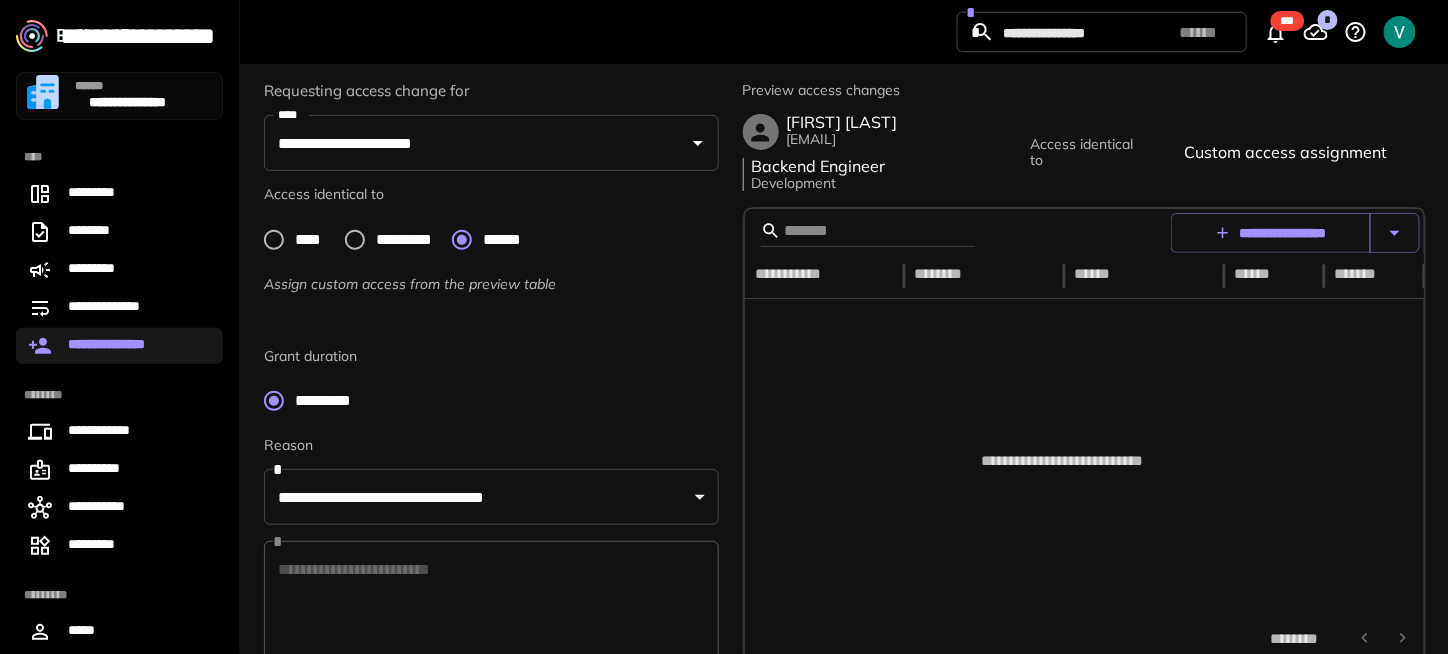click on "**********" at bounding box center [1271, 233] 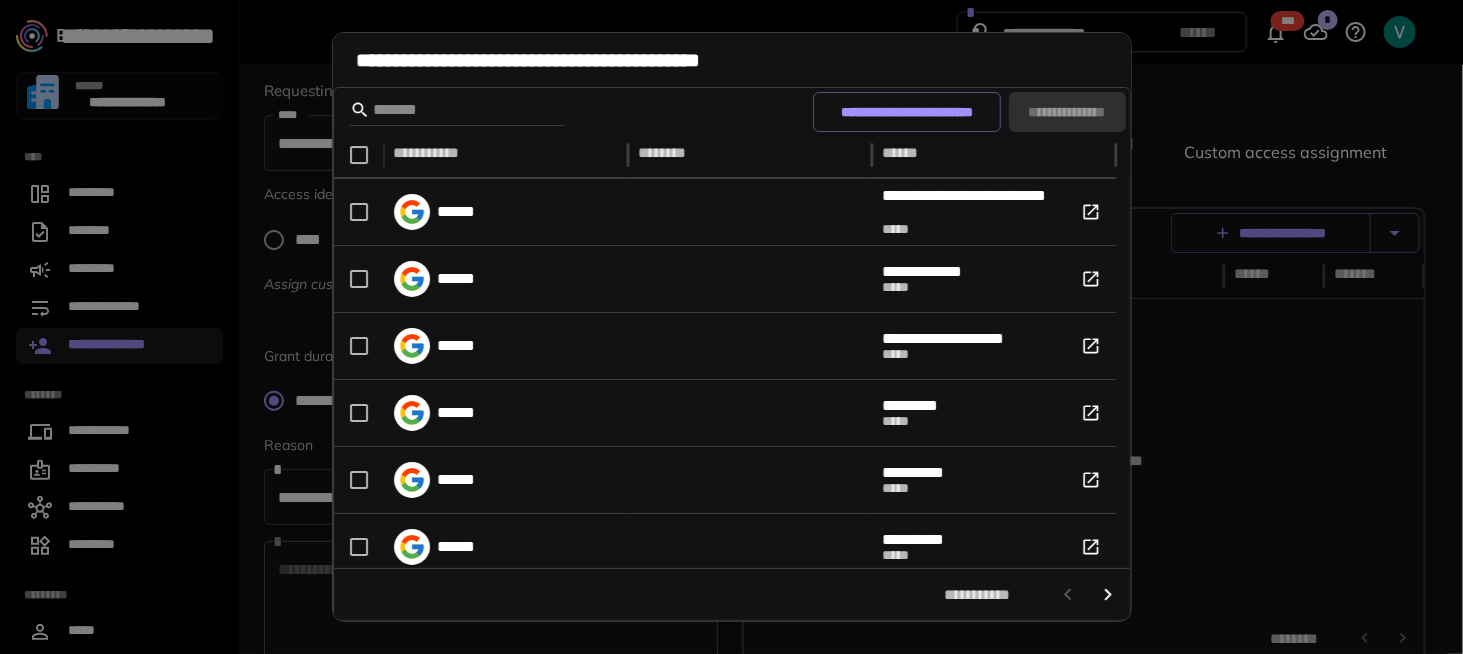 click on "**********" at bounding box center [732, 110] 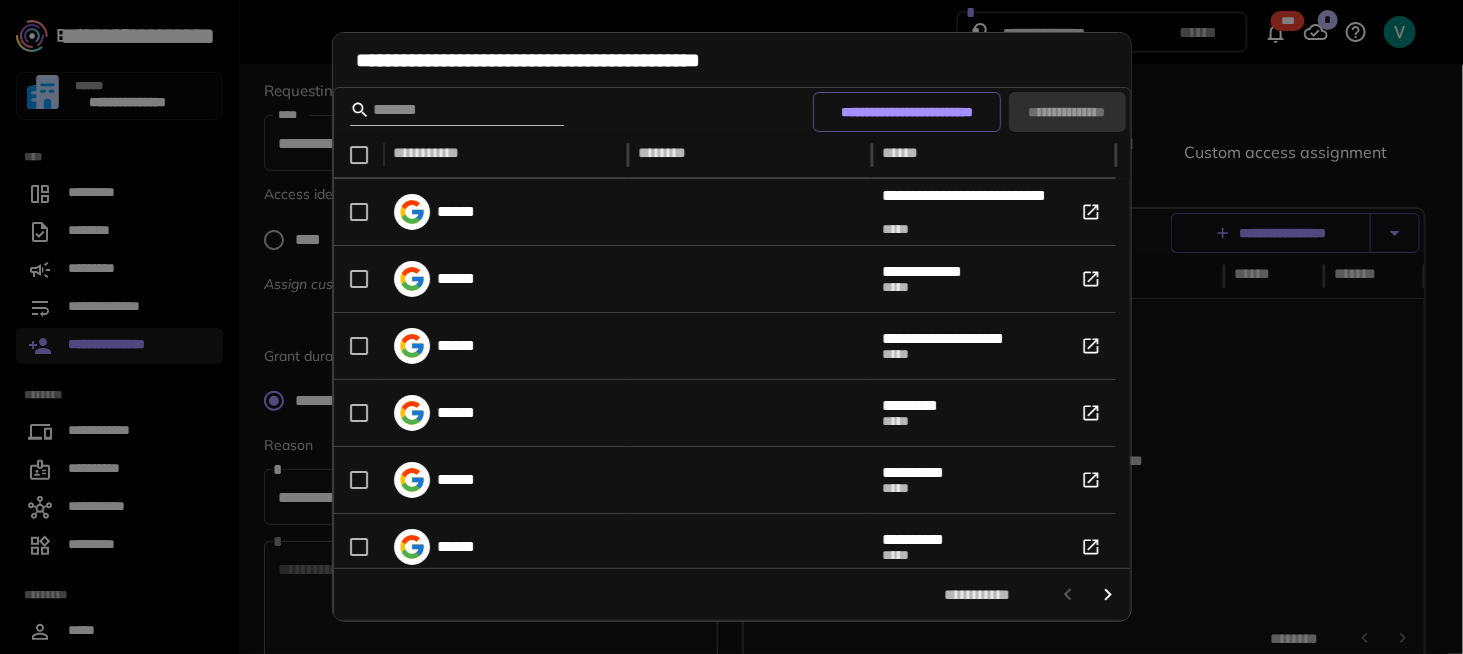 click at bounding box center [454, 110] 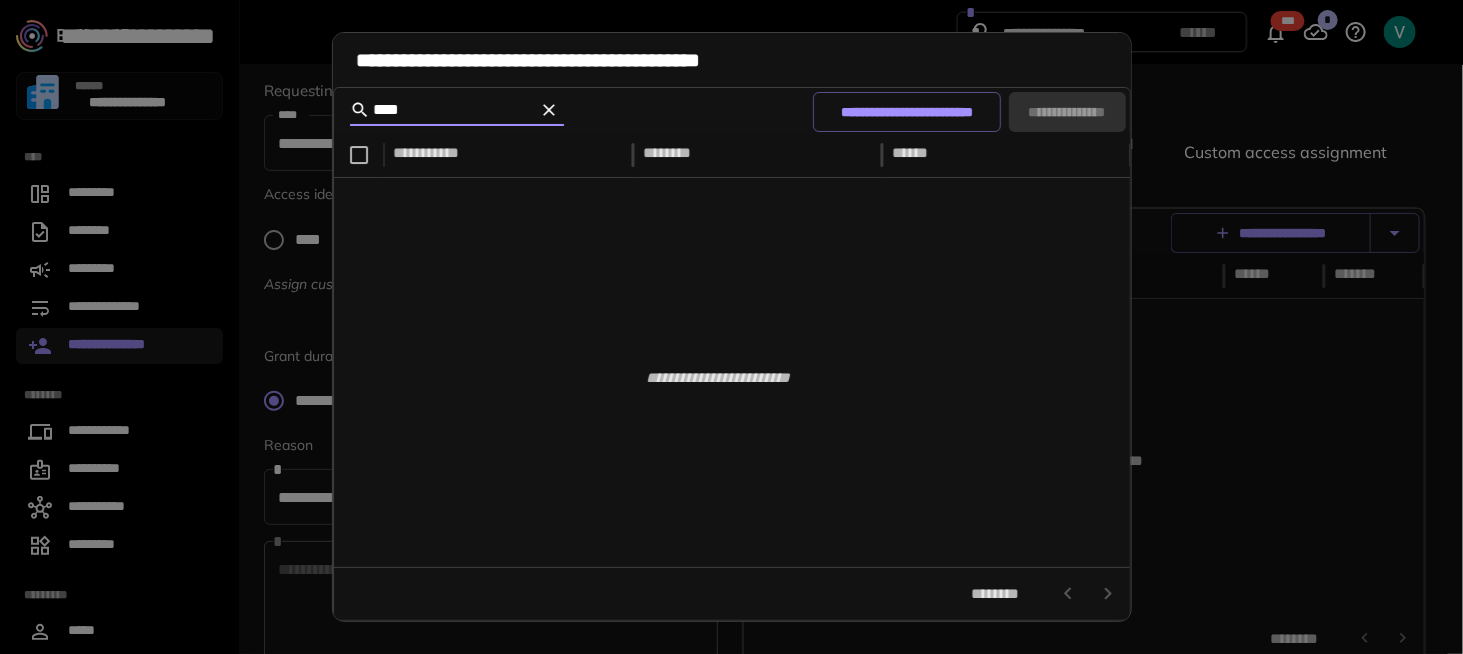 type on "****" 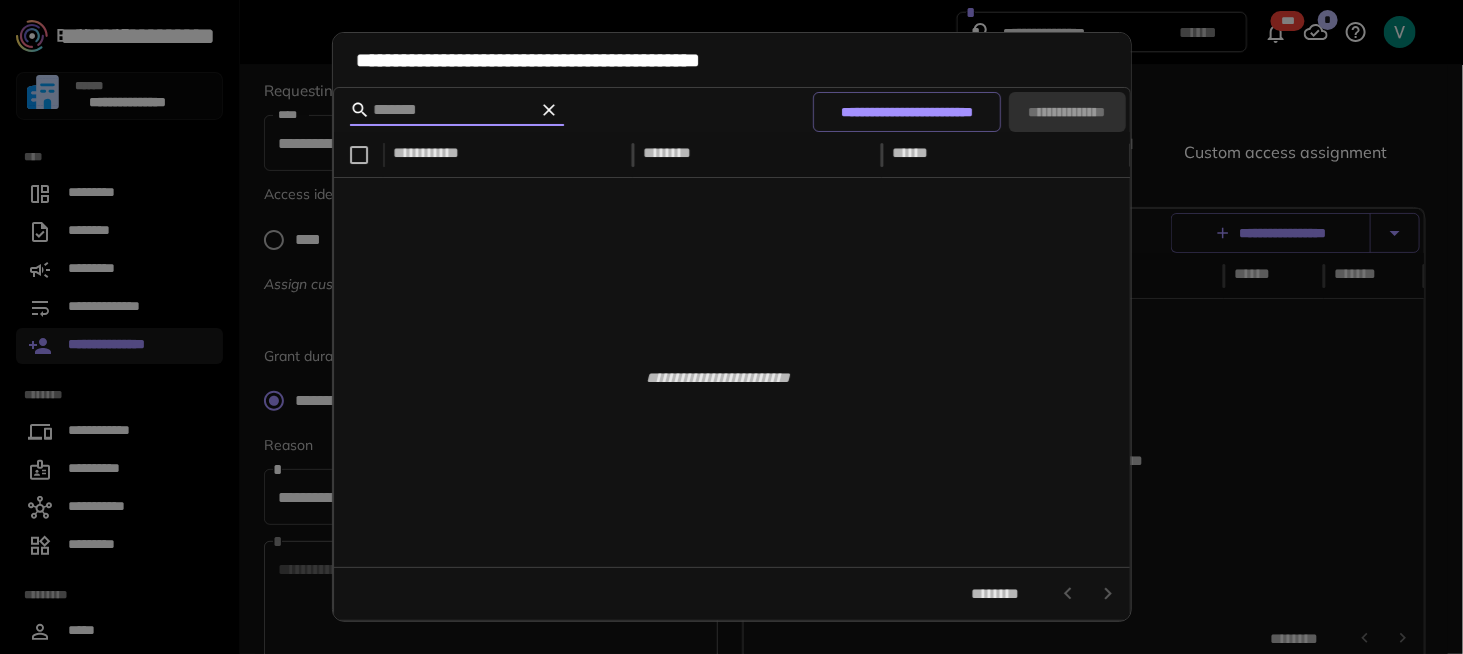 type 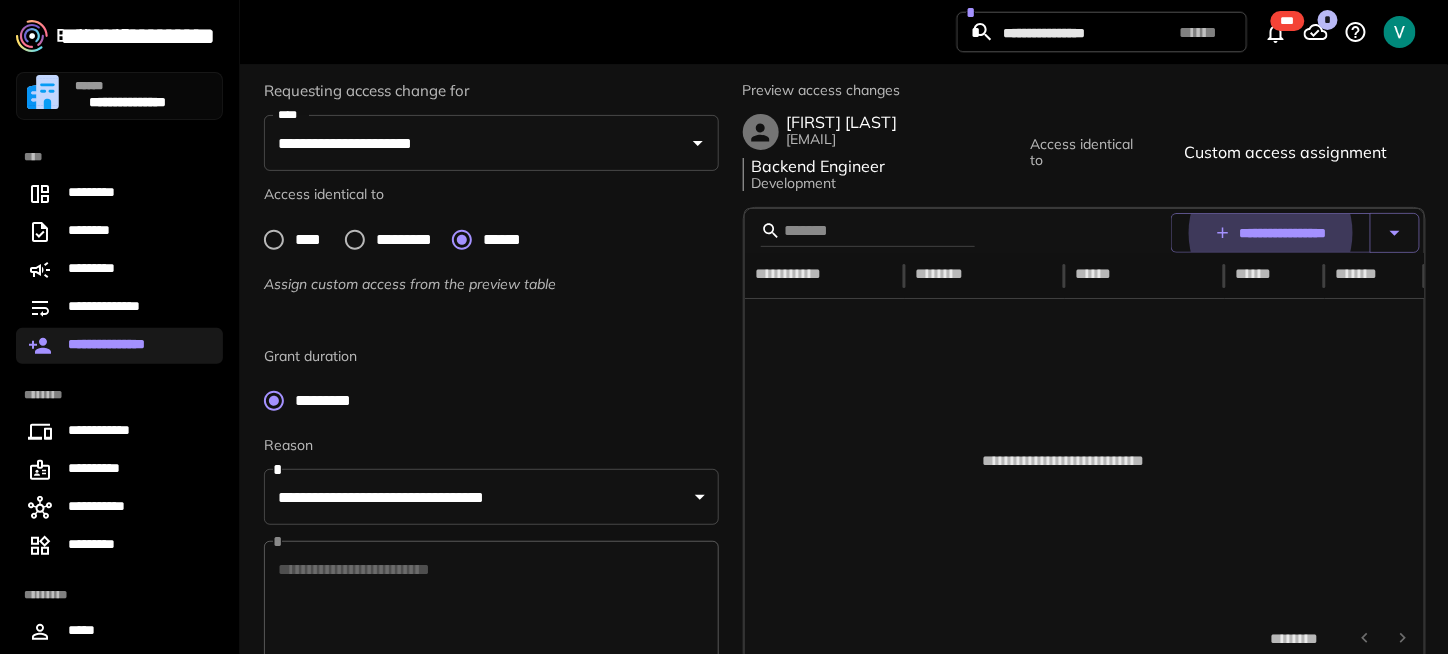 click on "**********" at bounding box center [1085, 456] 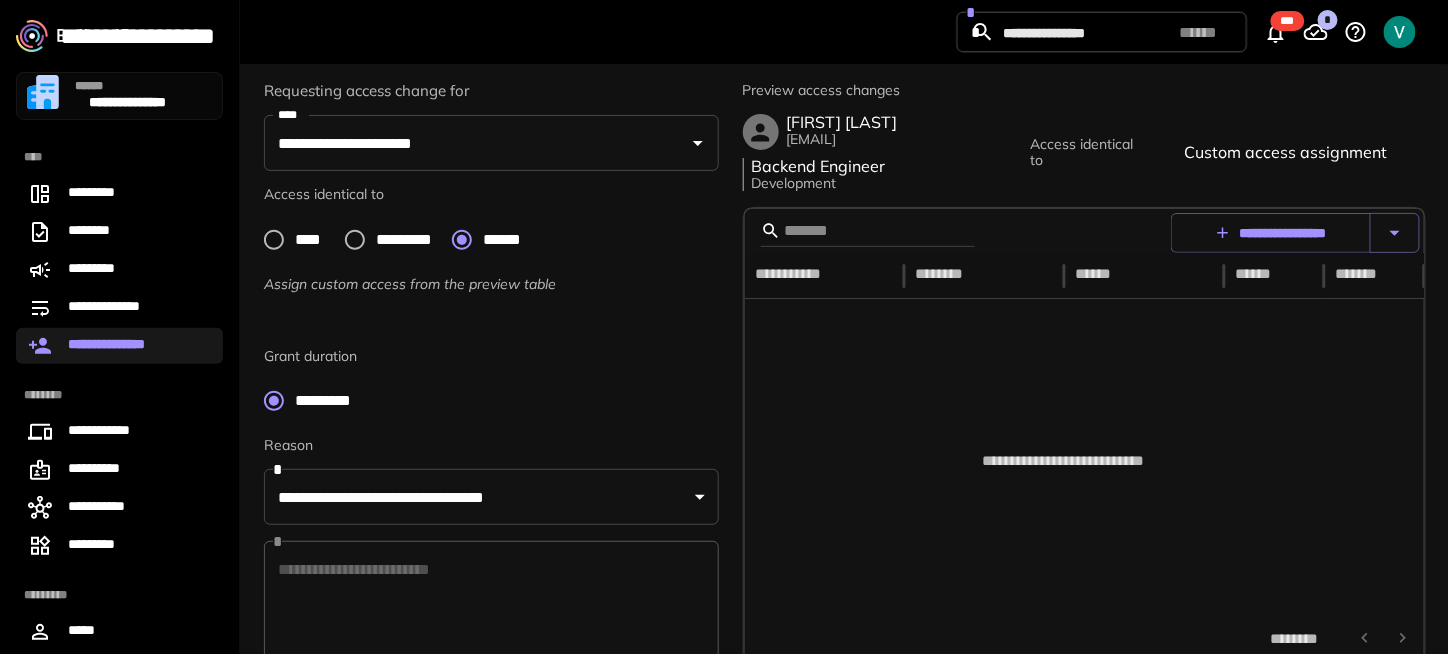 click 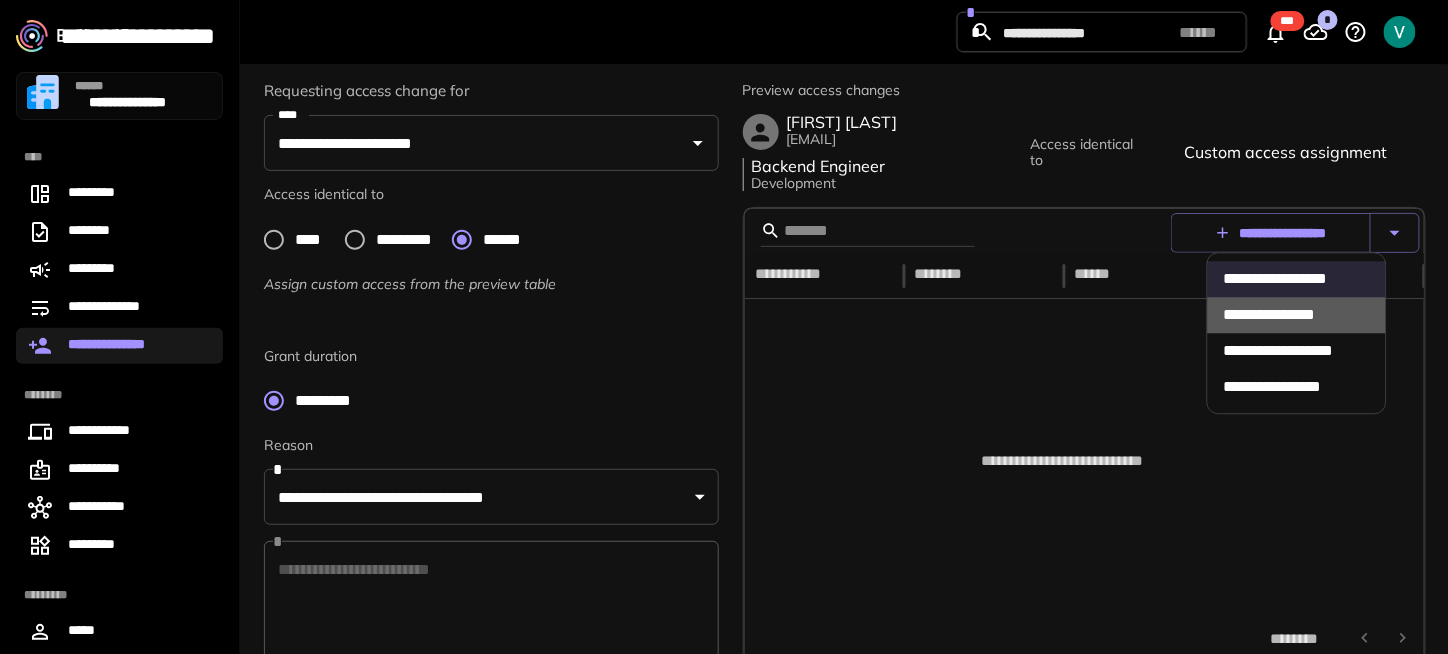 click on "**********" at bounding box center [1296, 316] 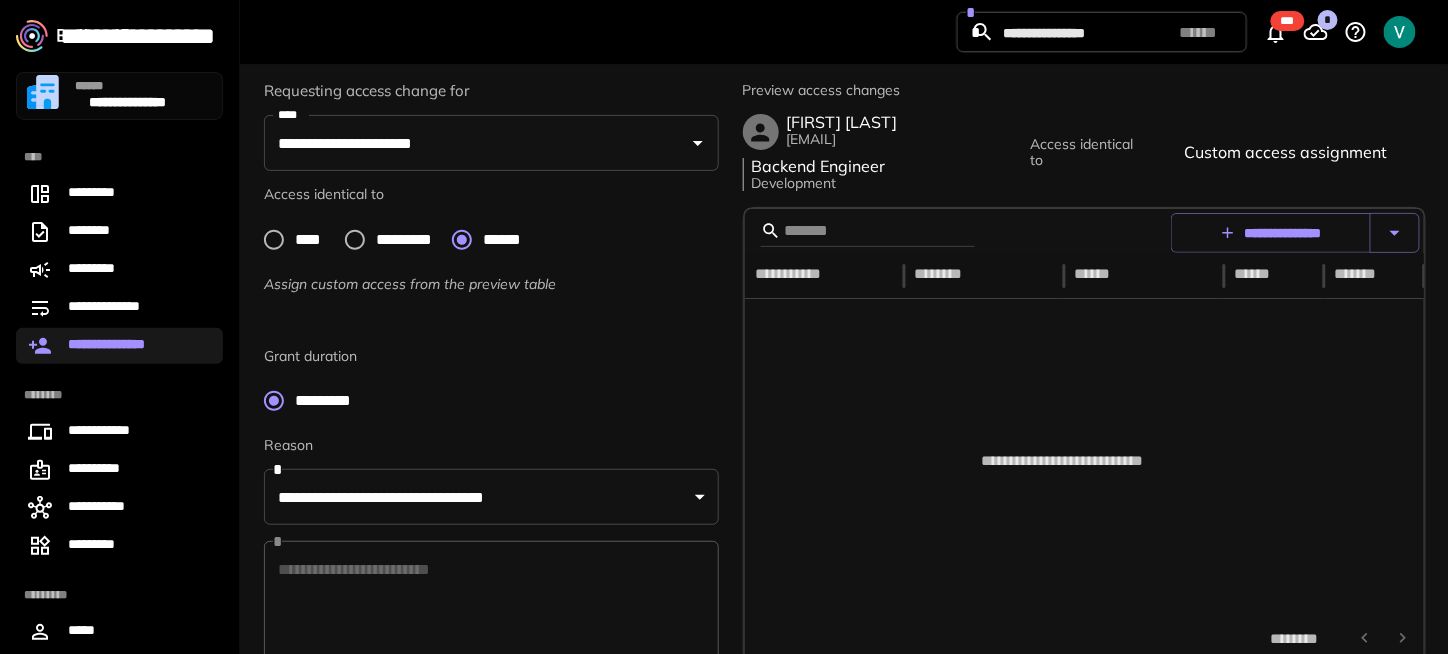 click at bounding box center [1395, 233] 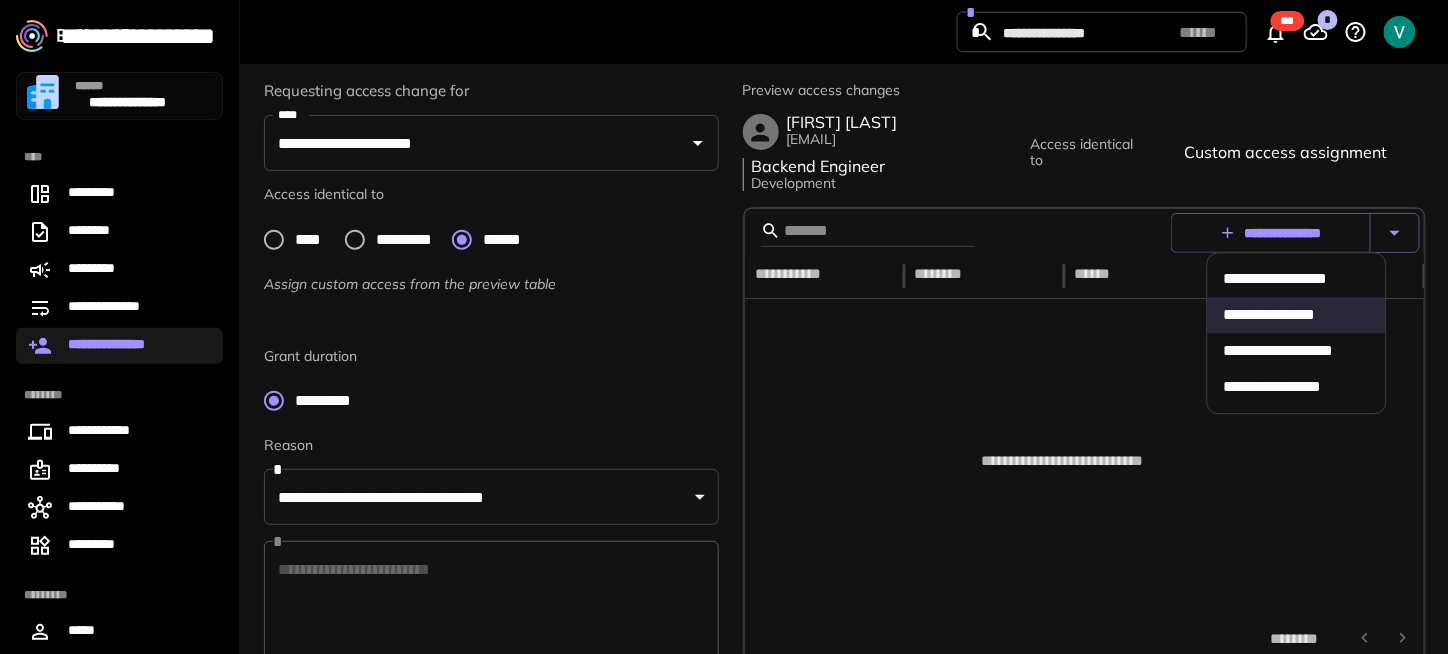 click on "**********" at bounding box center (1296, 280) 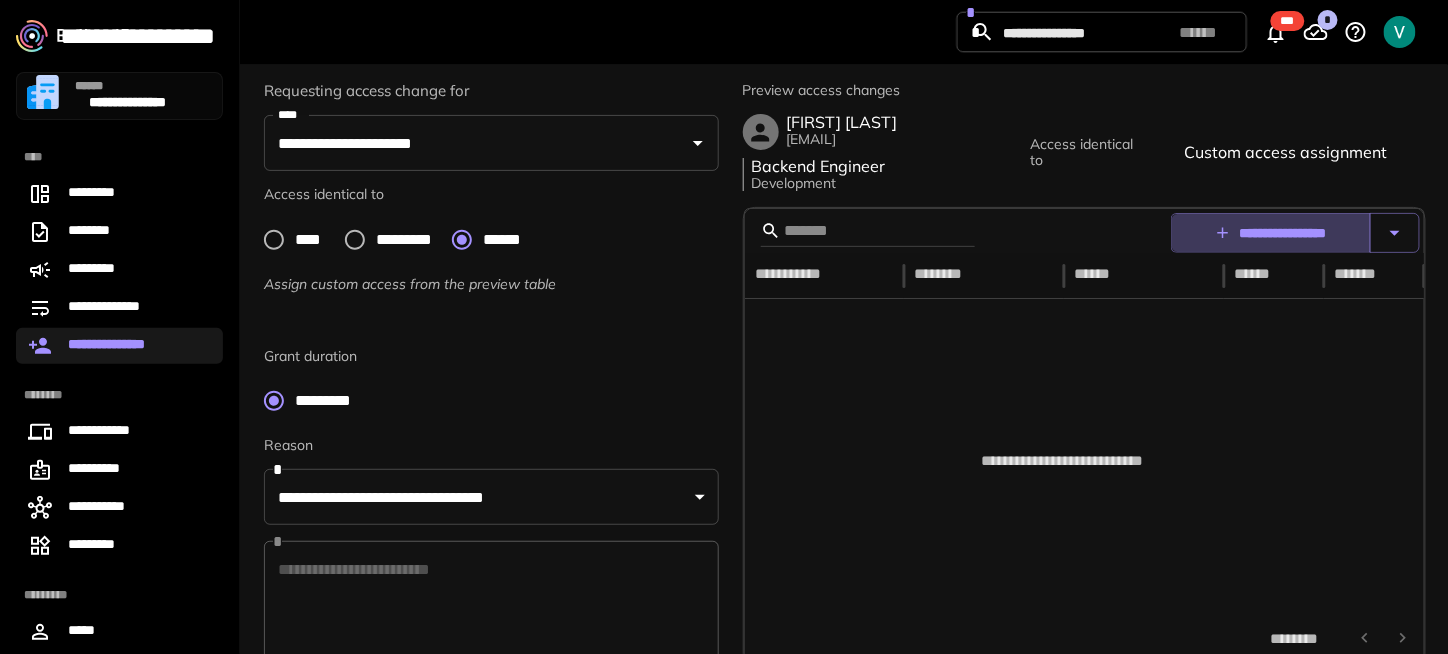 click on "**********" at bounding box center (1271, 233) 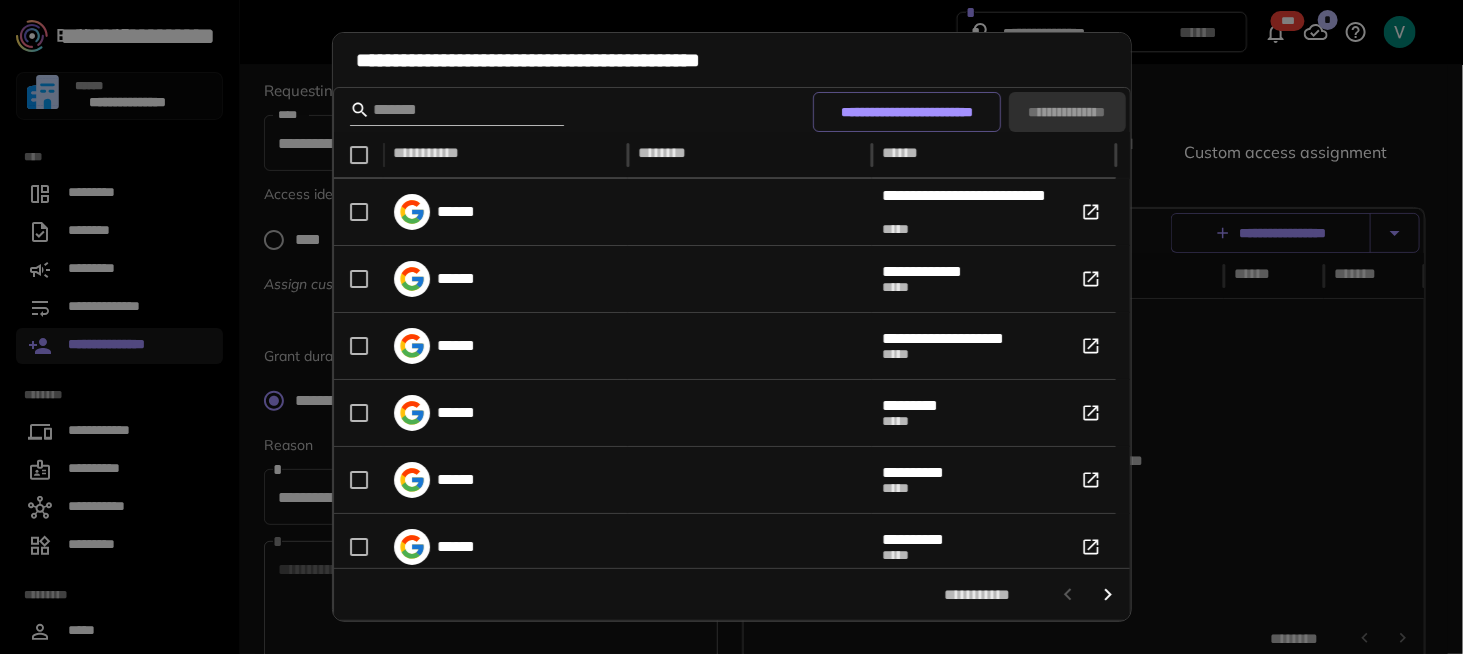 click at bounding box center [454, 110] 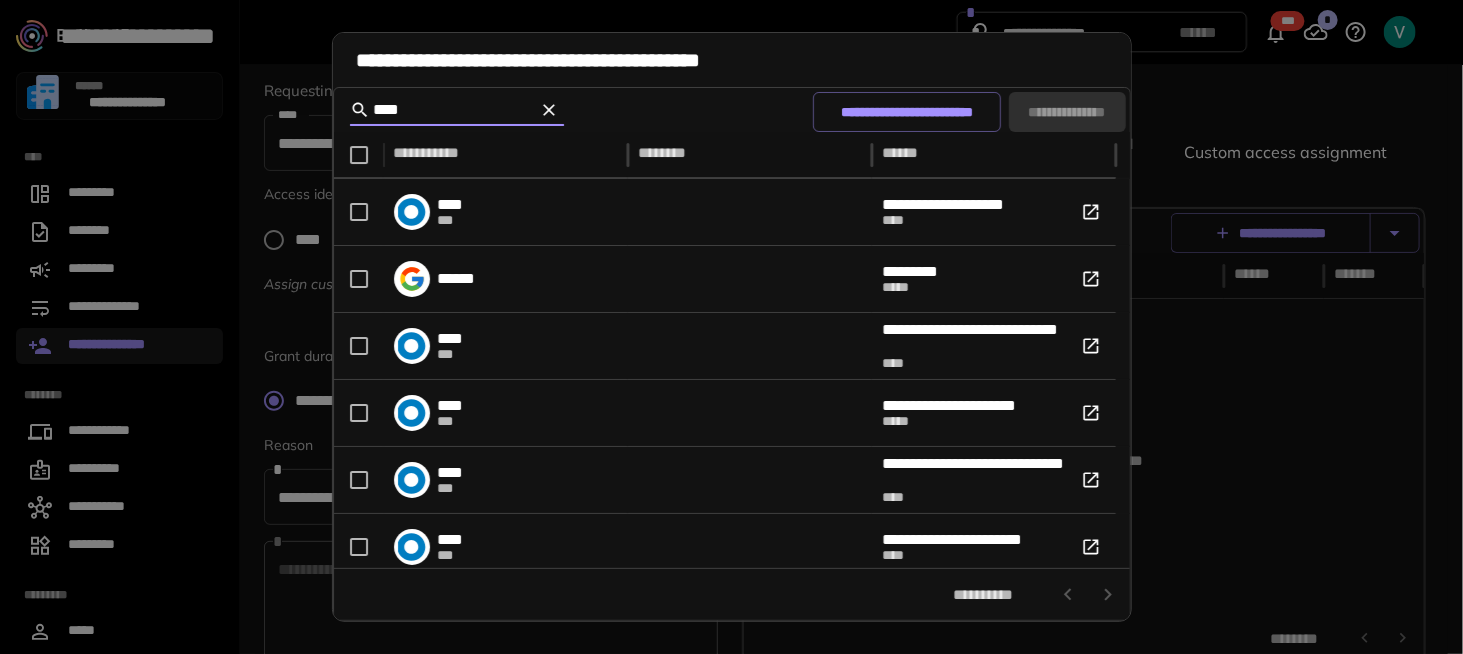 scroll, scrollTop: 54, scrollLeft: 0, axis: vertical 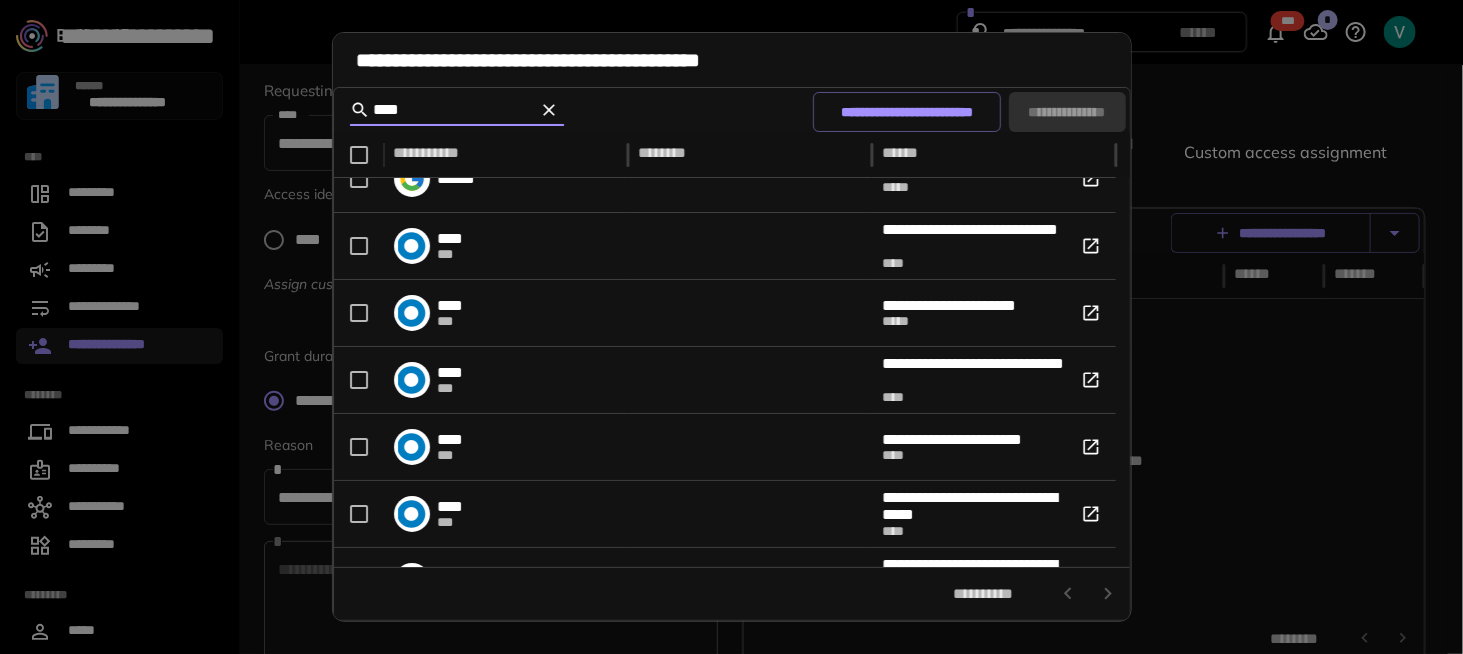 type on "****" 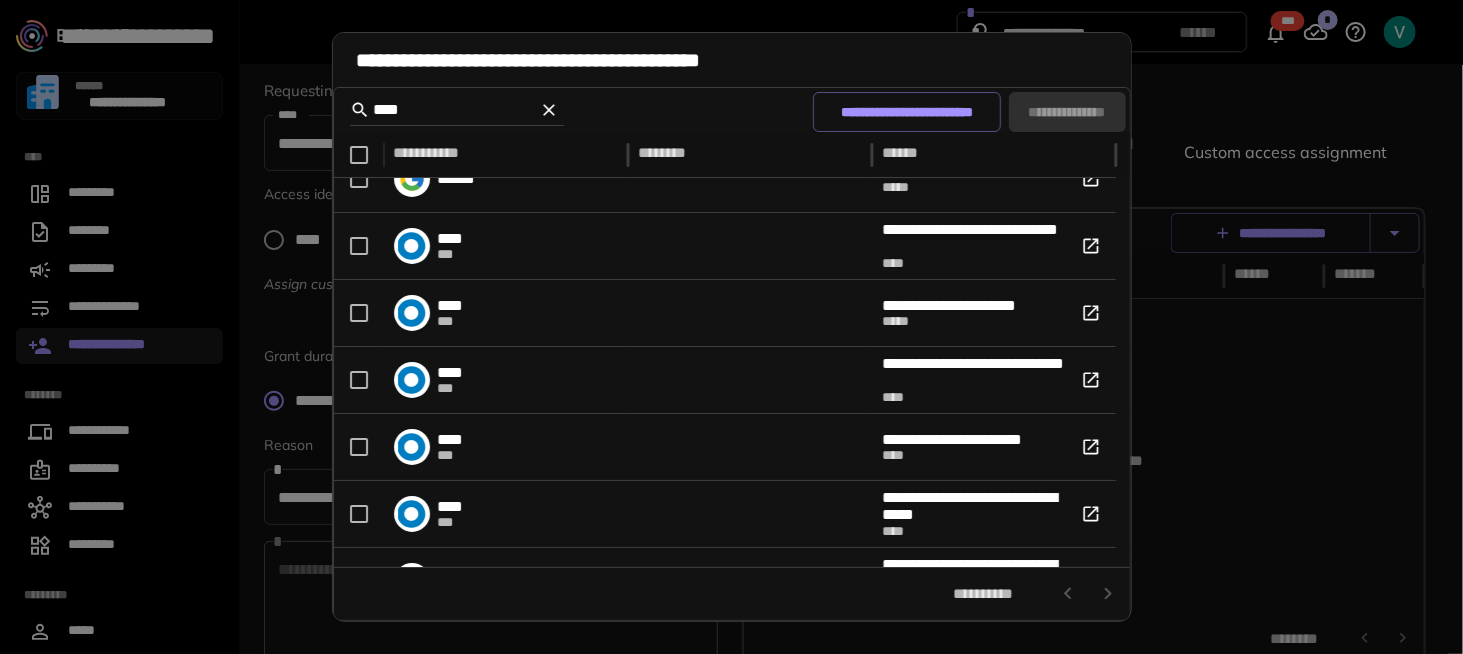 click on "**********" at bounding box center [731, 327] 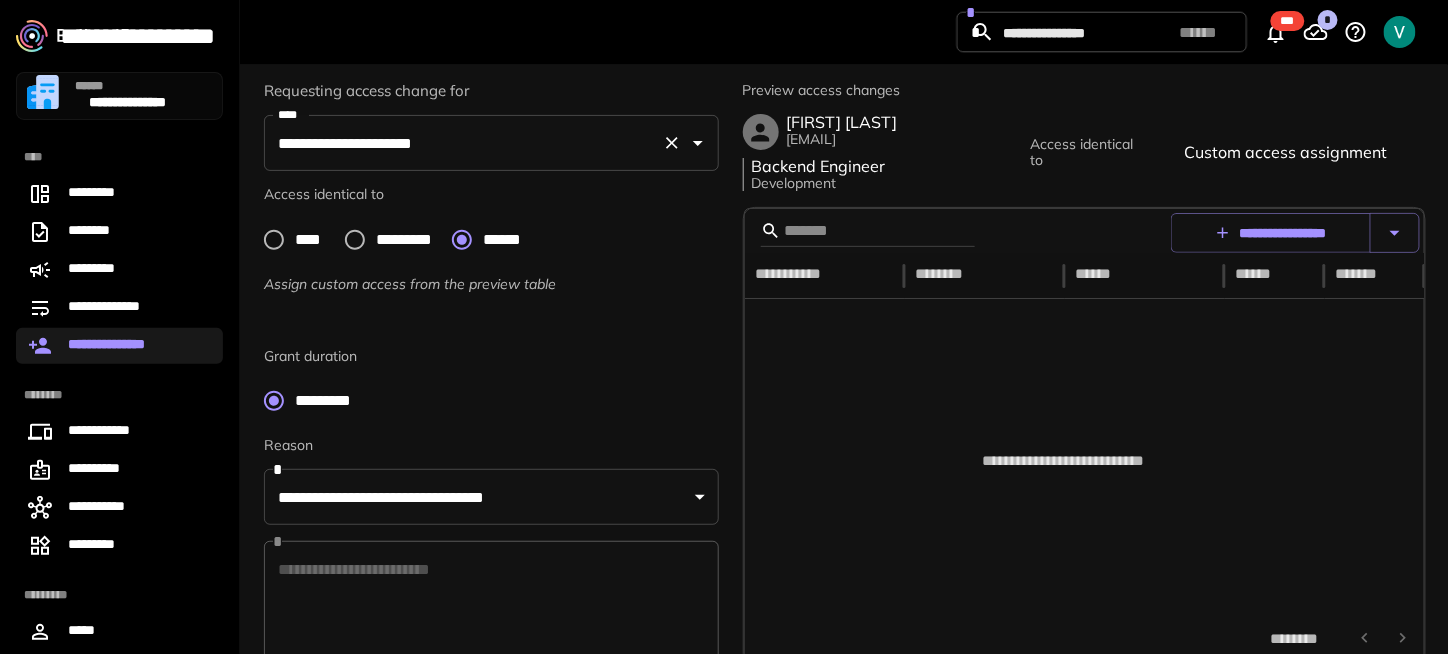 click on "**********" at bounding box center [463, 143] 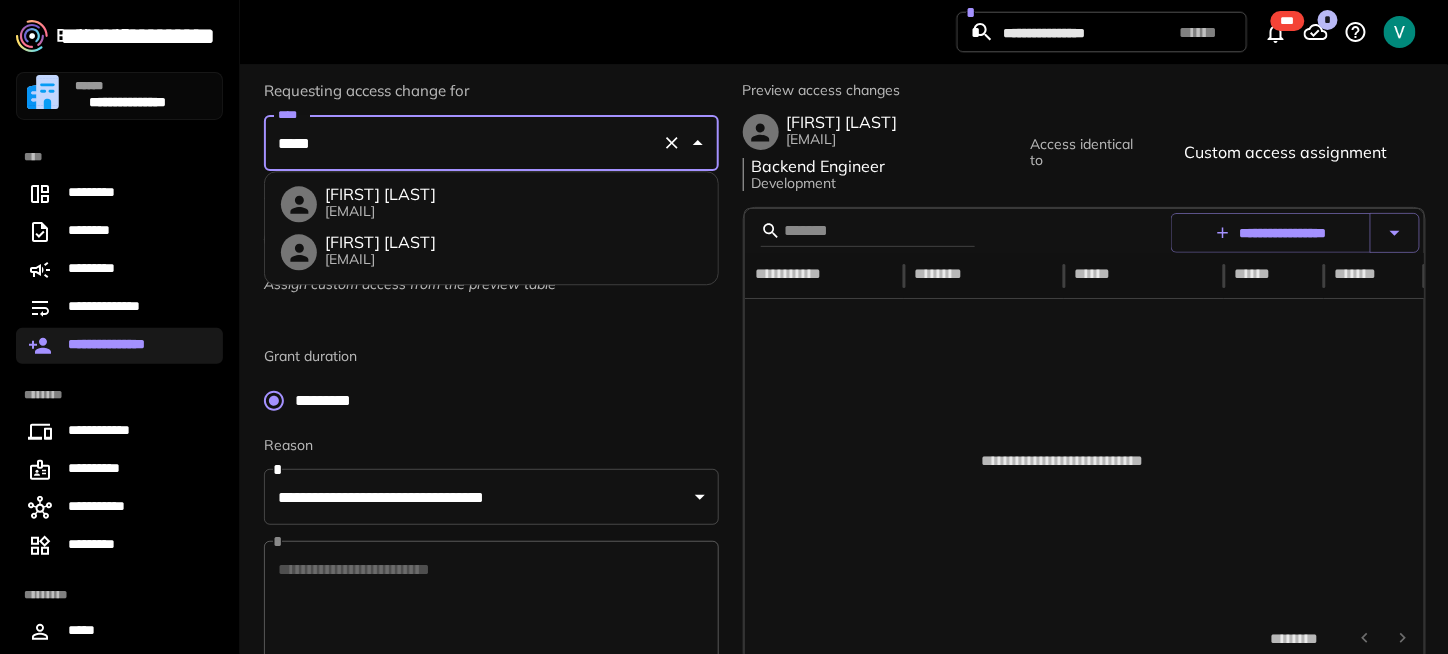 click on "Sultan Azamat Uulu swells@taxdome.com" at bounding box center [491, 252] 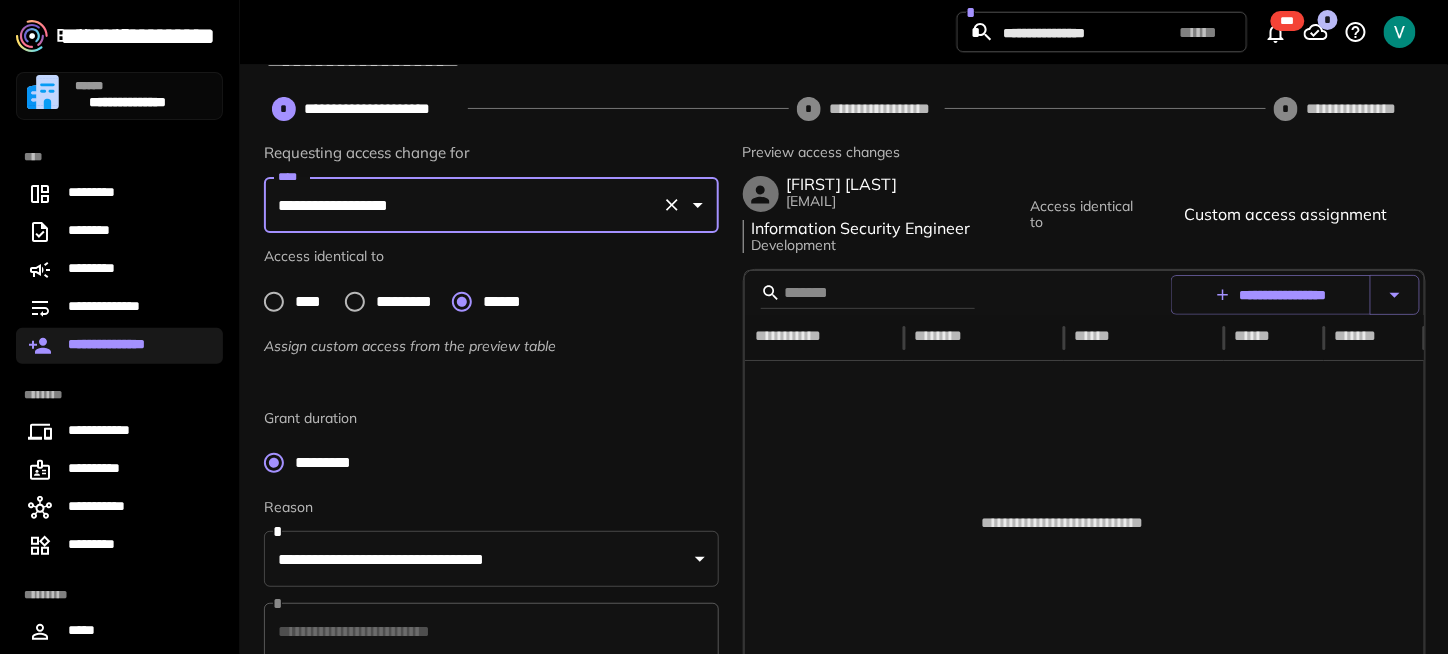 scroll, scrollTop: 8, scrollLeft: 0, axis: vertical 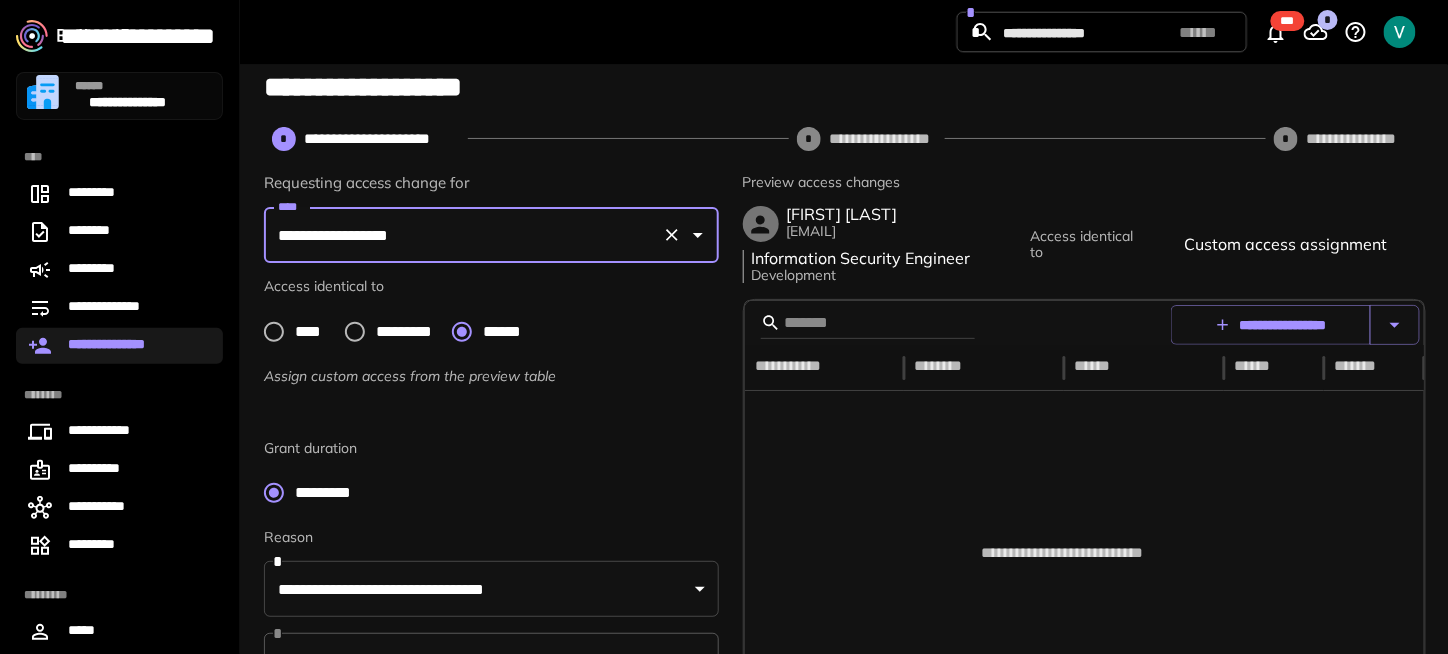 type on "**********" 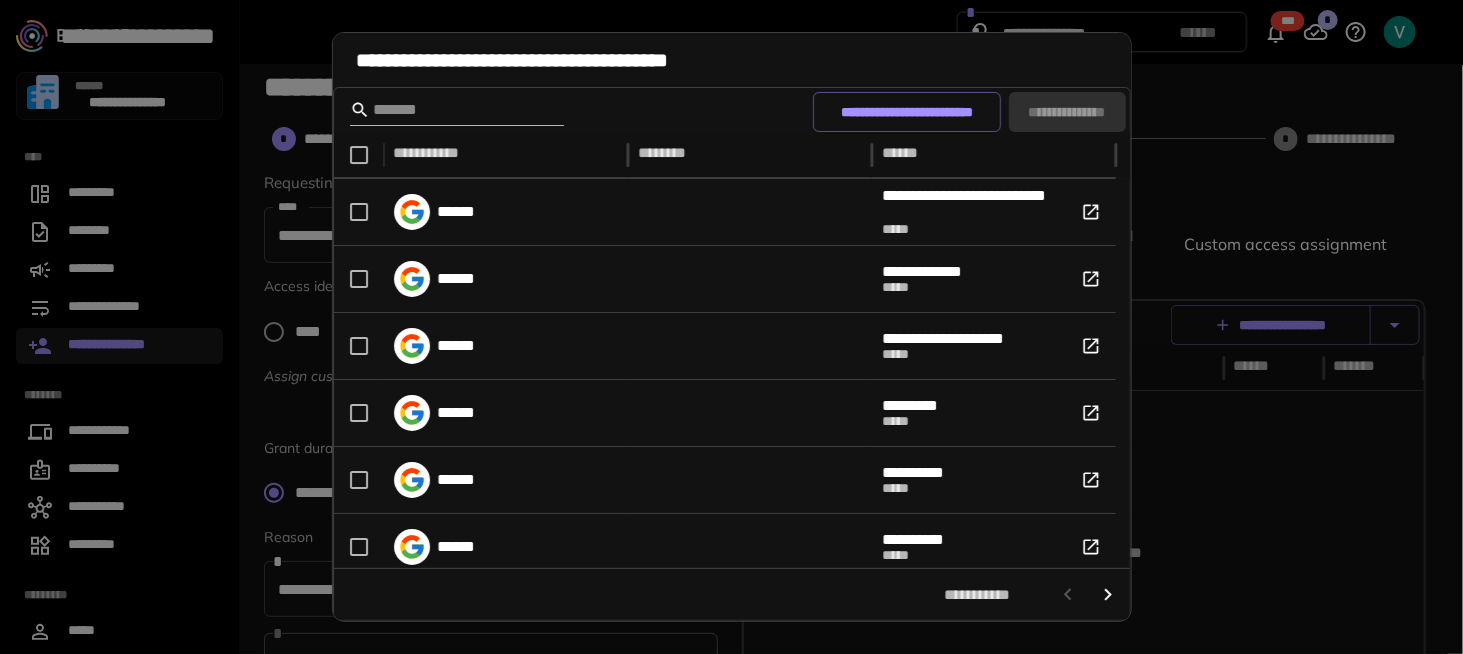 click at bounding box center (454, 110) 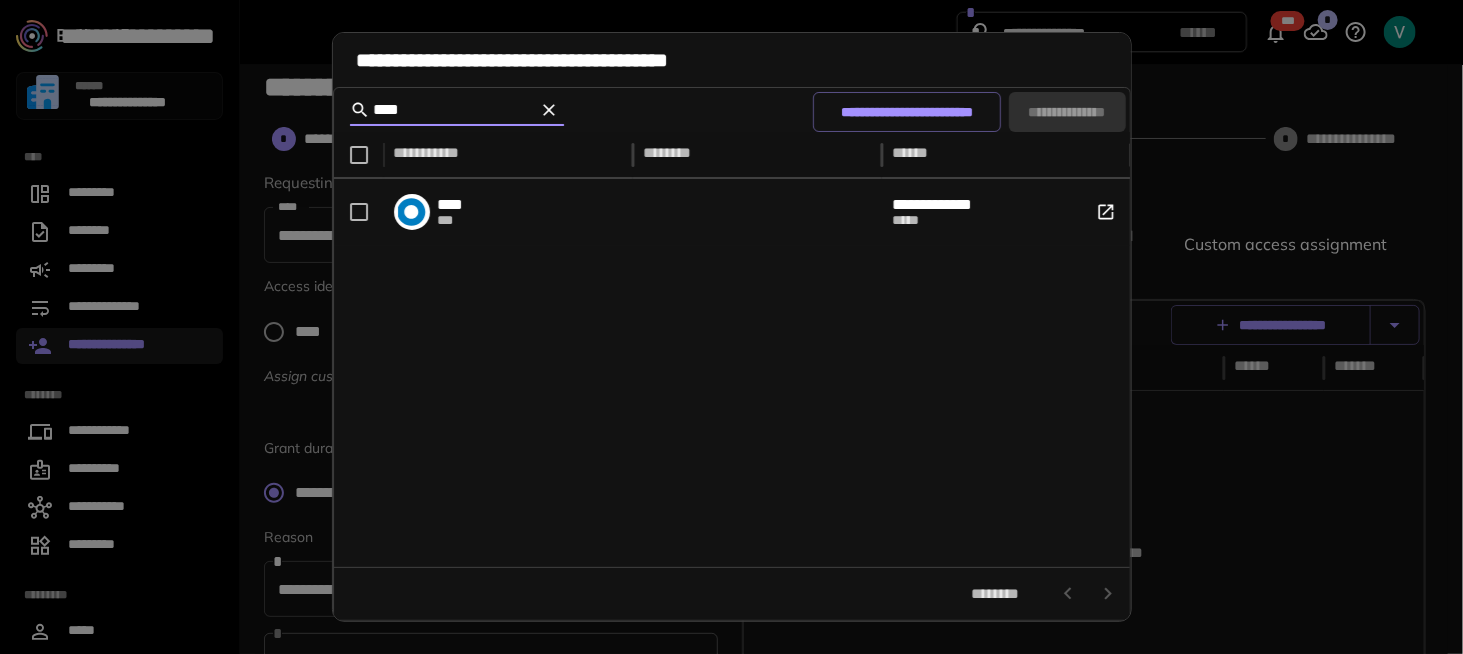 type on "****" 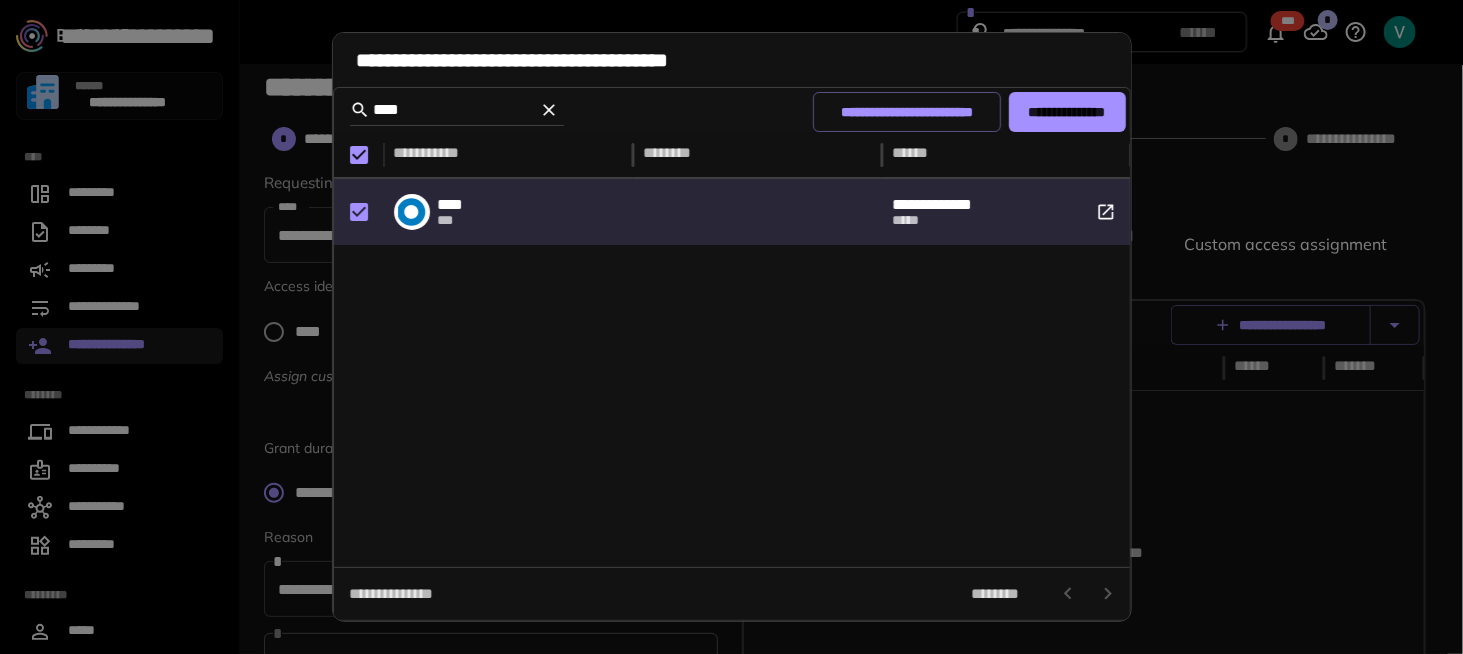 click on "**********" at bounding box center (1067, 112) 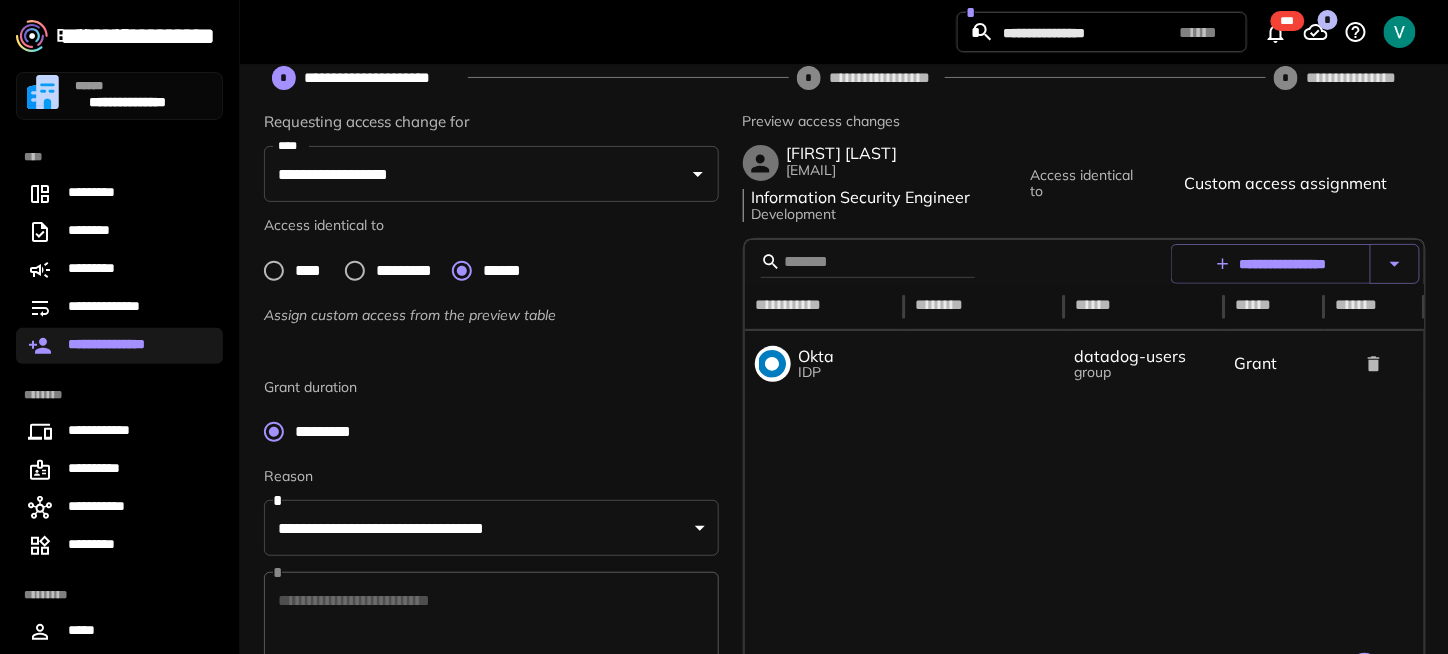 scroll, scrollTop: 208, scrollLeft: 0, axis: vertical 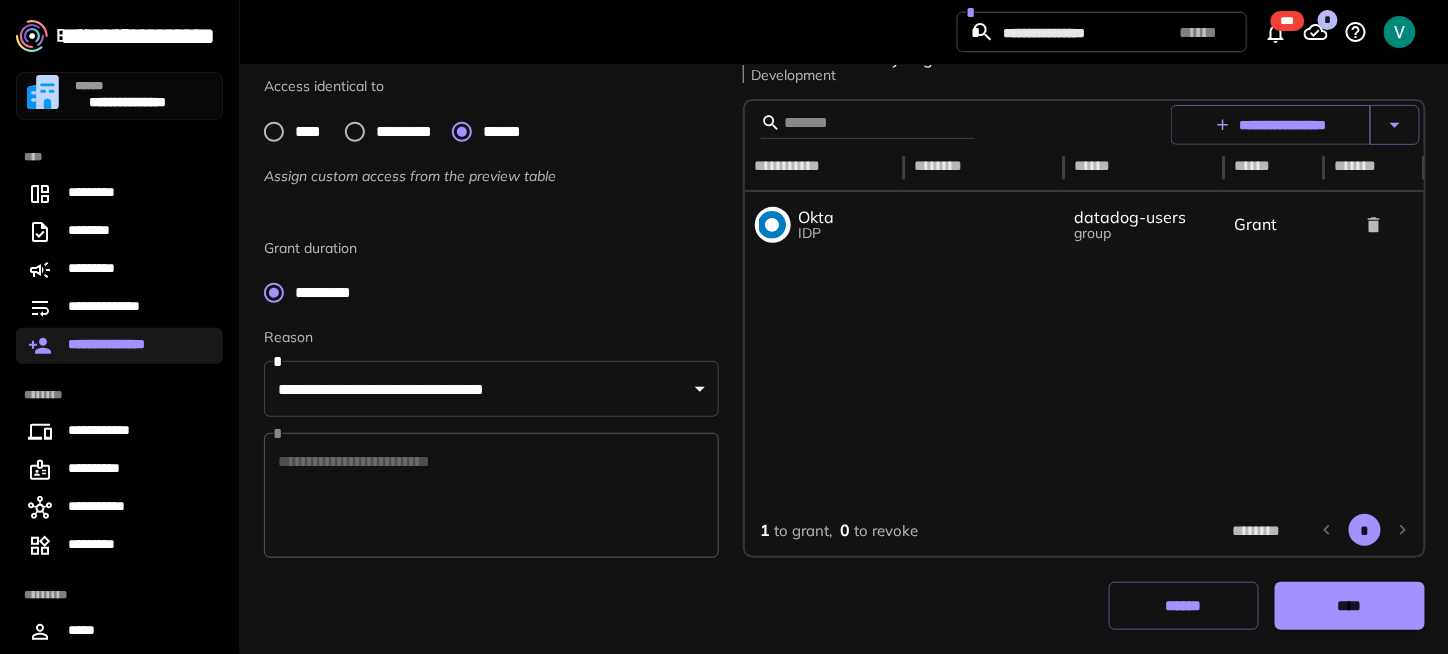click on "**********" at bounding box center [1271, 125] 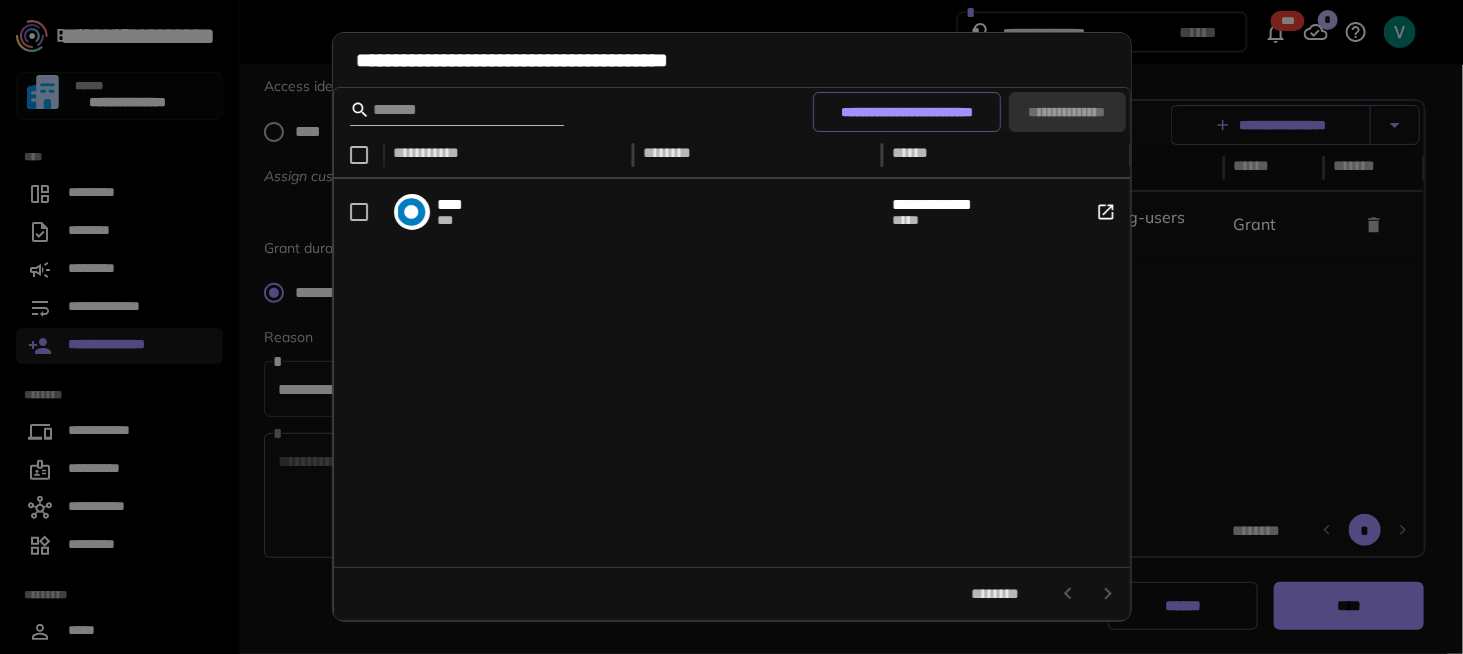 click at bounding box center (454, 110) 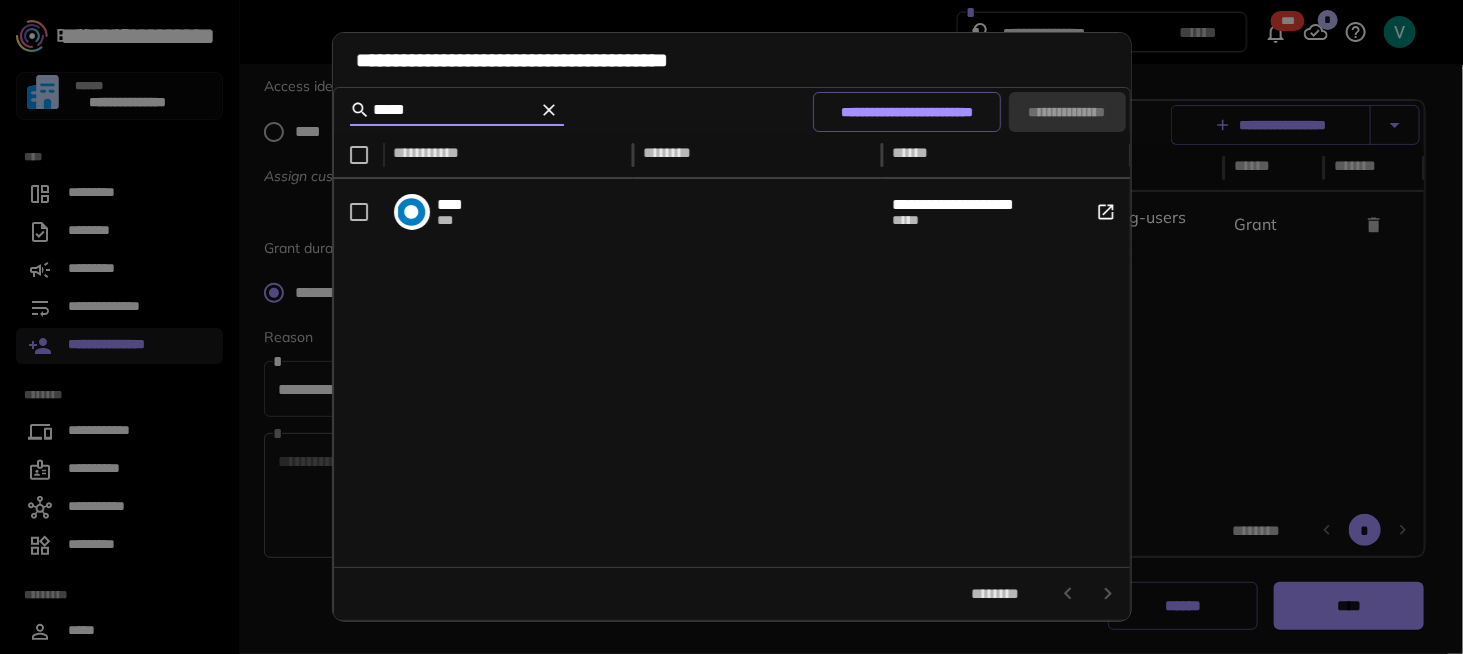 type on "*****" 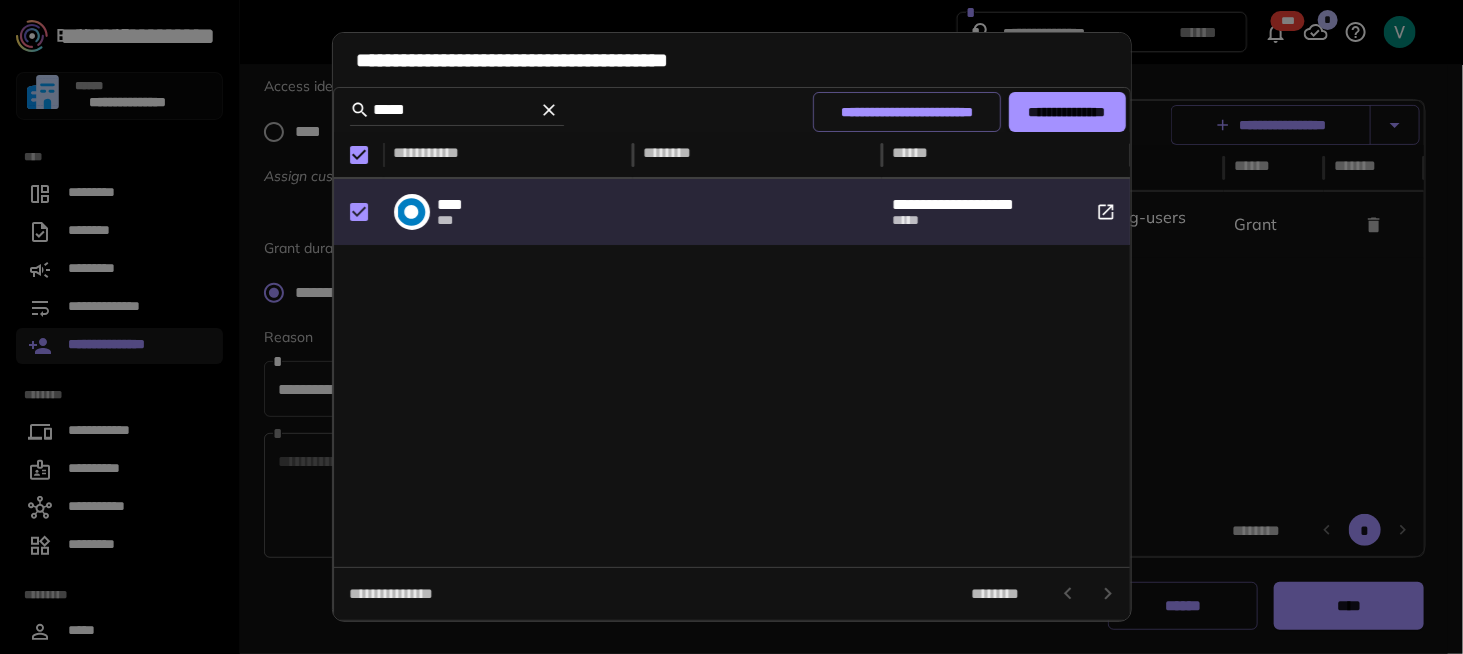click on "**********" at bounding box center [1067, 112] 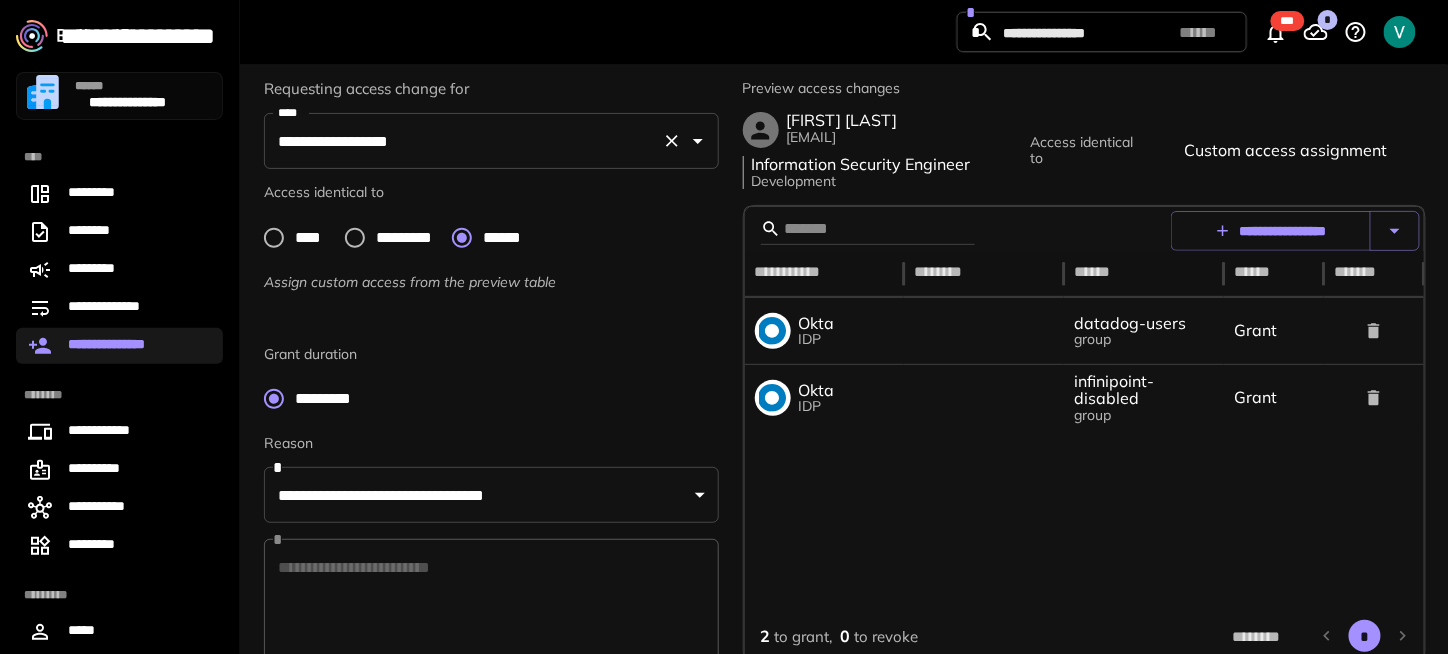 scroll, scrollTop: 108, scrollLeft: 0, axis: vertical 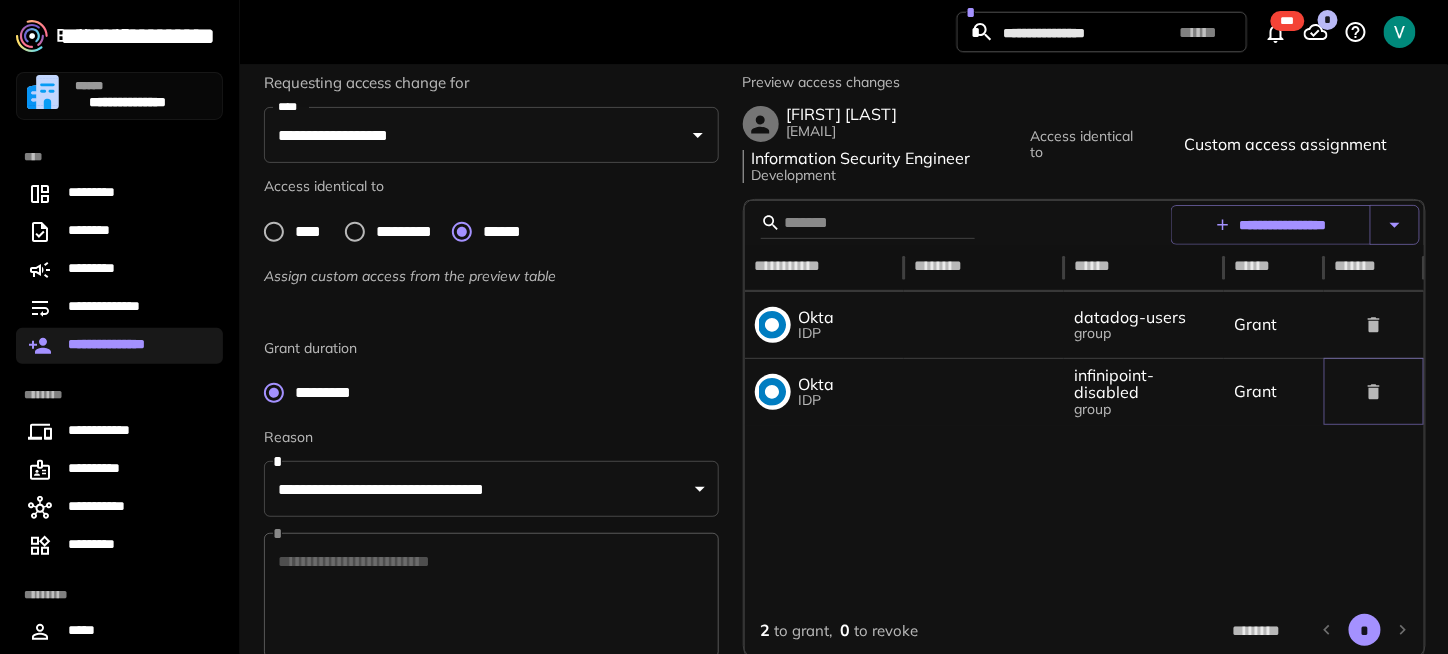 click 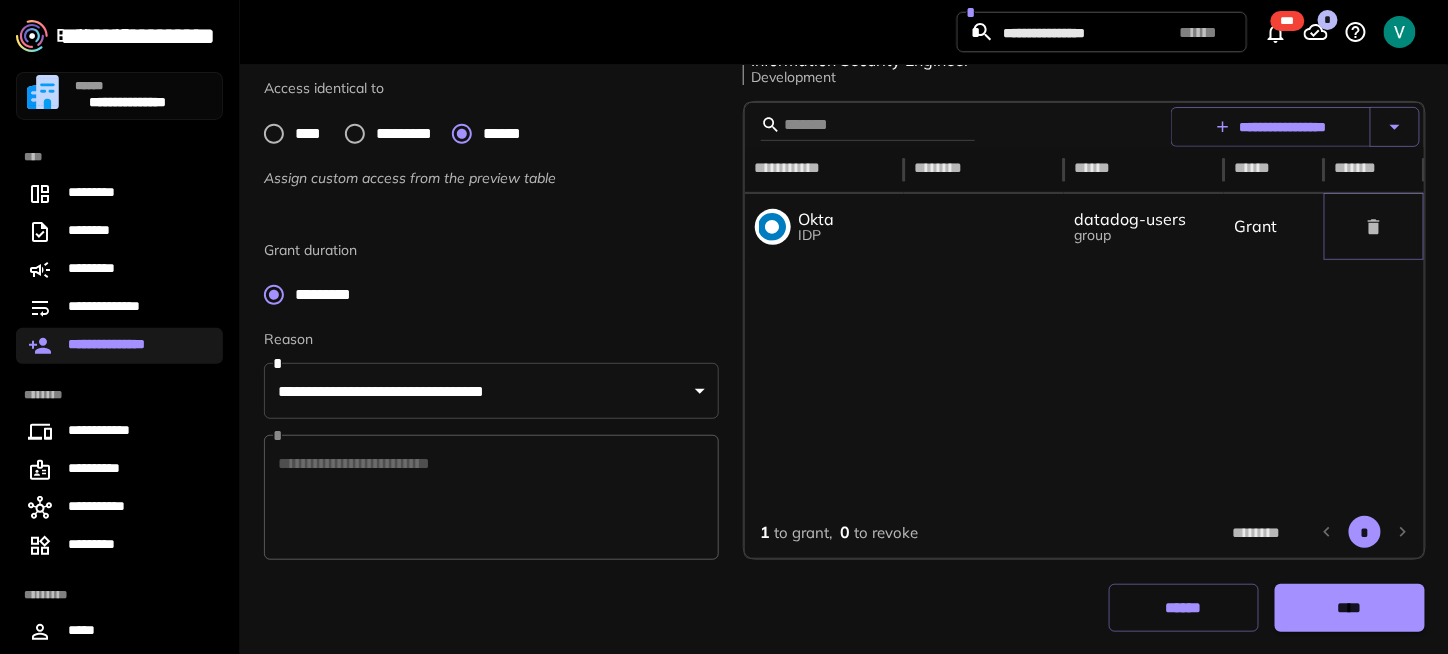 scroll, scrollTop: 208, scrollLeft: 0, axis: vertical 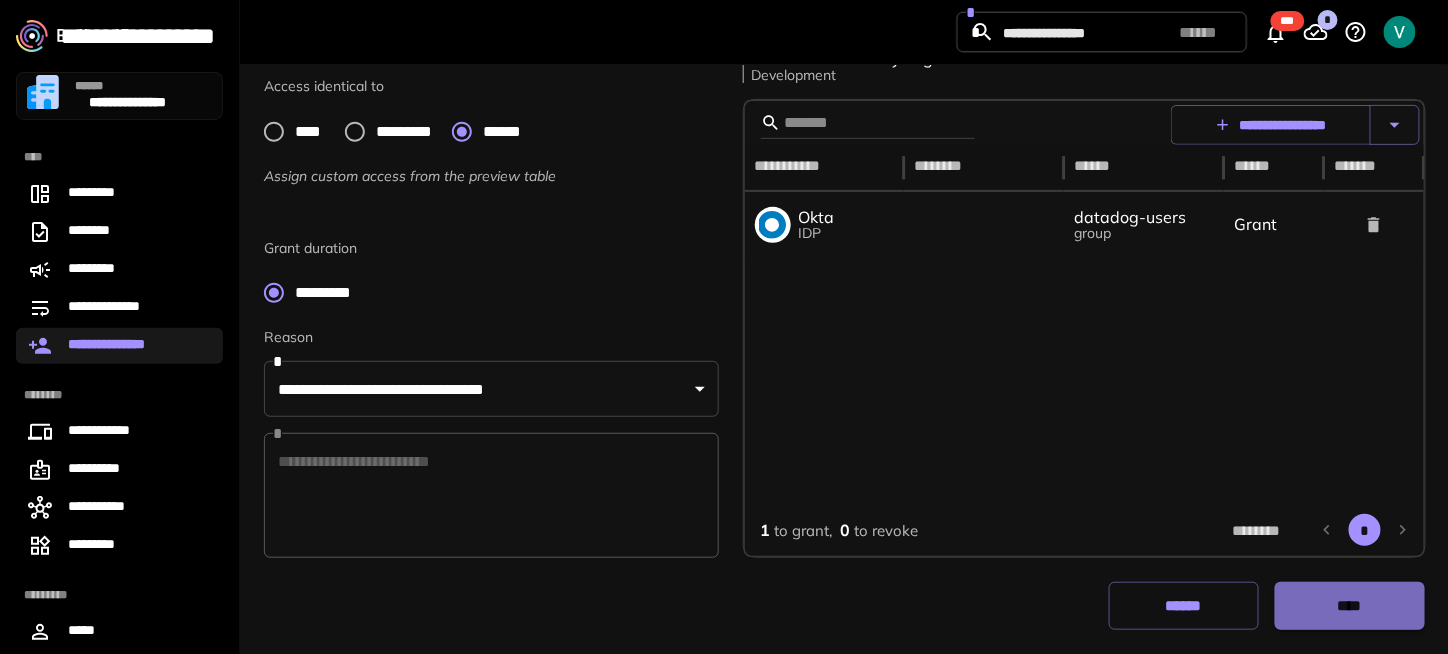 click on "****" at bounding box center (1349, 606) 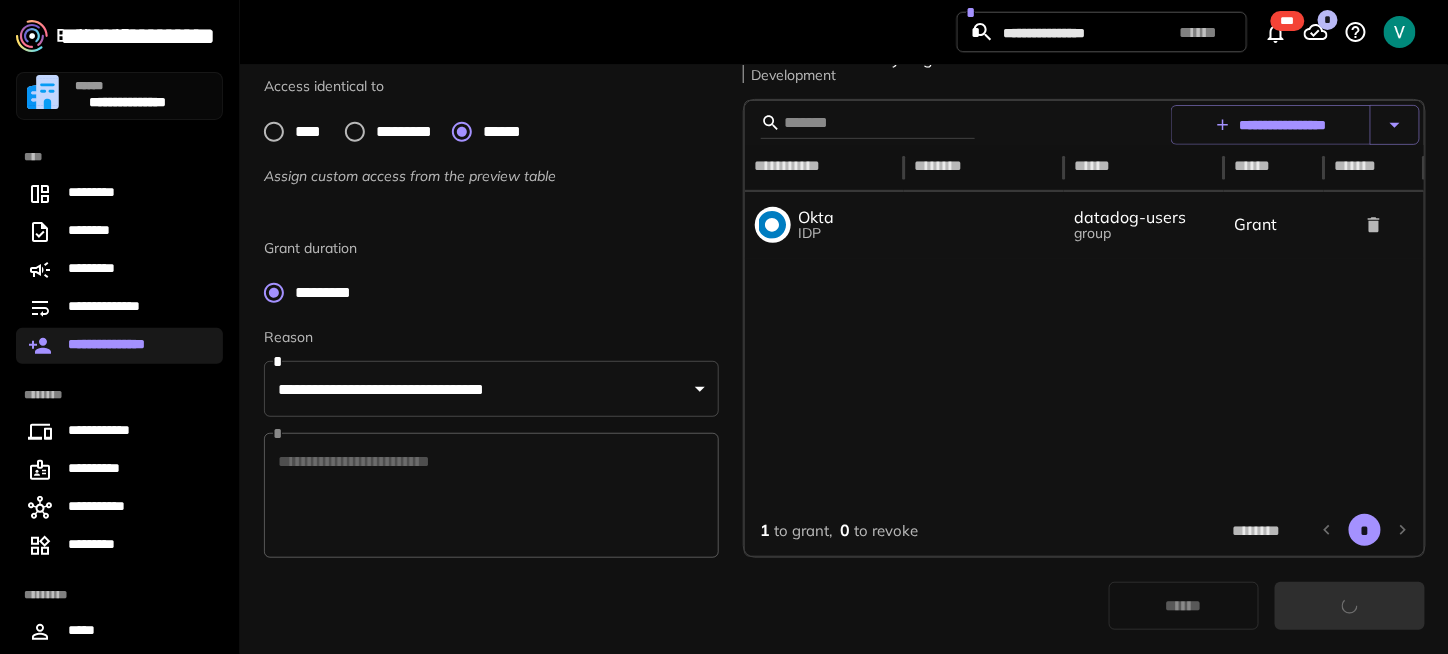scroll, scrollTop: 0, scrollLeft: 0, axis: both 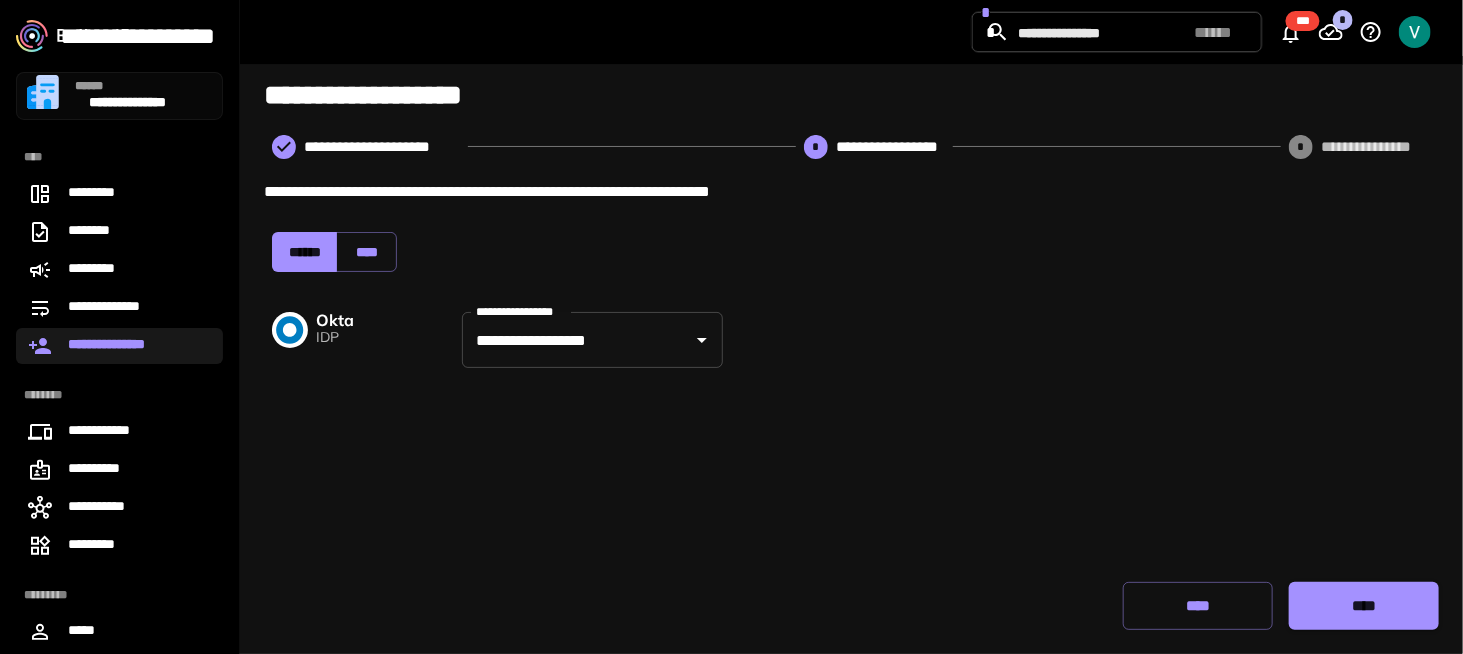 click on "****" at bounding box center (1364, 606) 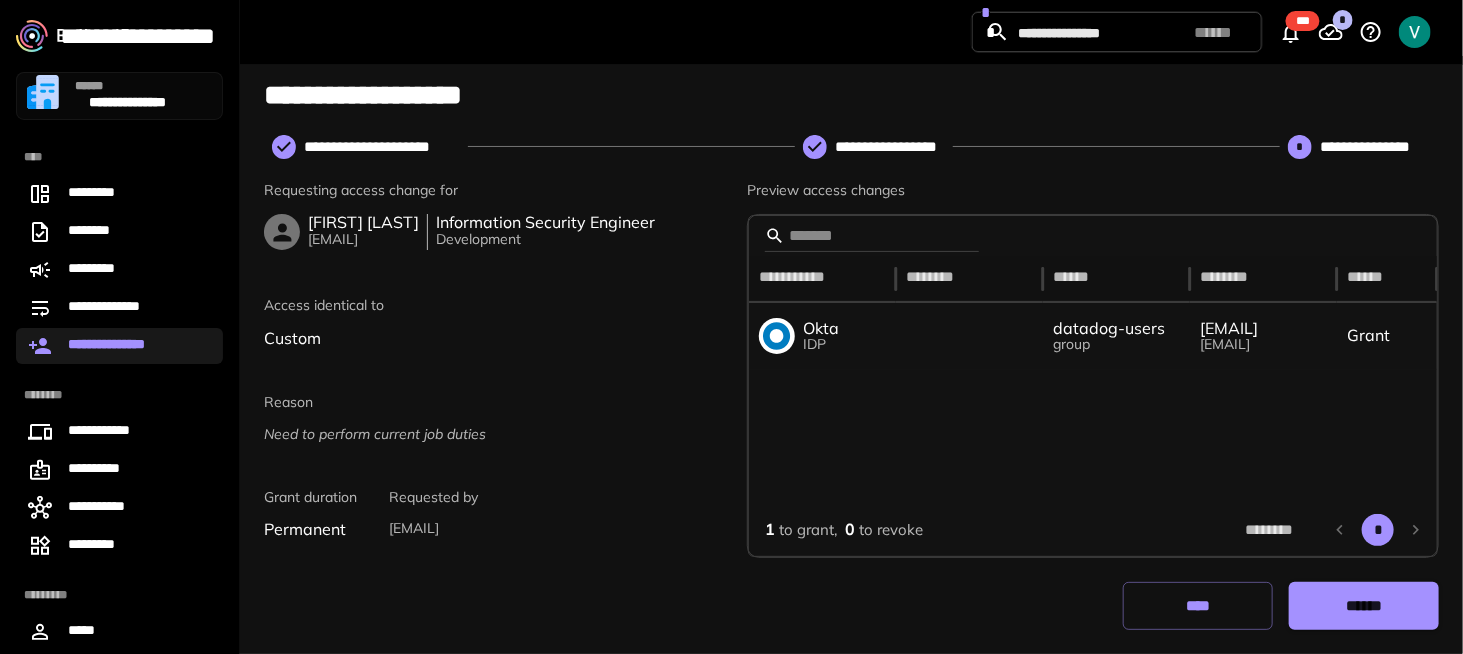 click on "******" at bounding box center [1364, 606] 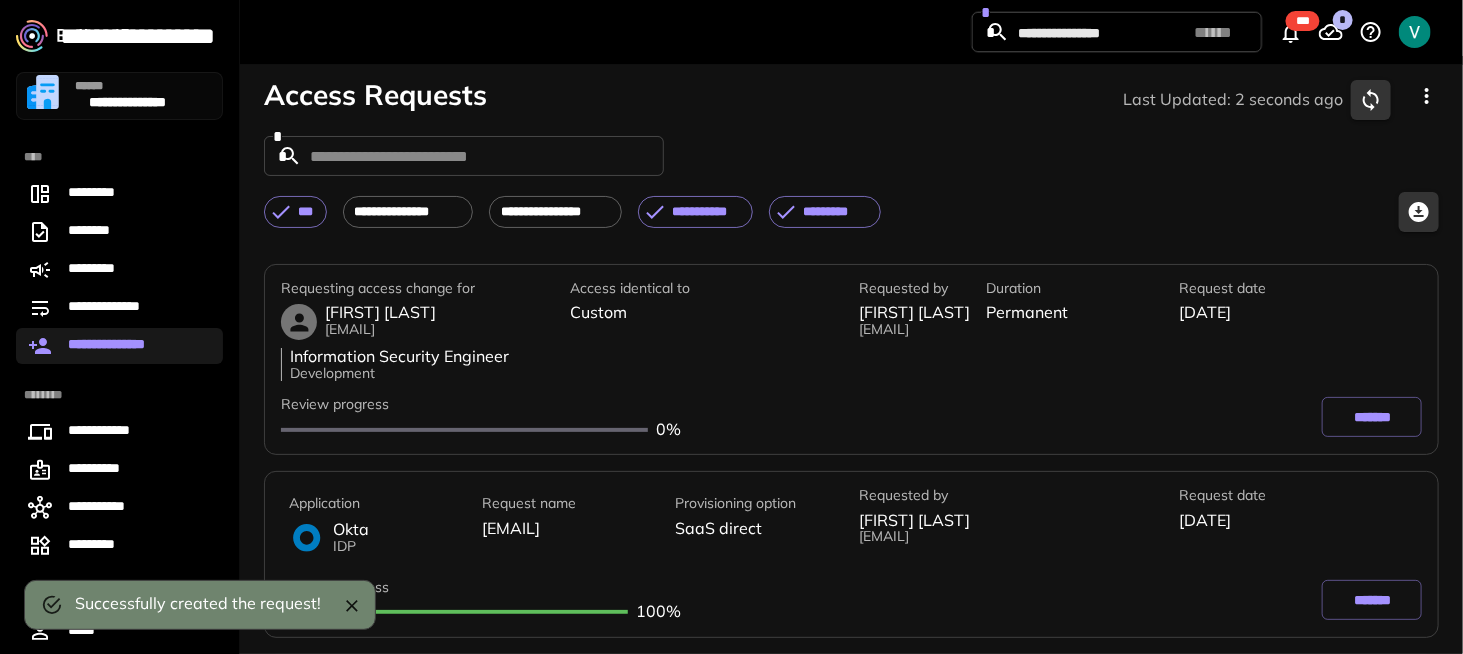 click on "*******" at bounding box center [1372, 417] 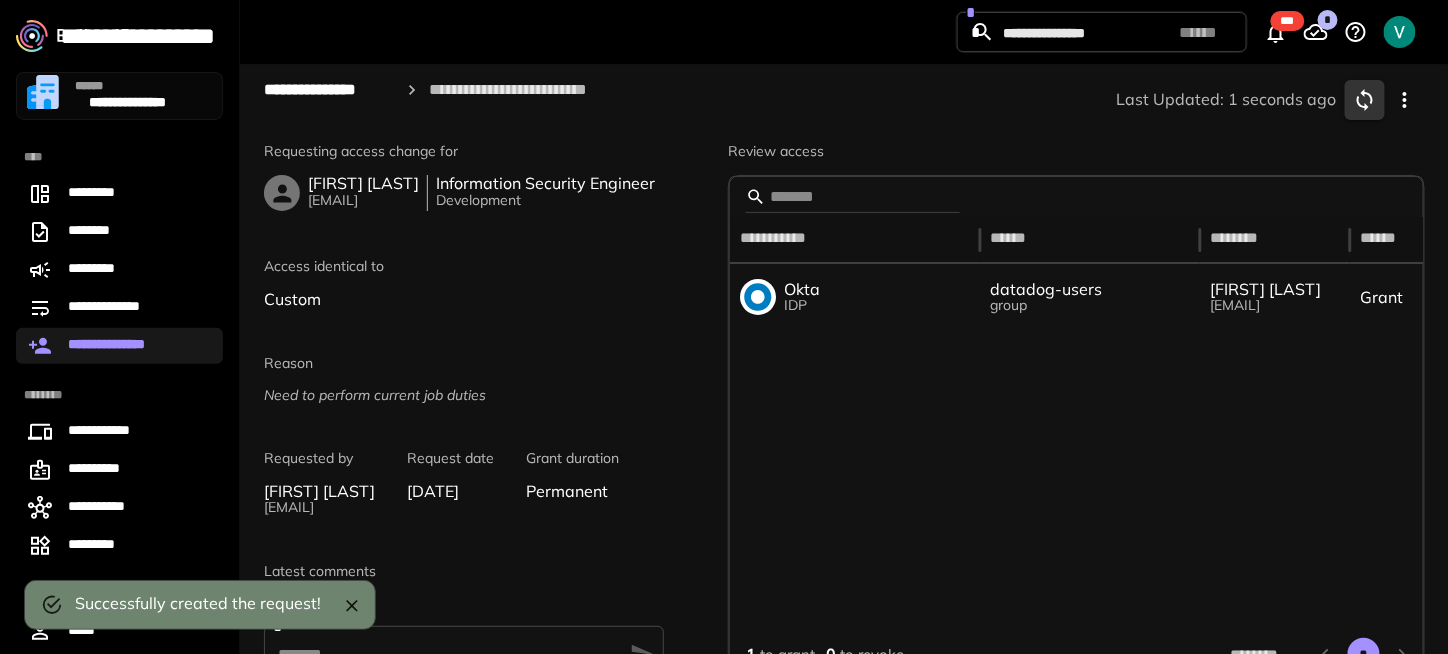 scroll, scrollTop: 0, scrollLeft: 37, axis: horizontal 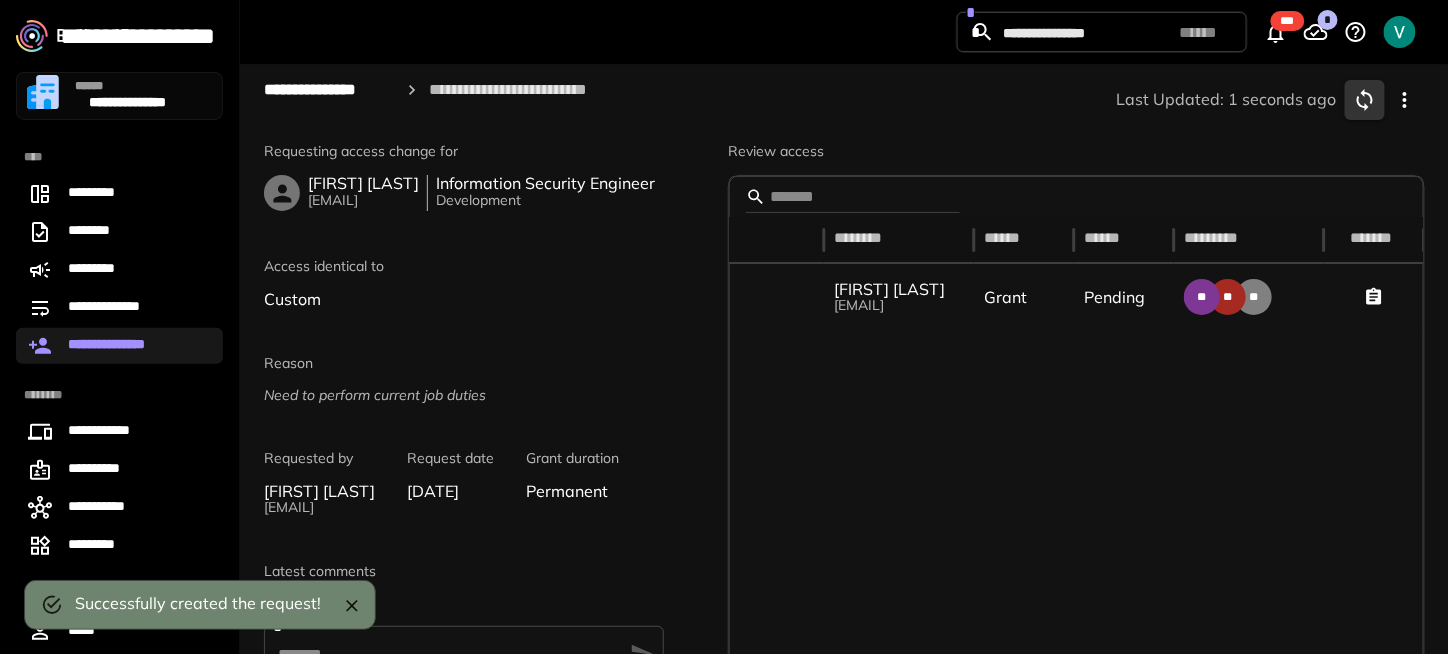 drag, startPoint x: 993, startPoint y: 383, endPoint x: 1440, endPoint y: 386, distance: 447.01007 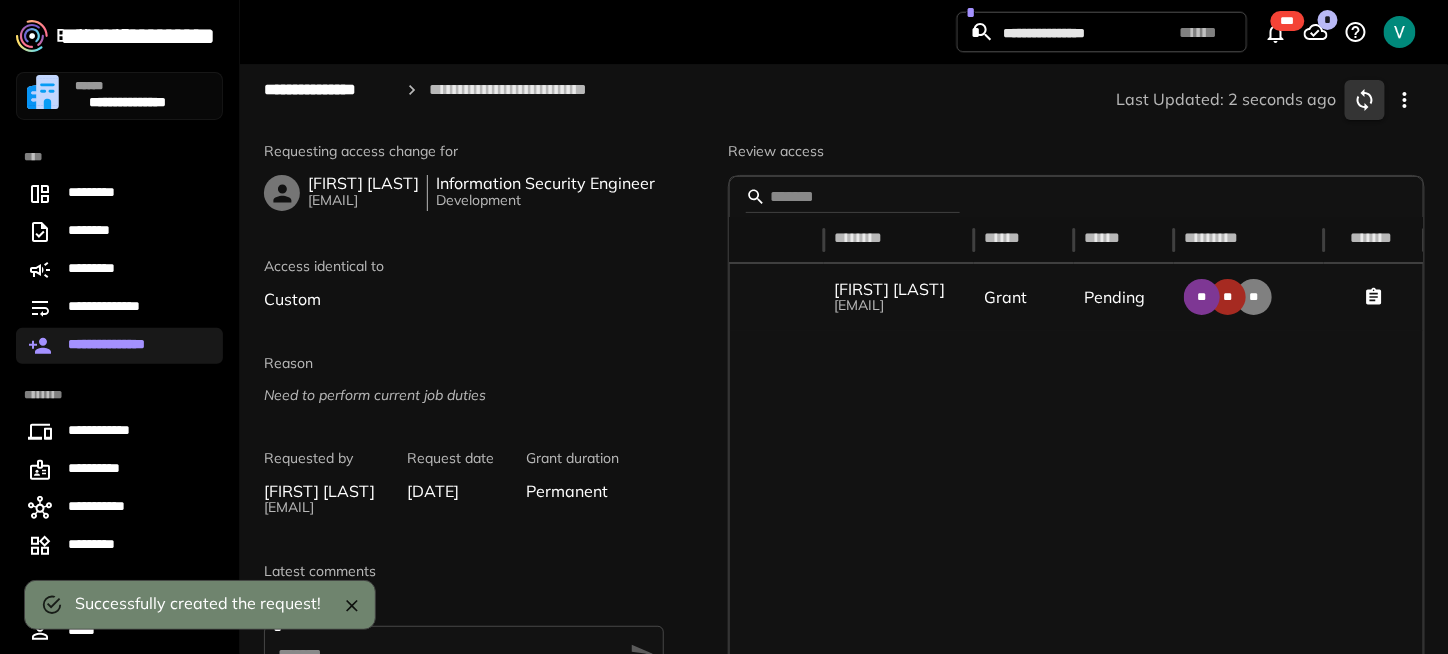 scroll, scrollTop: 0, scrollLeft: 370, axis: horizontal 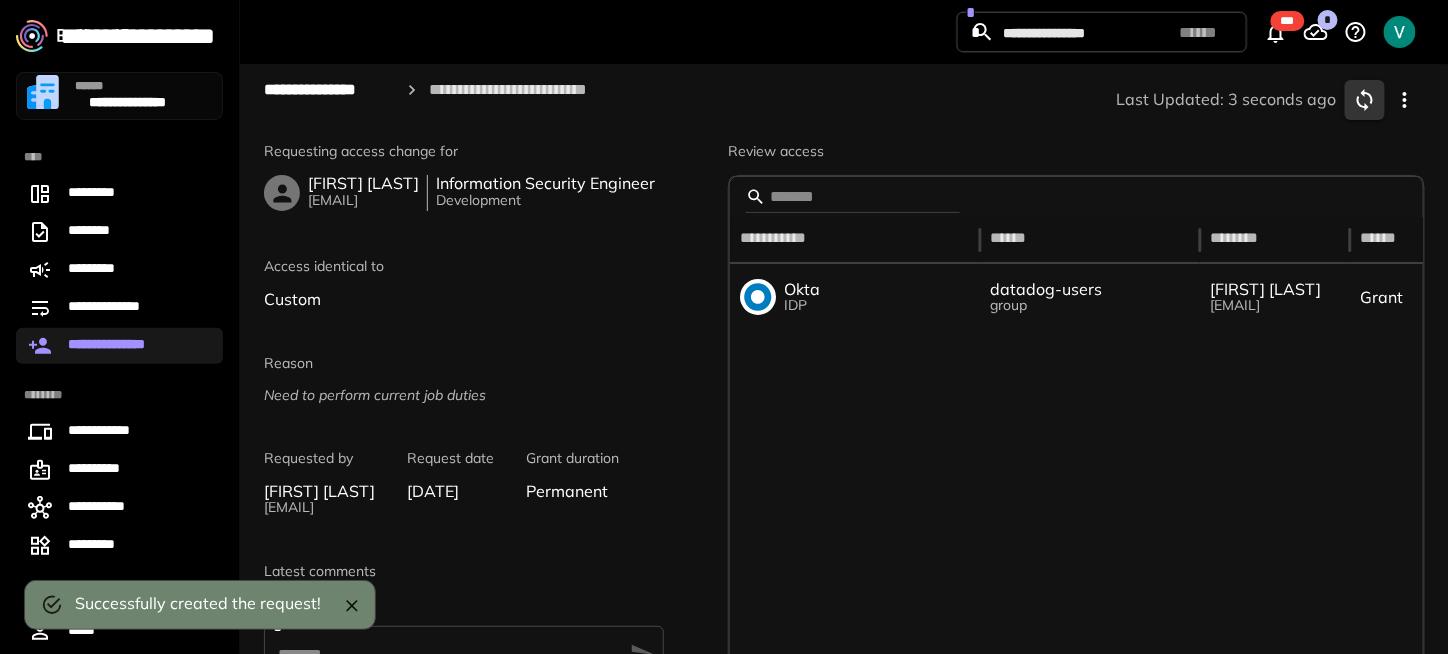 drag, startPoint x: 1417, startPoint y: 389, endPoint x: 524, endPoint y: 388, distance: 893.00055 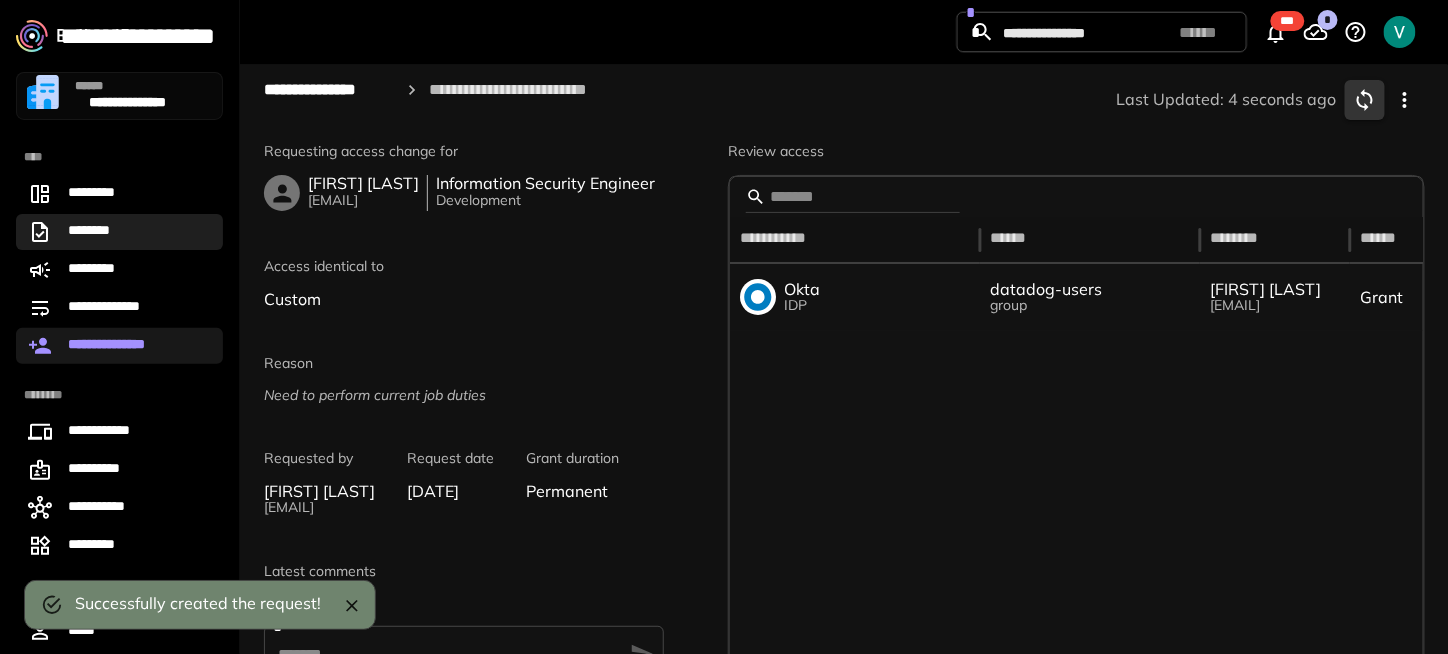 click on "********" at bounding box center [119, 232] 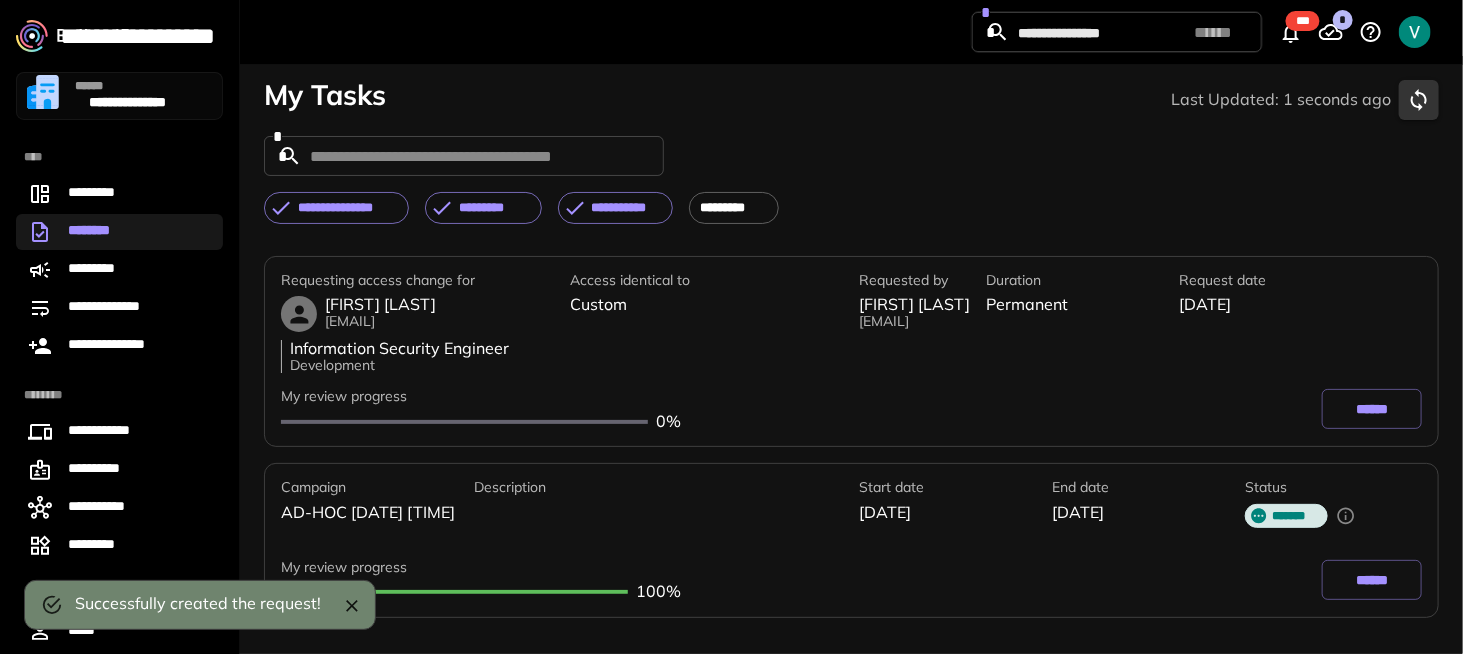 click on "******" at bounding box center (1372, 409) 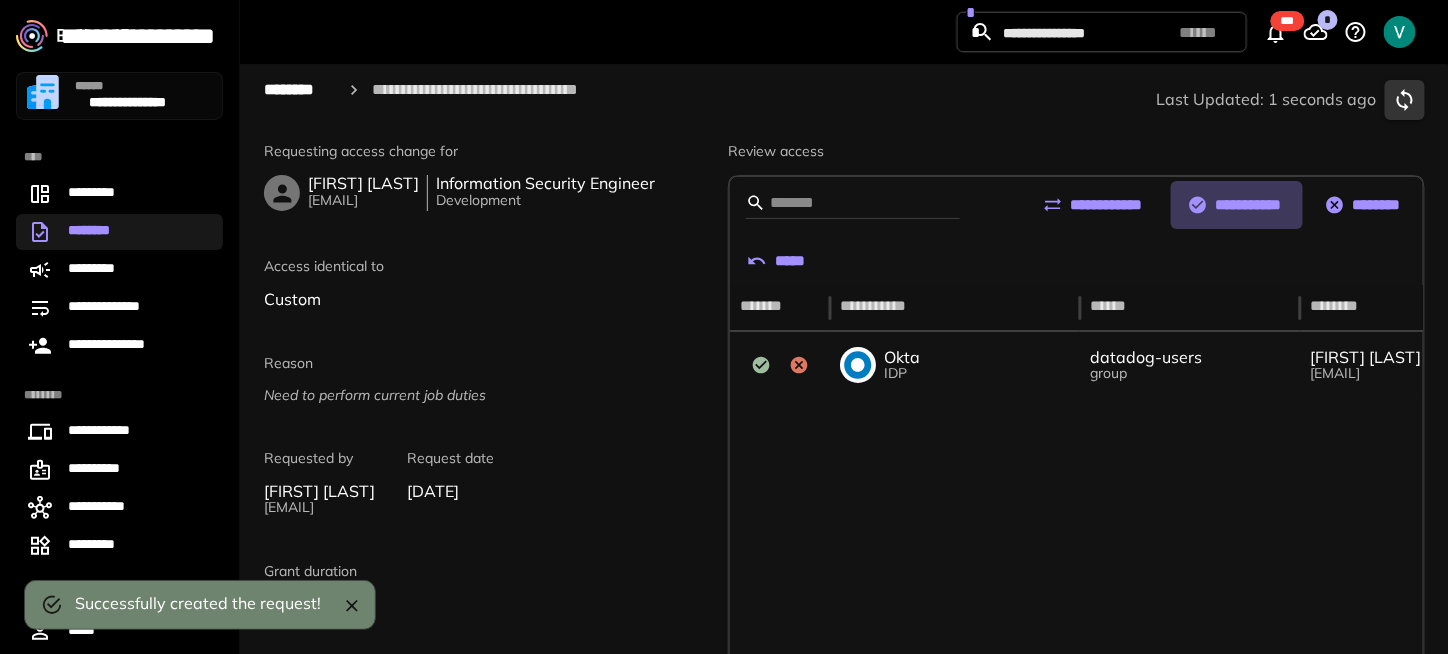 click on "**********" at bounding box center (1237, 205) 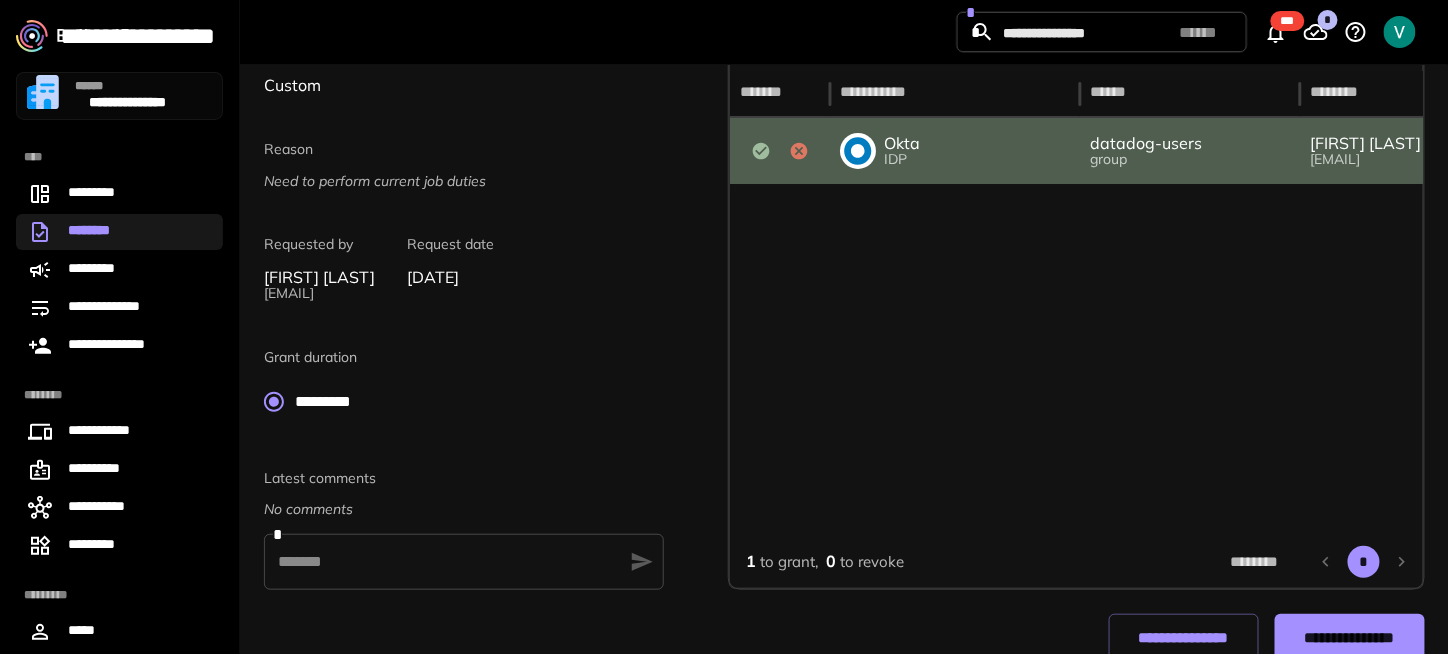 scroll, scrollTop: 245, scrollLeft: 0, axis: vertical 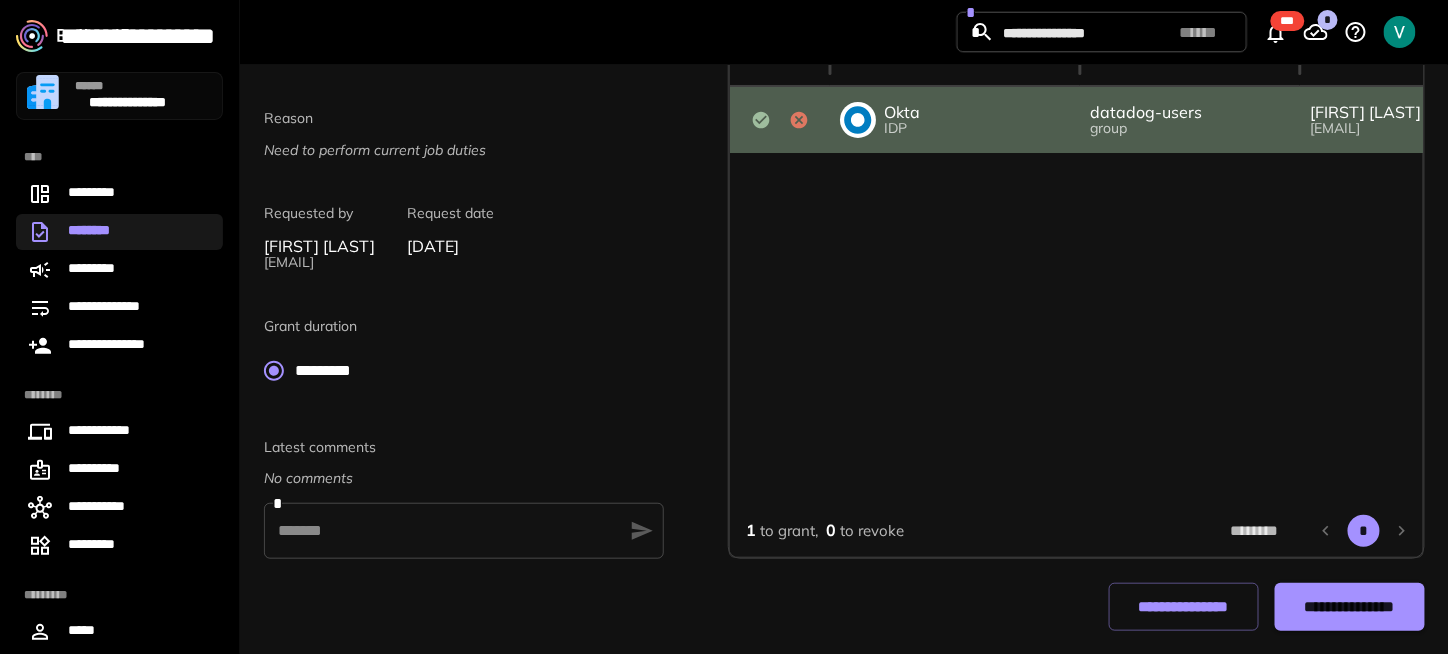 click on "**********" at bounding box center [1349, 607] 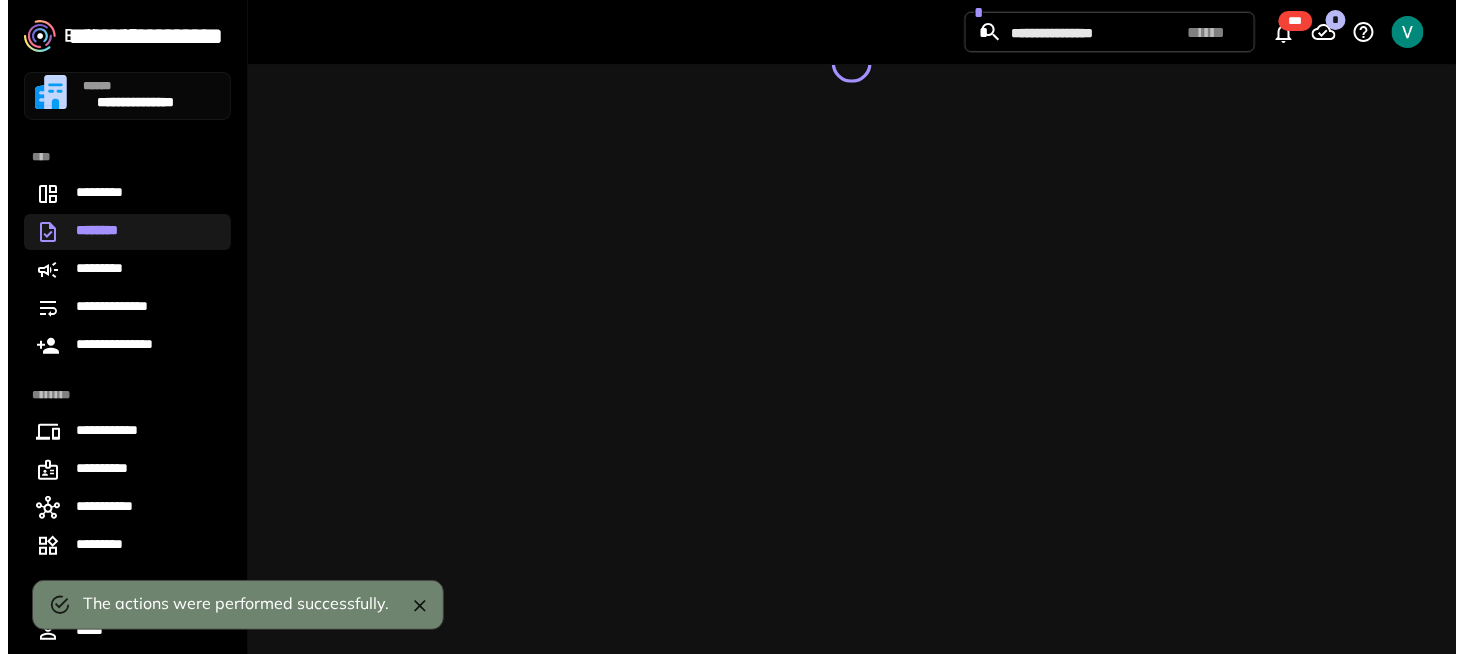 scroll, scrollTop: 0, scrollLeft: 0, axis: both 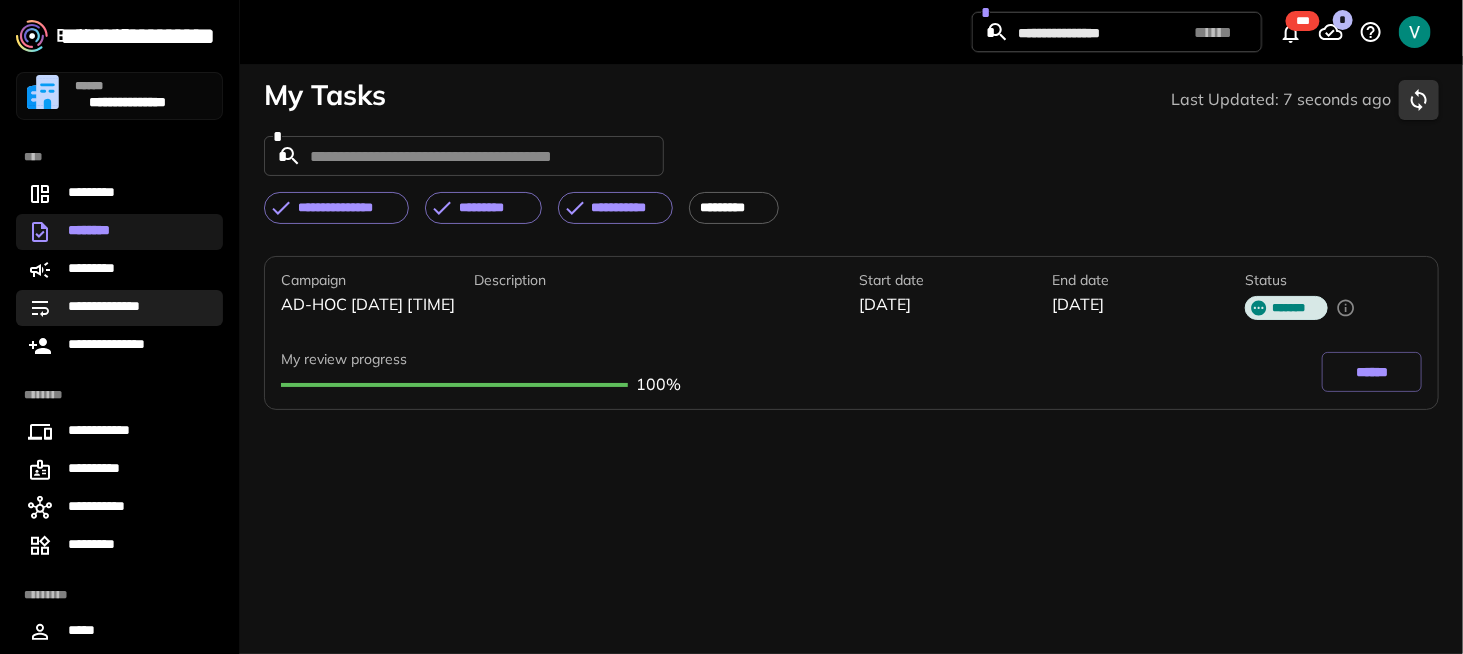 click on "**********" at bounding box center [115, 308] 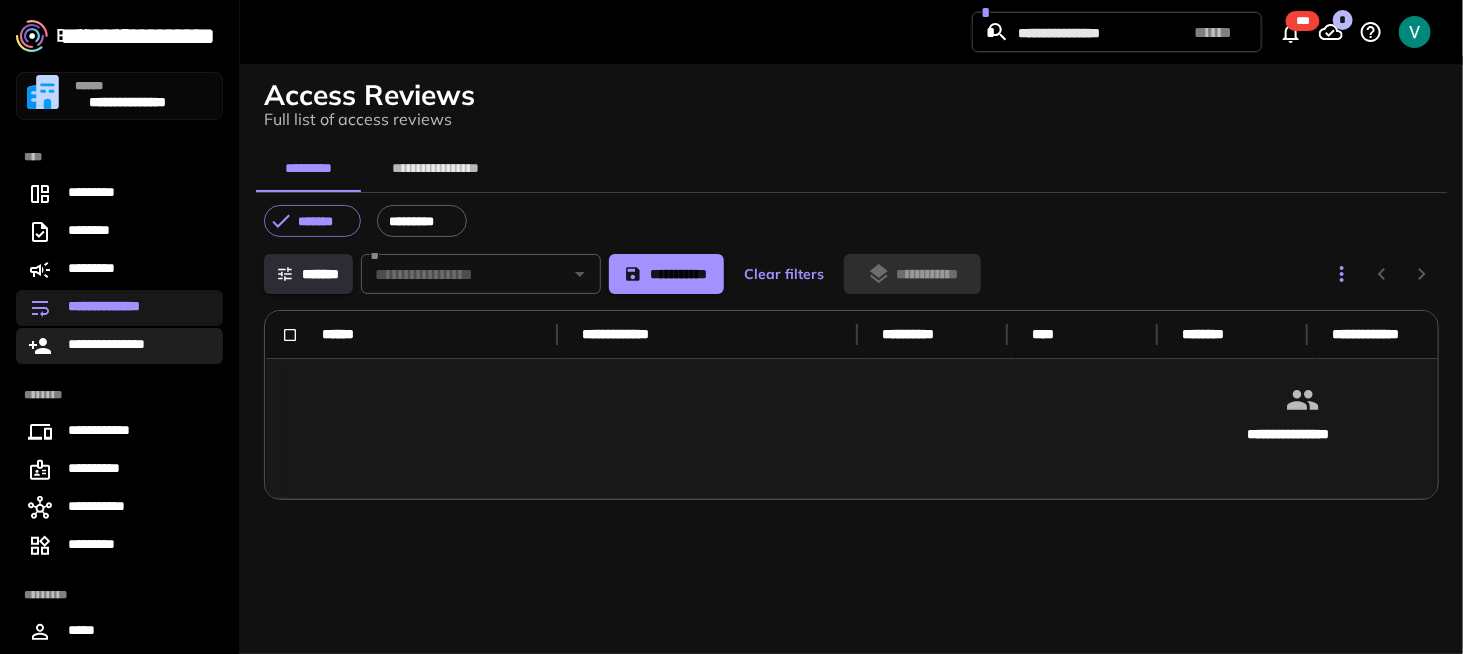 click on "**********" at bounding box center [118, 346] 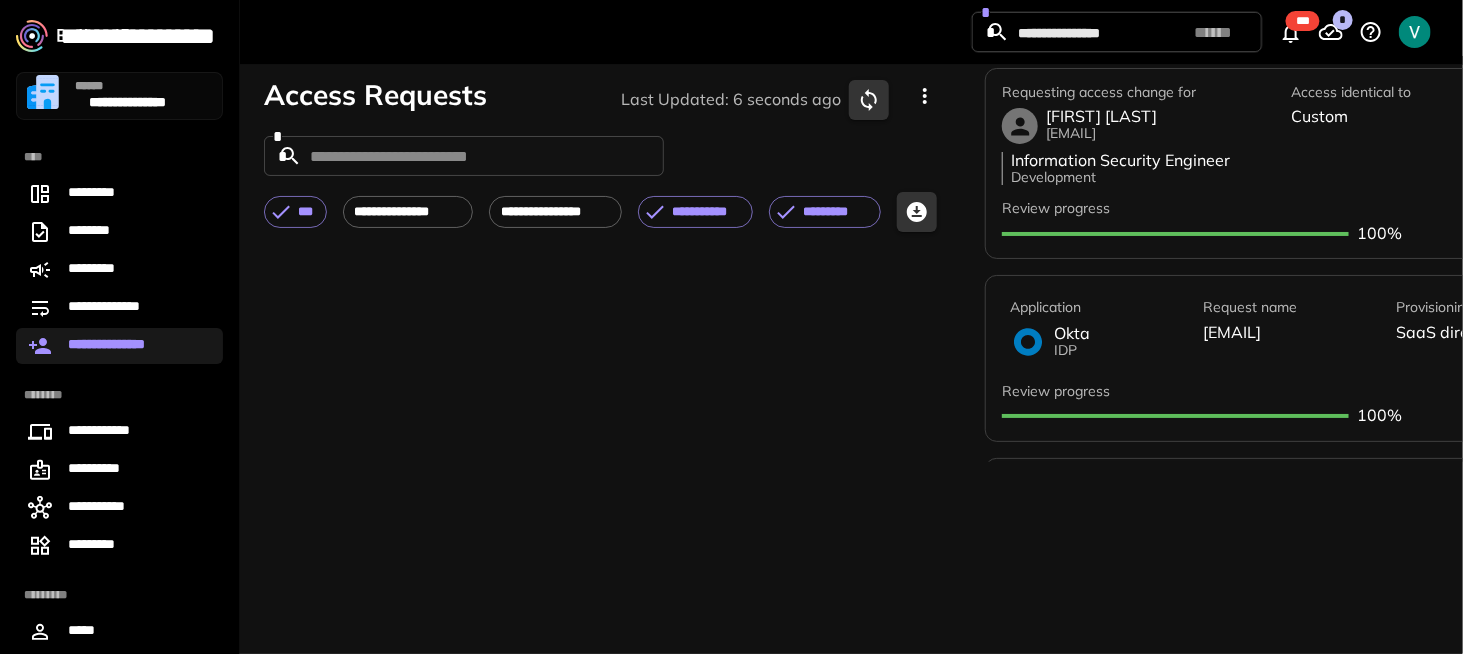scroll, scrollTop: 0, scrollLeft: 0, axis: both 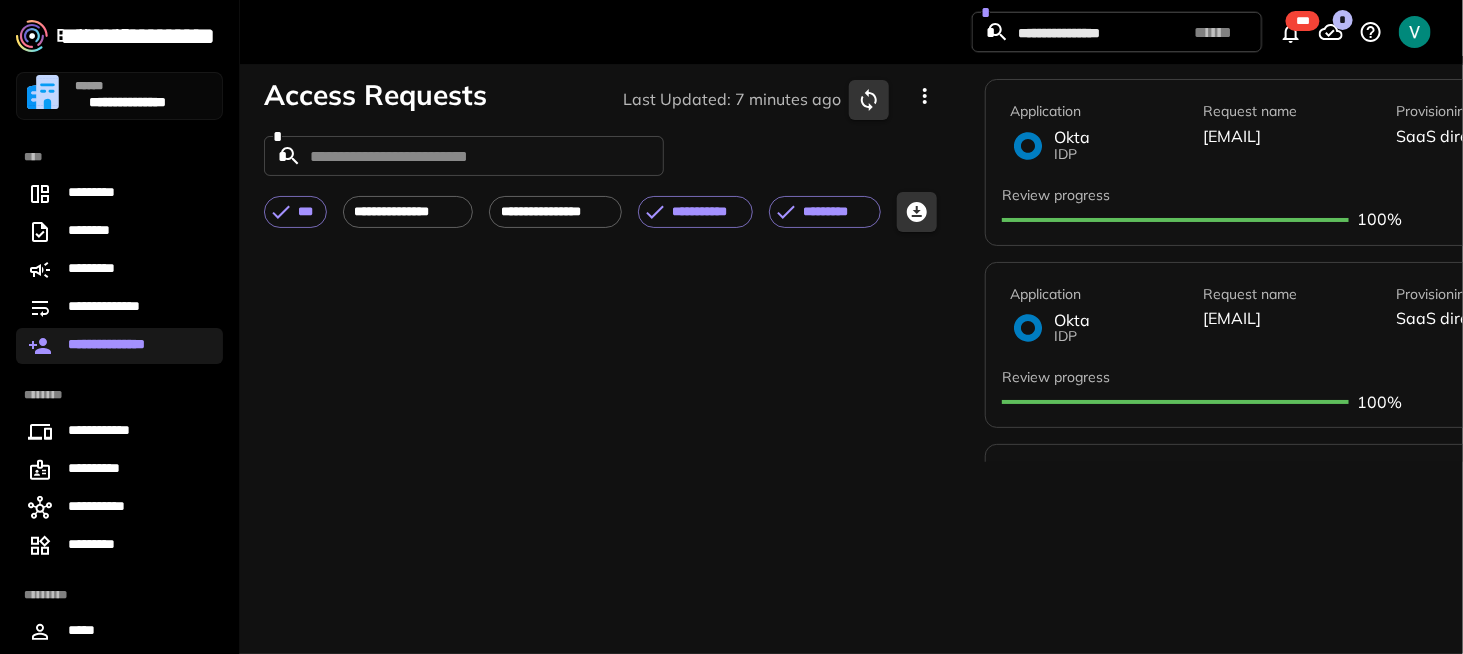 click on "**********" at bounding box center [119, 96] 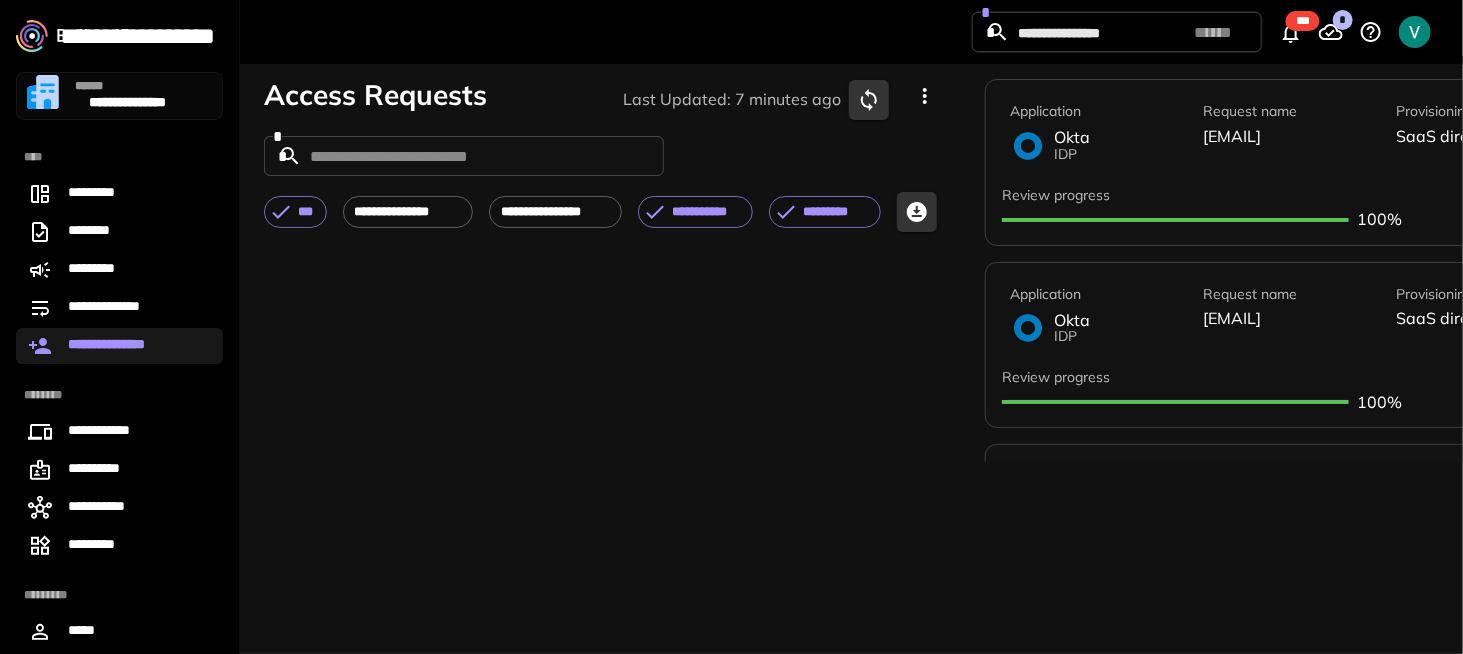 click on "**********" at bounding box center (600, 156) 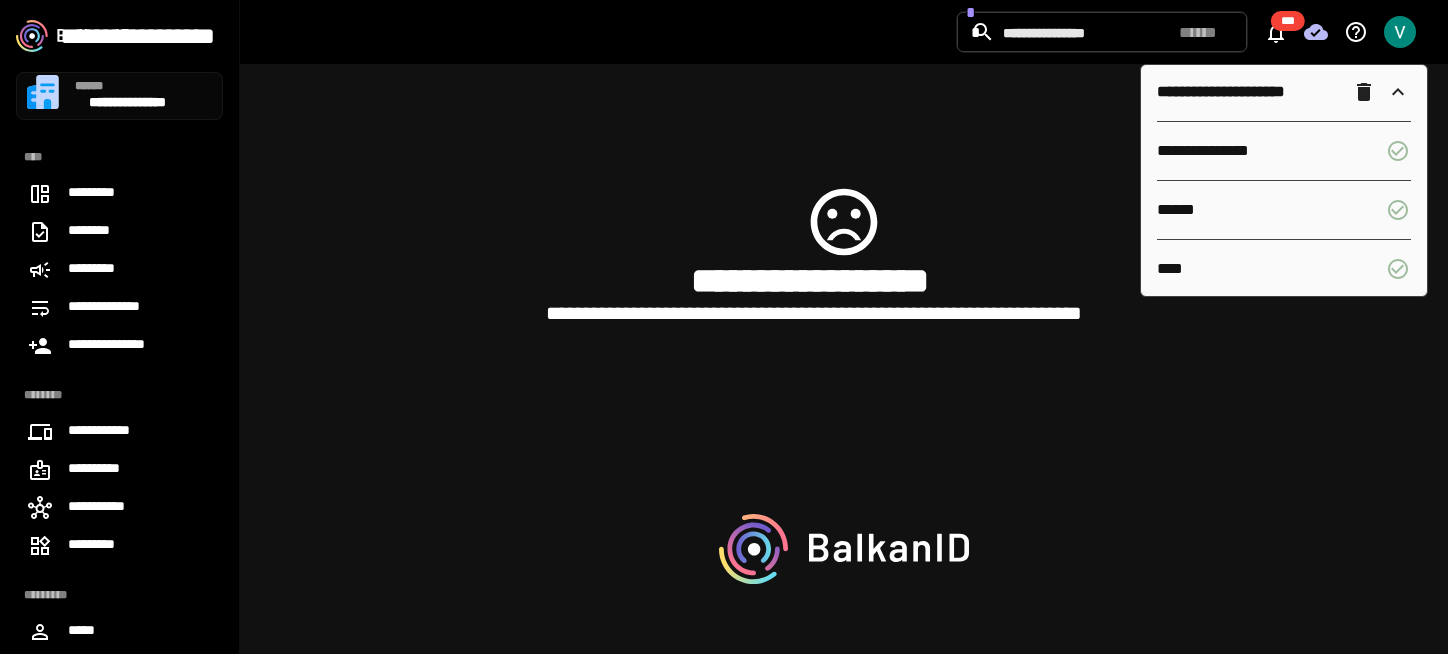 scroll, scrollTop: 0, scrollLeft: 0, axis: both 